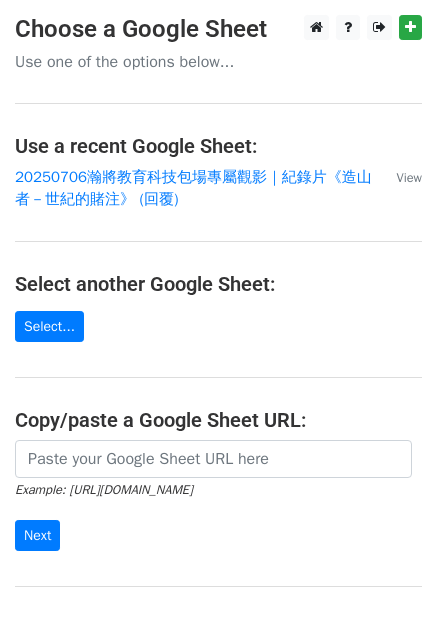 scroll, scrollTop: 0, scrollLeft: 0, axis: both 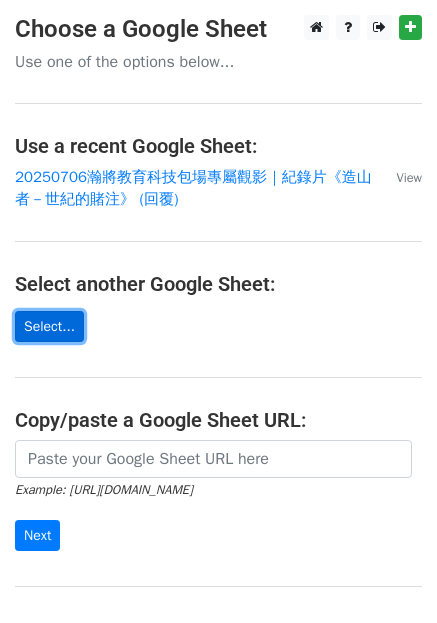 click on "Select..." at bounding box center (49, 326) 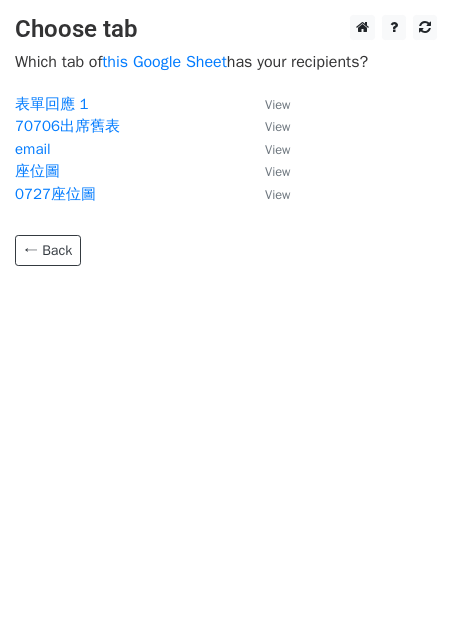 scroll, scrollTop: 0, scrollLeft: 0, axis: both 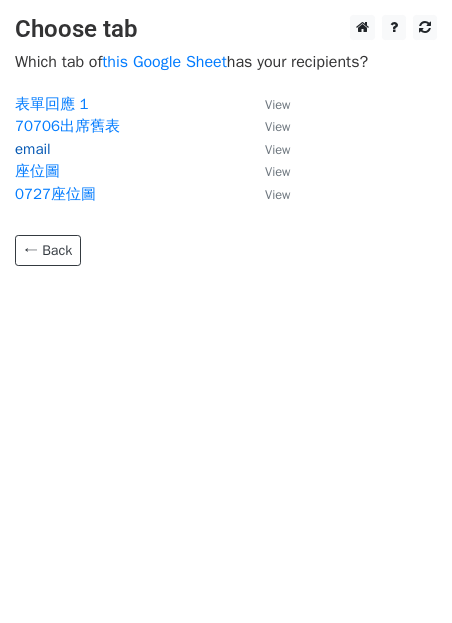 click on "email" at bounding box center (33, 149) 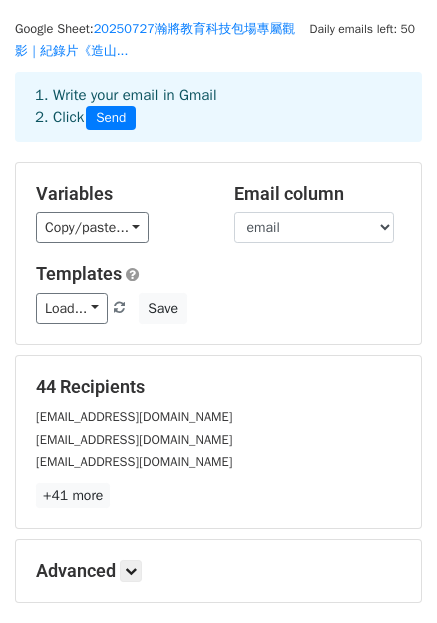 scroll, scrollTop: 73, scrollLeft: 0, axis: vertical 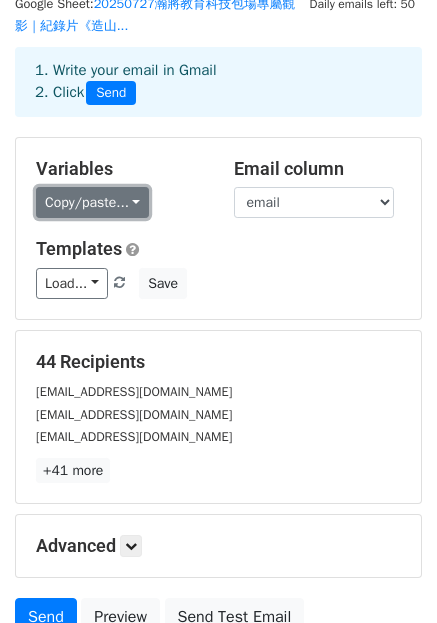 click on "Copy/paste..." at bounding box center [92, 202] 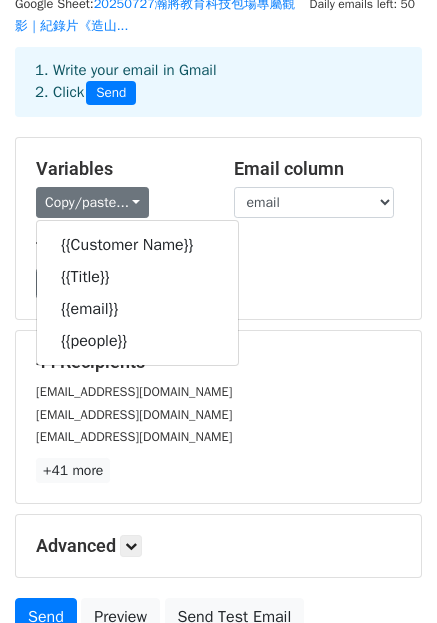 click on "1. Write your email in Gmail
2. Click
Send" at bounding box center [218, 97] 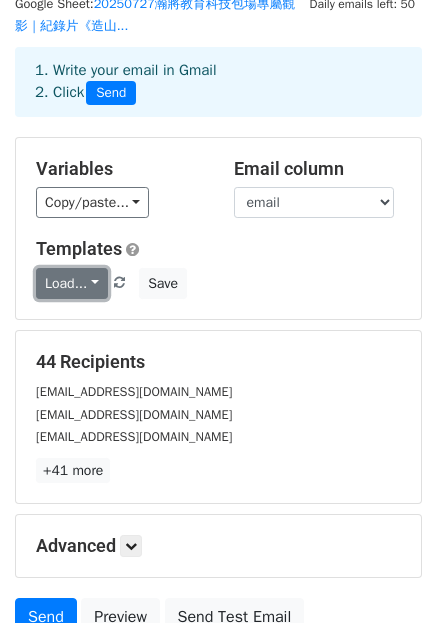 click on "Load..." at bounding box center (72, 283) 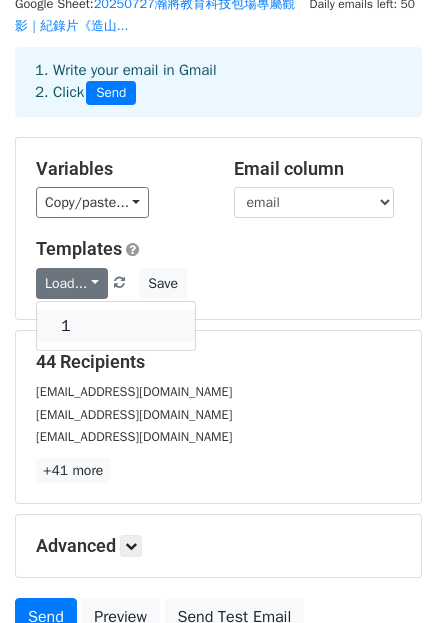 click on "1" at bounding box center (116, 326) 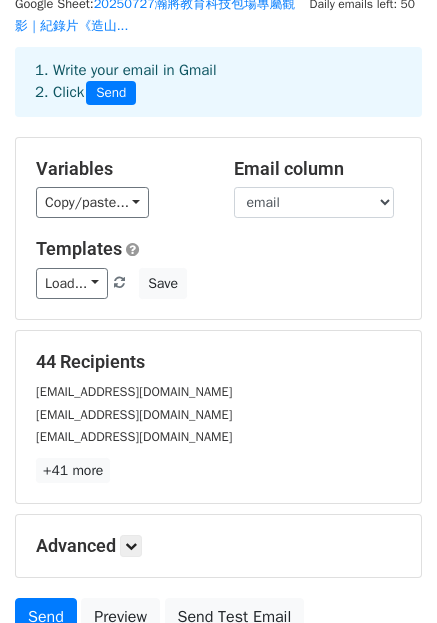 scroll, scrollTop: 256, scrollLeft: 0, axis: vertical 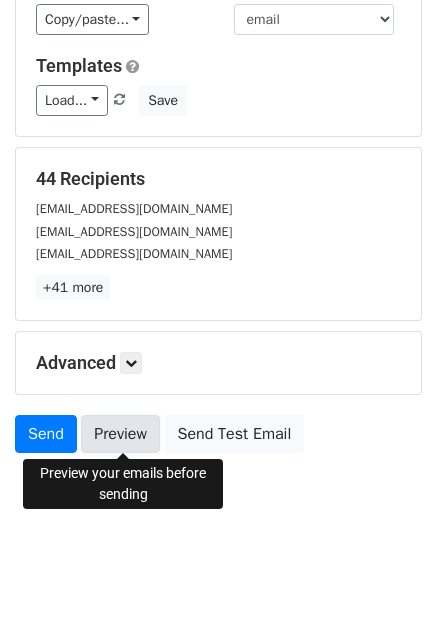 click on "Preview" at bounding box center [120, 434] 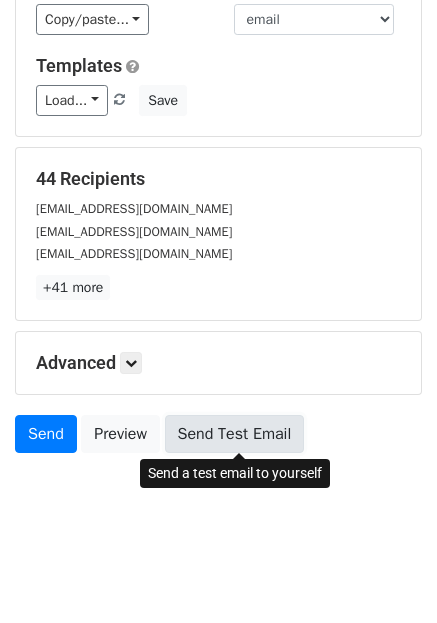 click on "Send Test Email" at bounding box center [235, 434] 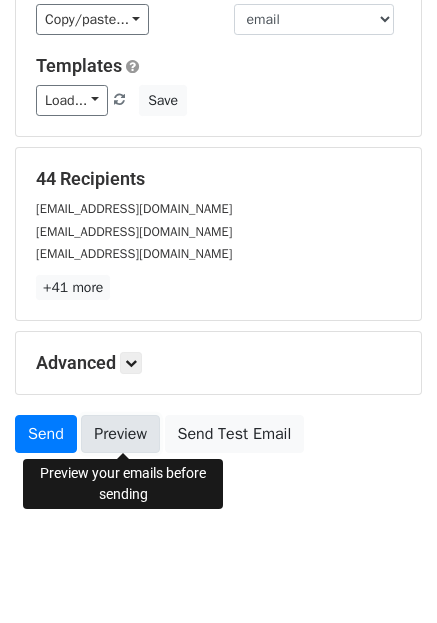 click on "Preview" at bounding box center (120, 434) 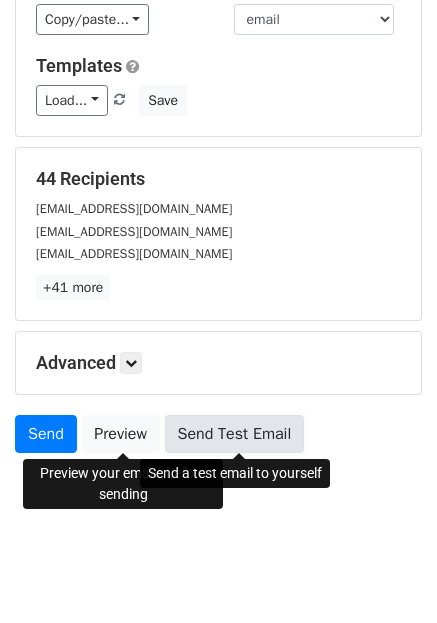 click on "Send Test Email" at bounding box center (235, 434) 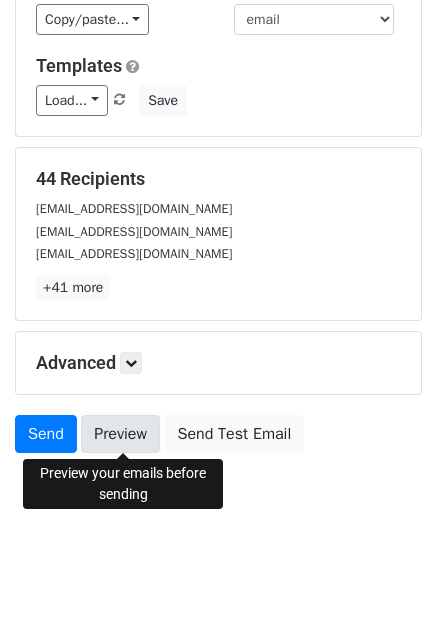 click on "Preview" at bounding box center [120, 434] 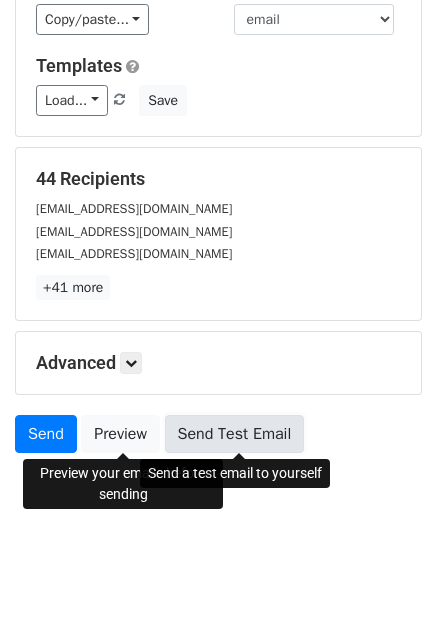 click on "Send Test Email" at bounding box center (235, 434) 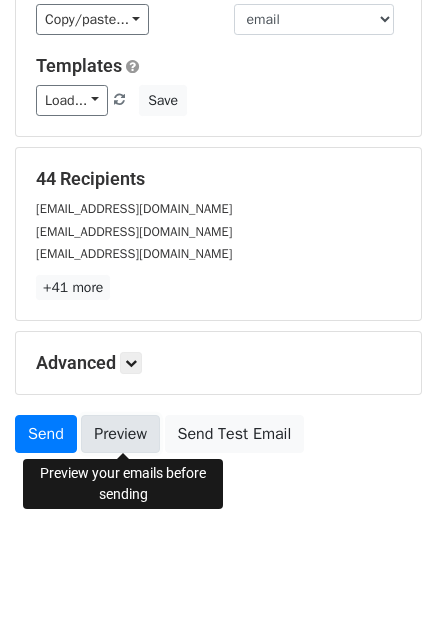 click on "Preview" at bounding box center (120, 434) 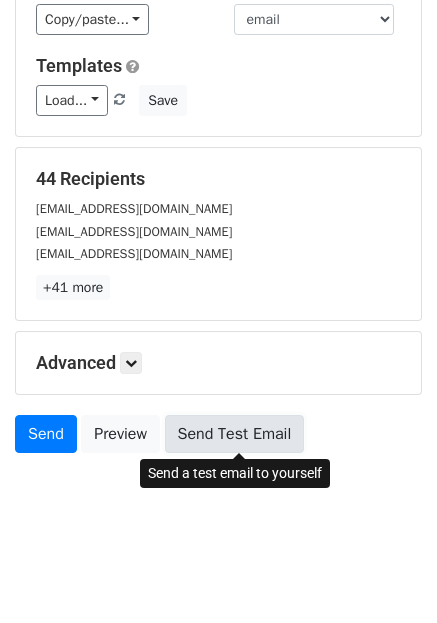 click on "Send Test Email" at bounding box center (235, 434) 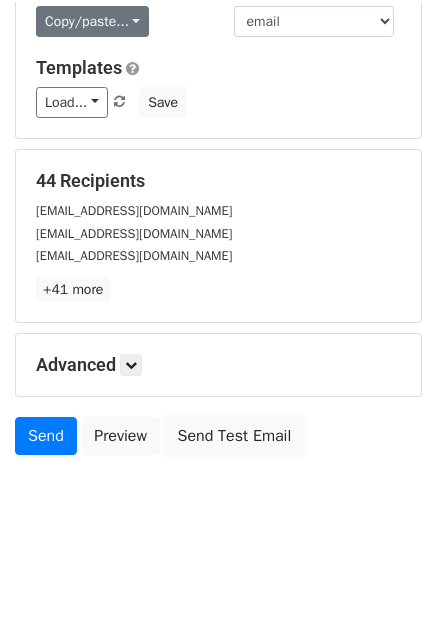 scroll, scrollTop: 252, scrollLeft: 0, axis: vertical 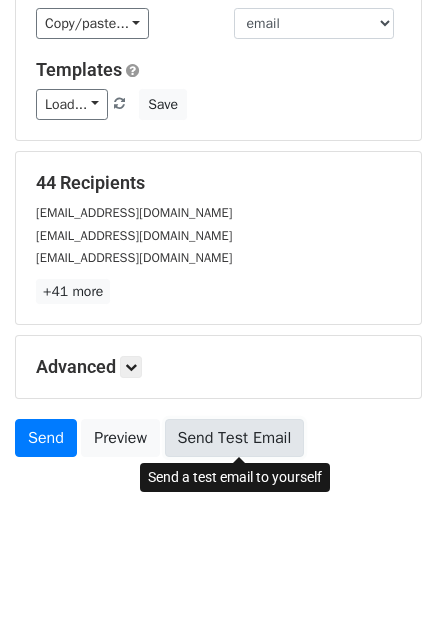 click on "Send Test Email" at bounding box center (235, 438) 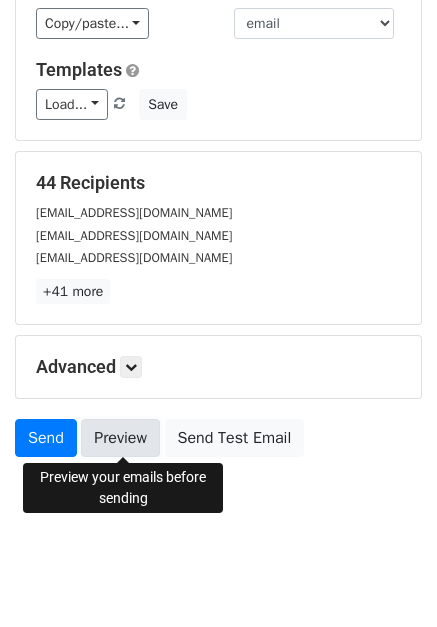 click on "Preview" at bounding box center (120, 438) 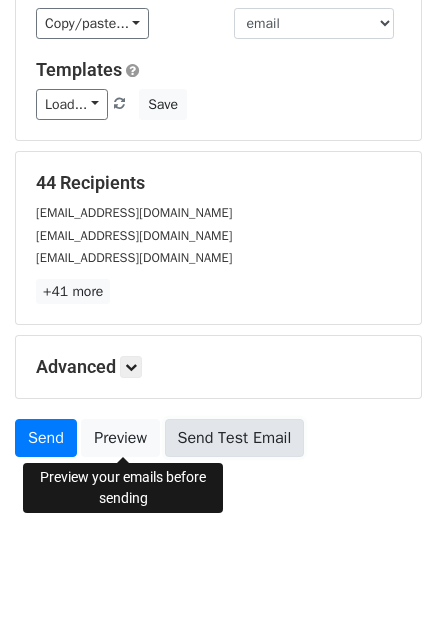 click on "Send Test Email" at bounding box center [235, 438] 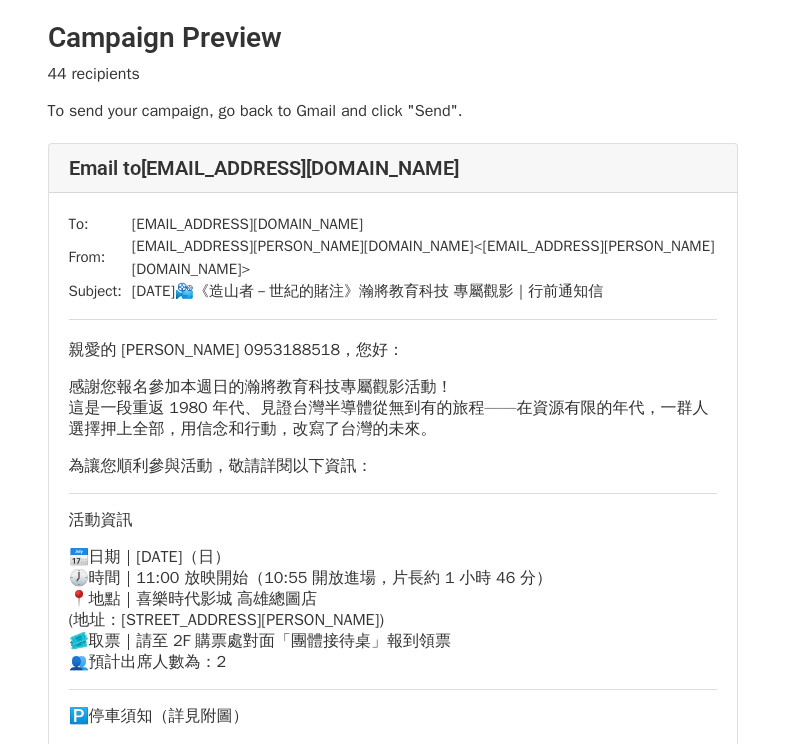 scroll, scrollTop: 0, scrollLeft: 0, axis: both 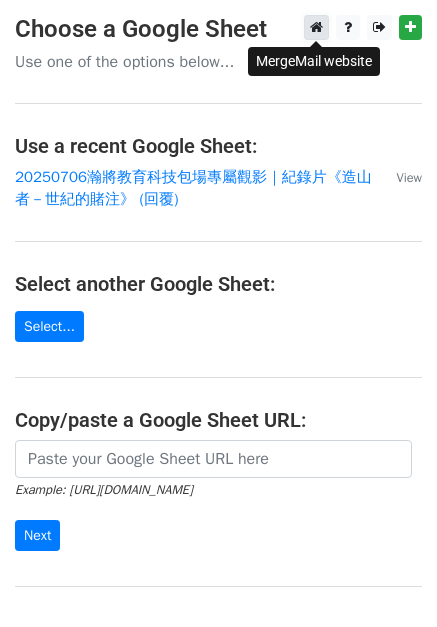 click at bounding box center (316, 27) 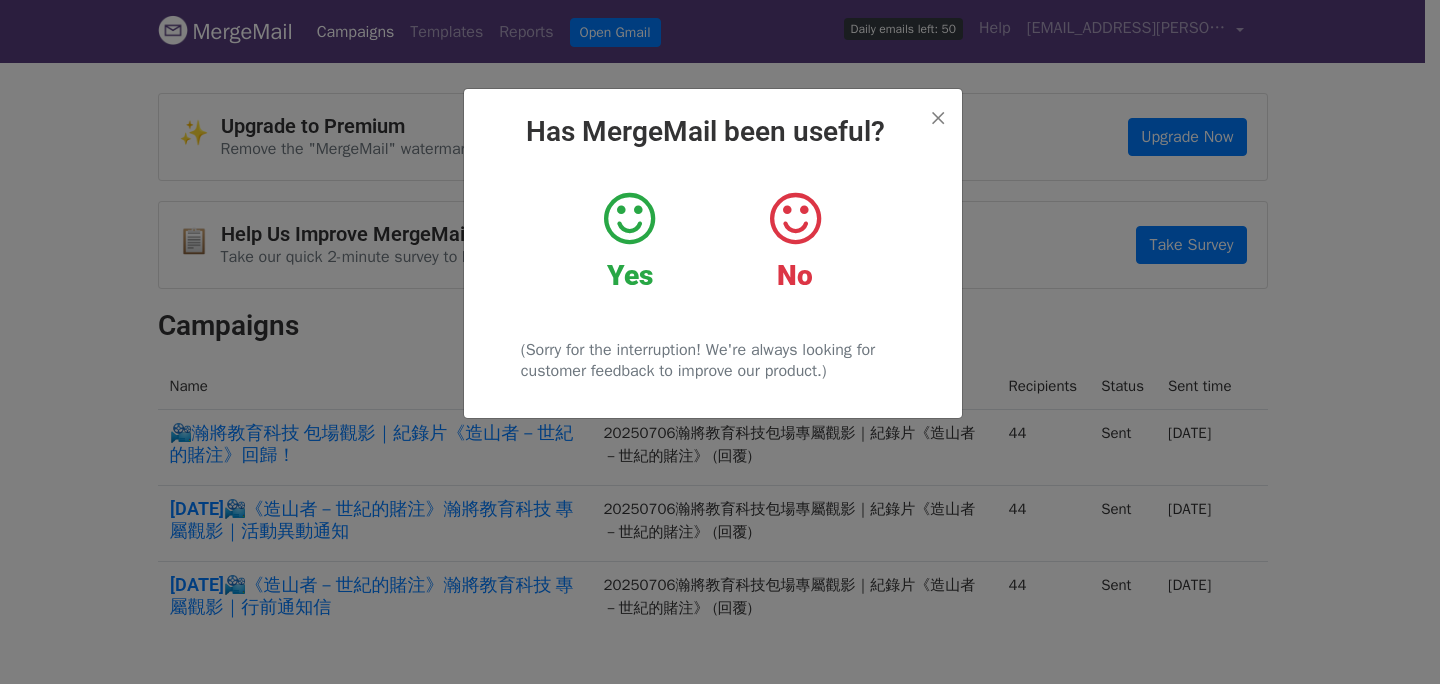 scroll, scrollTop: 0, scrollLeft: 0, axis: both 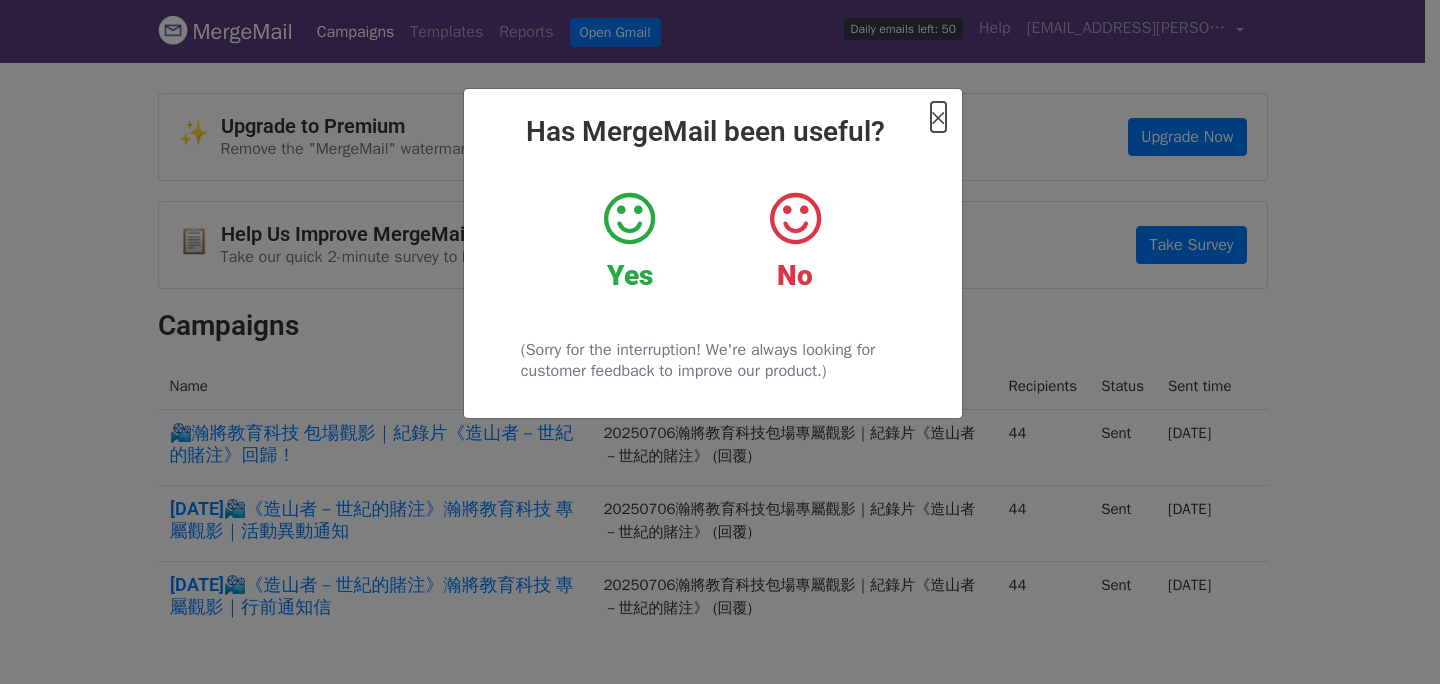 click on "×" at bounding box center (938, 117) 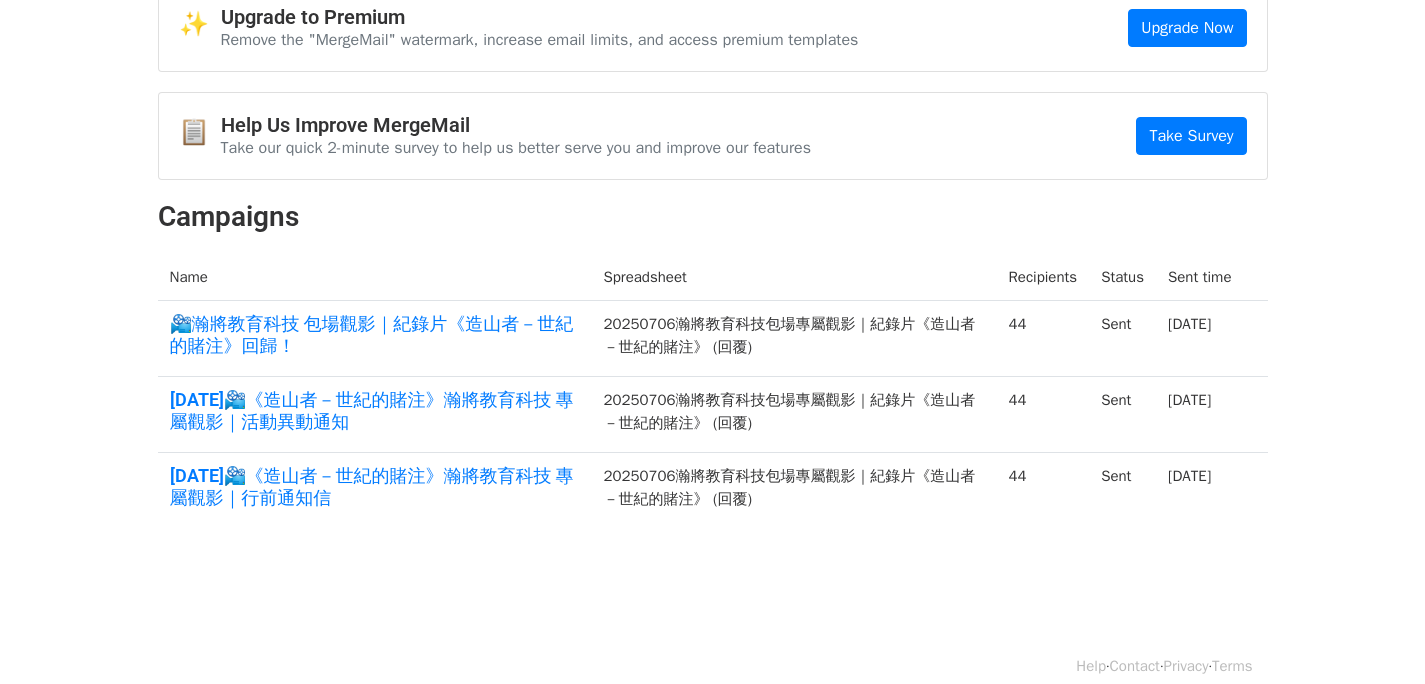 scroll, scrollTop: 0, scrollLeft: 0, axis: both 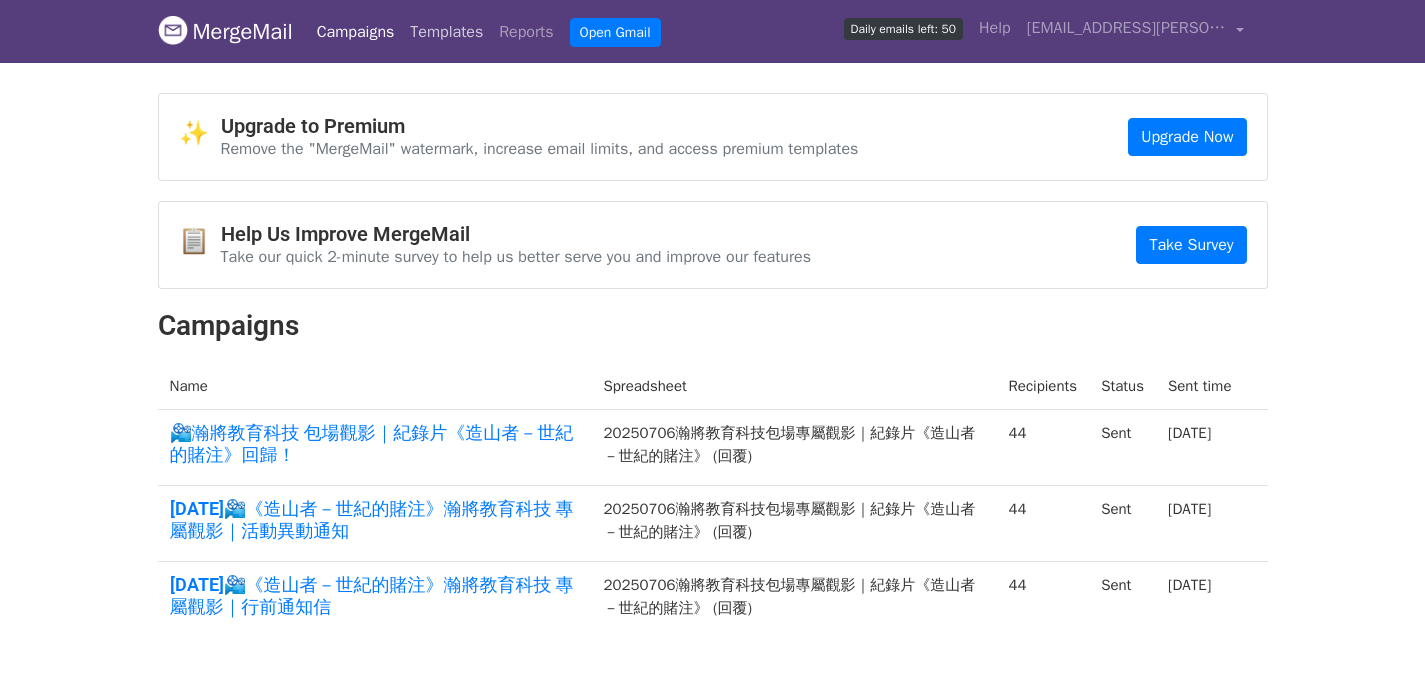 click on "Templates" at bounding box center (446, 32) 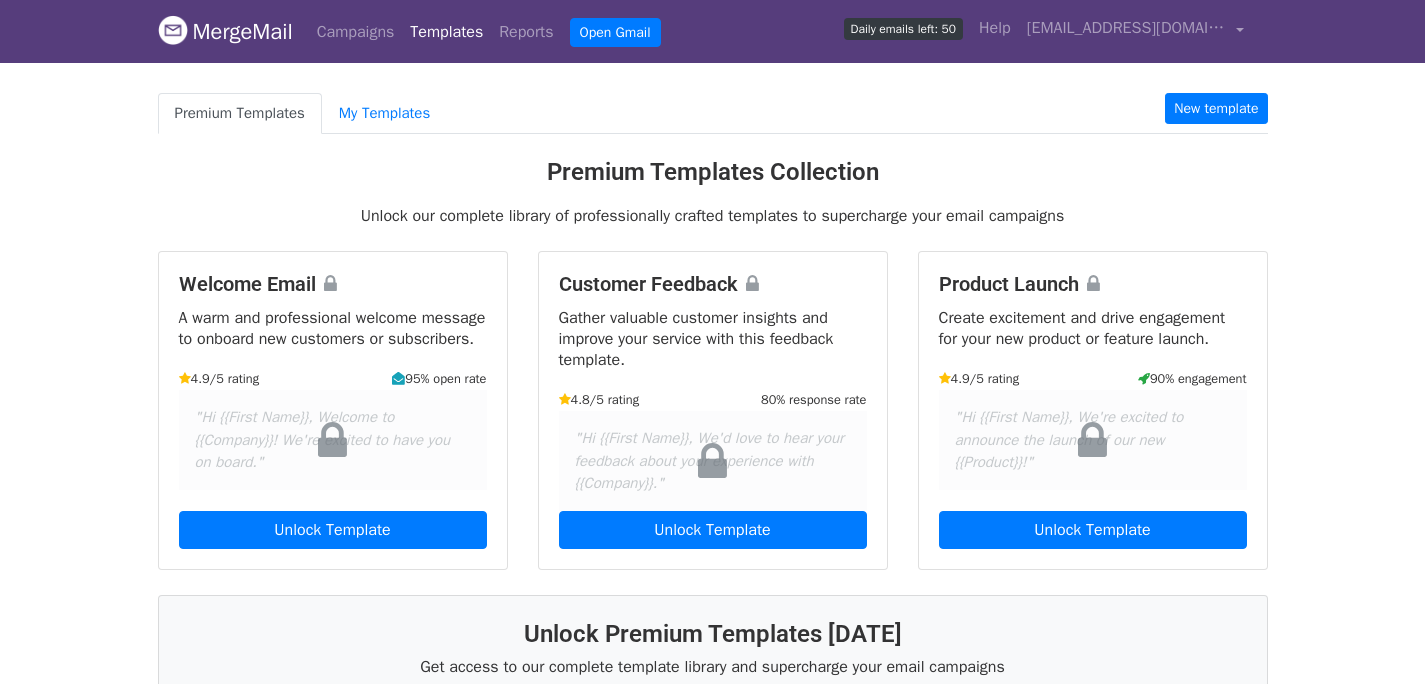 scroll, scrollTop: 0, scrollLeft: 0, axis: both 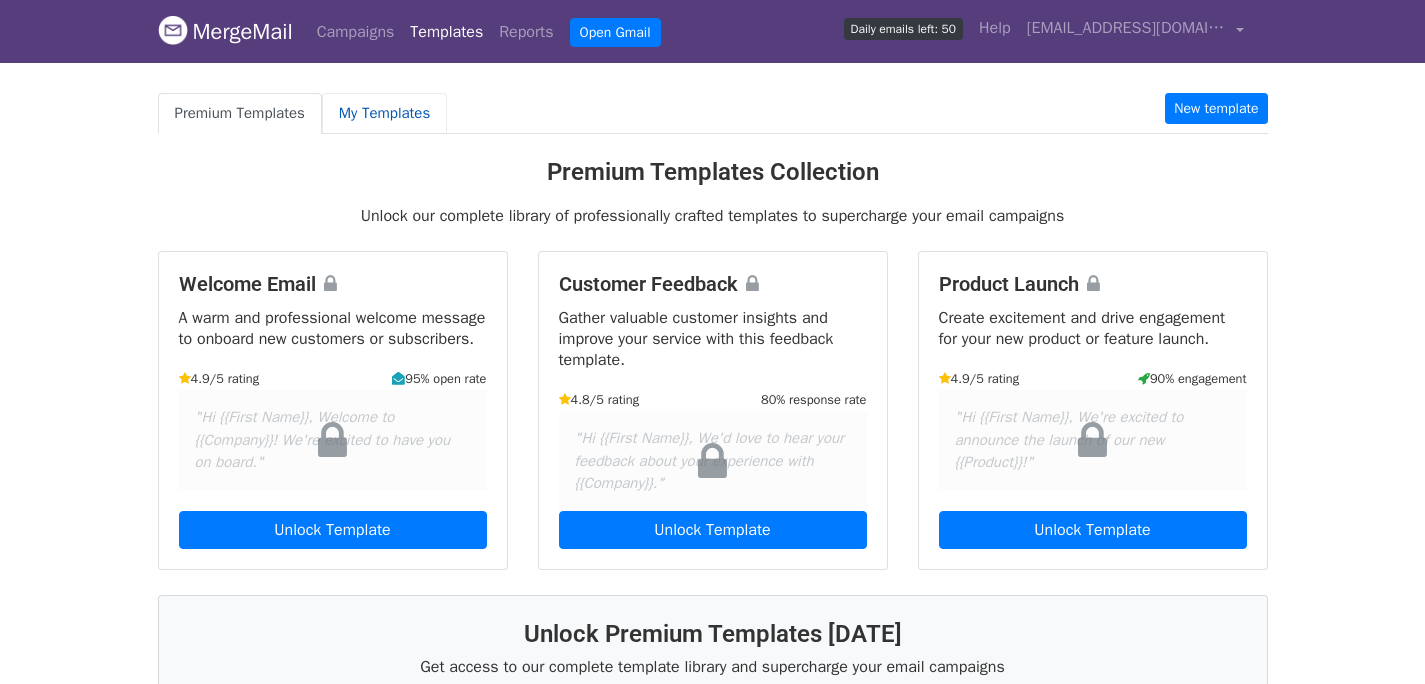 click on "My Templates" at bounding box center (384, 113) 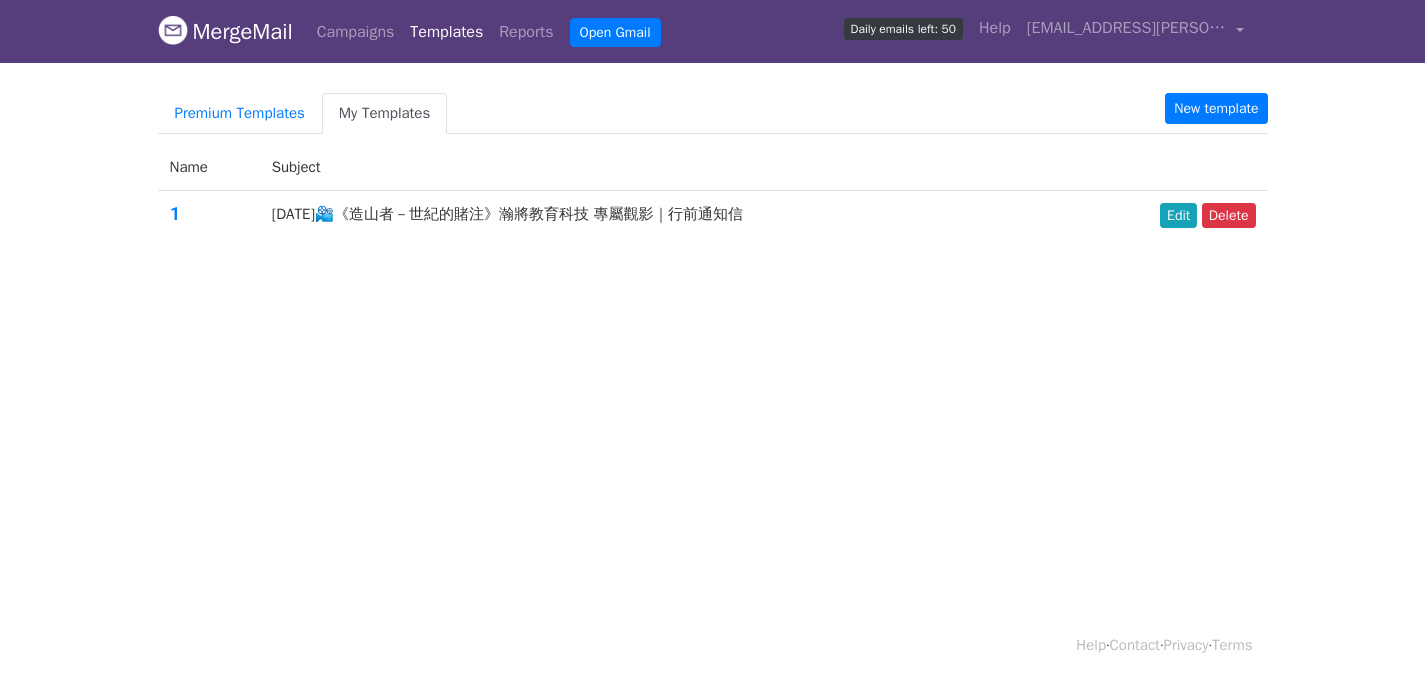 scroll, scrollTop: 0, scrollLeft: 0, axis: both 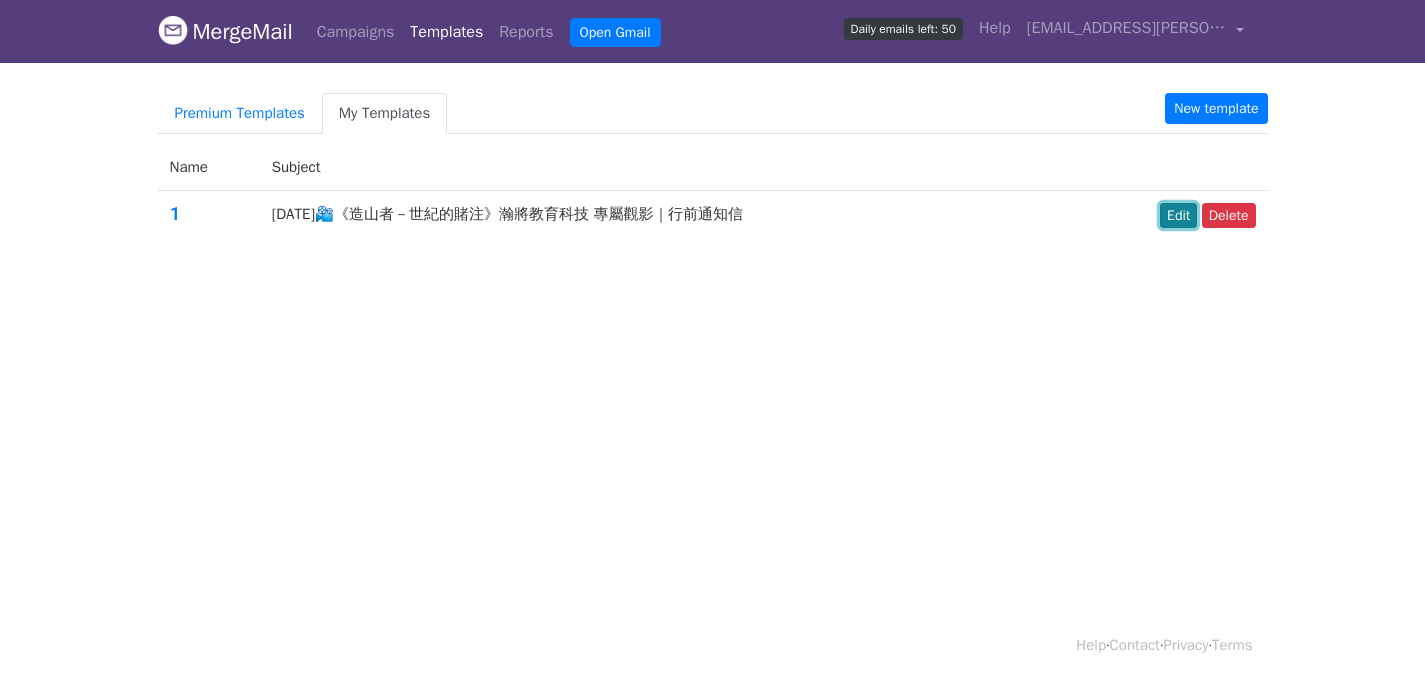 click on "Edit" at bounding box center (1178, 215) 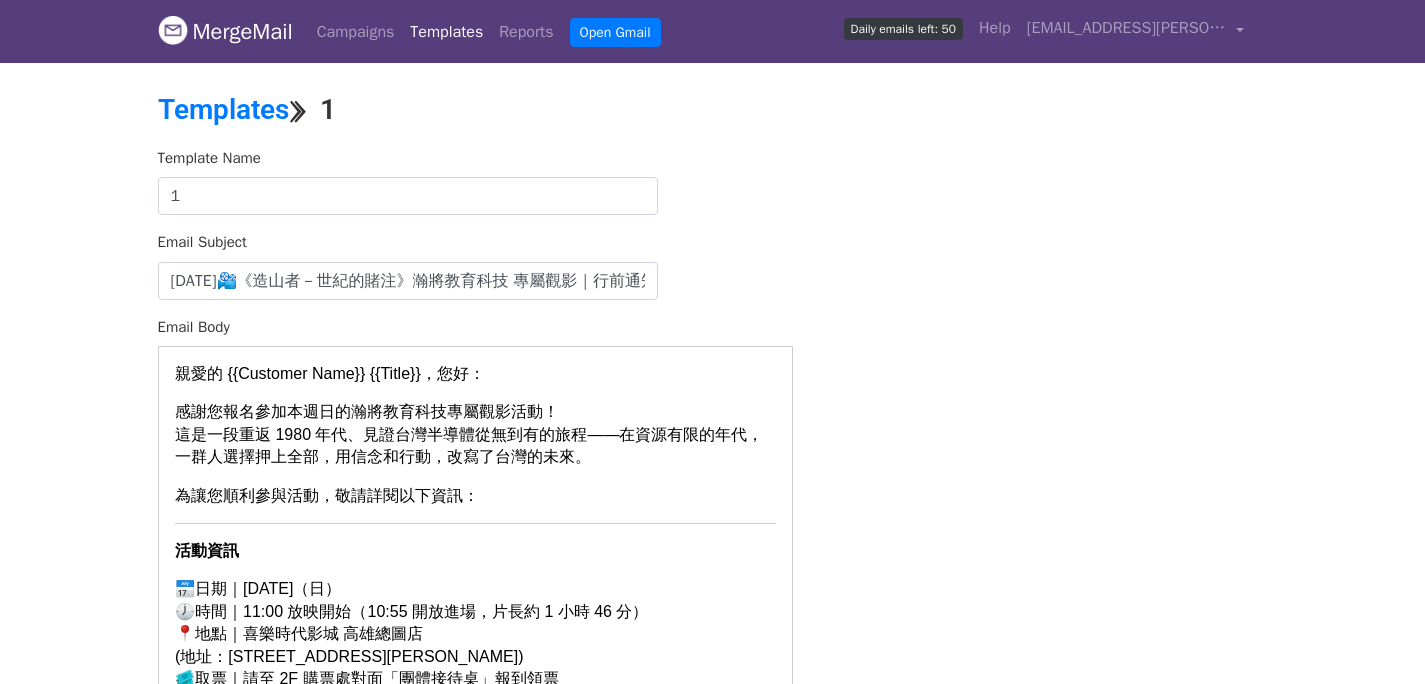 scroll, scrollTop: 0, scrollLeft: 0, axis: both 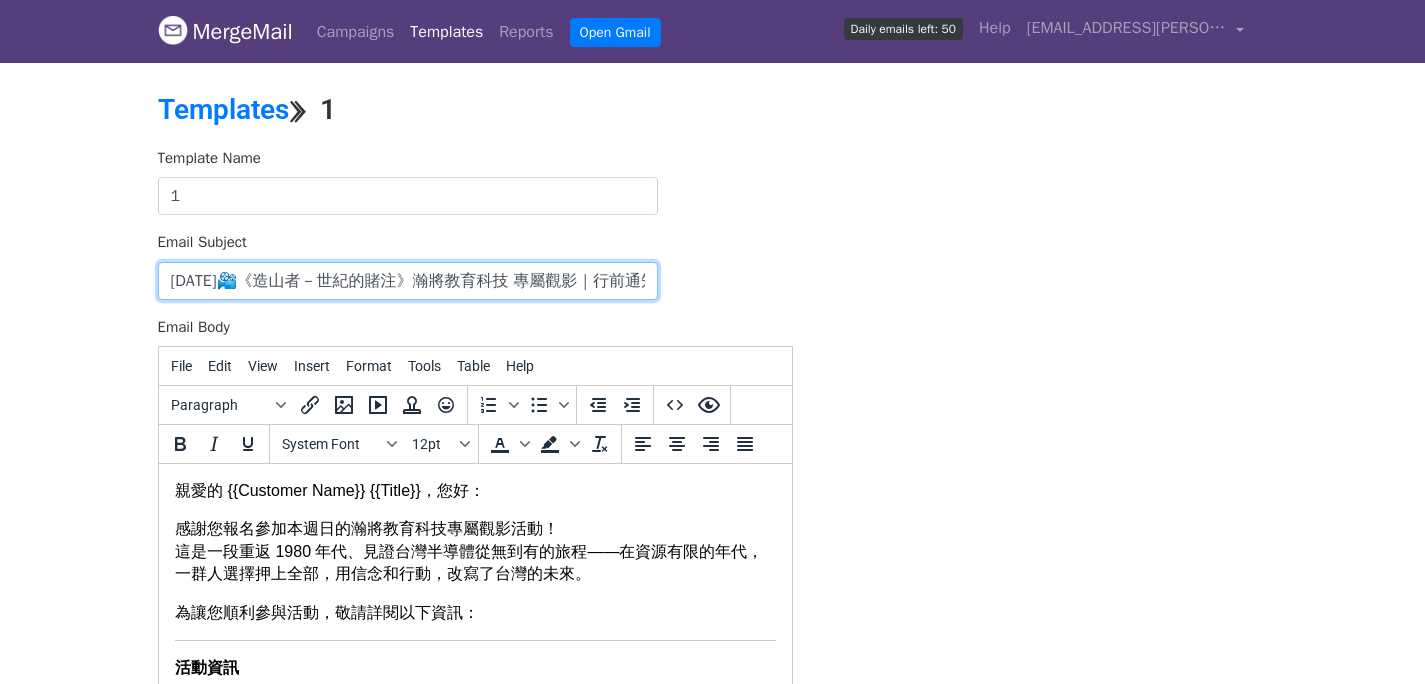 click on "[DATE]📽️《造山者－世紀的賭注》瀚將教育科技 專屬觀影｜行前通知信" at bounding box center [408, 281] 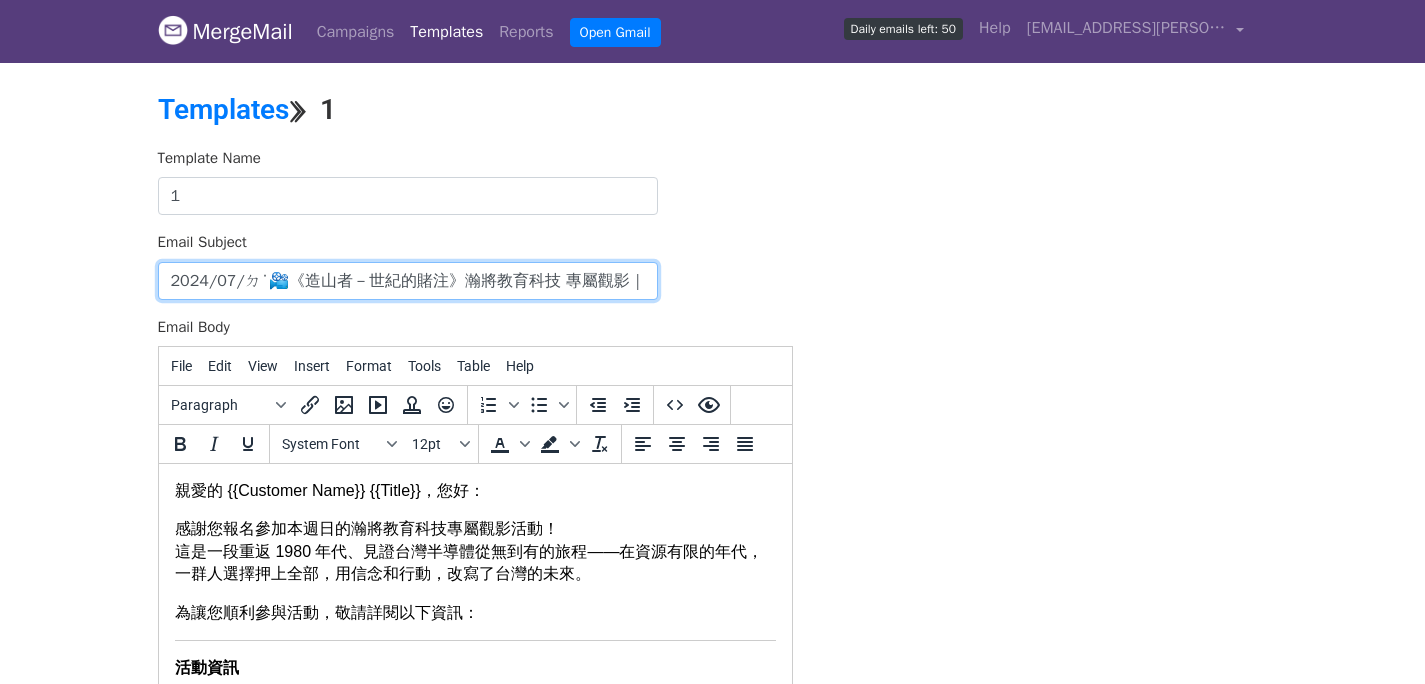 click on "2024/07/ㄉ˙📽️《造山者－世紀的賭注》瀚將教育科技 專屬觀影｜行前通知信" at bounding box center [408, 281] 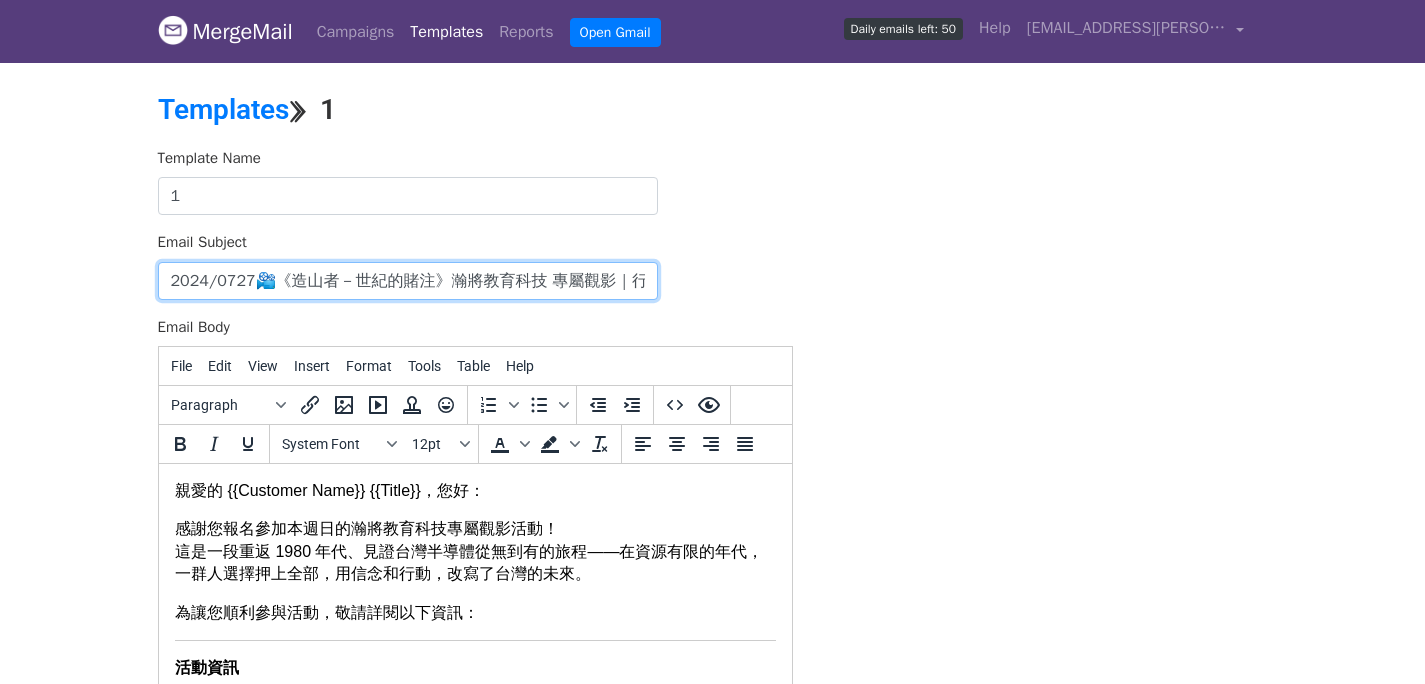 type on "2024/0727📽️《造山者－世紀的賭注》瀚將教育科技 專屬觀影｜行前通知信" 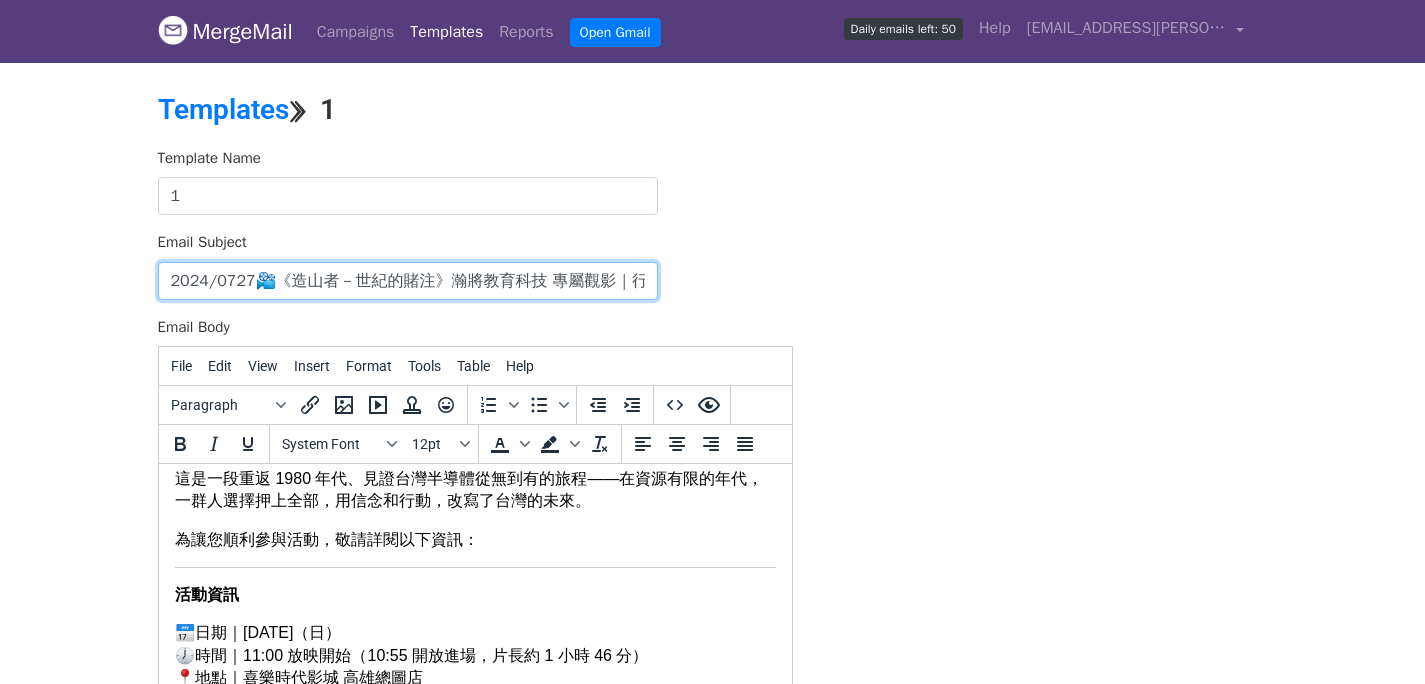scroll, scrollTop: 77, scrollLeft: 0, axis: vertical 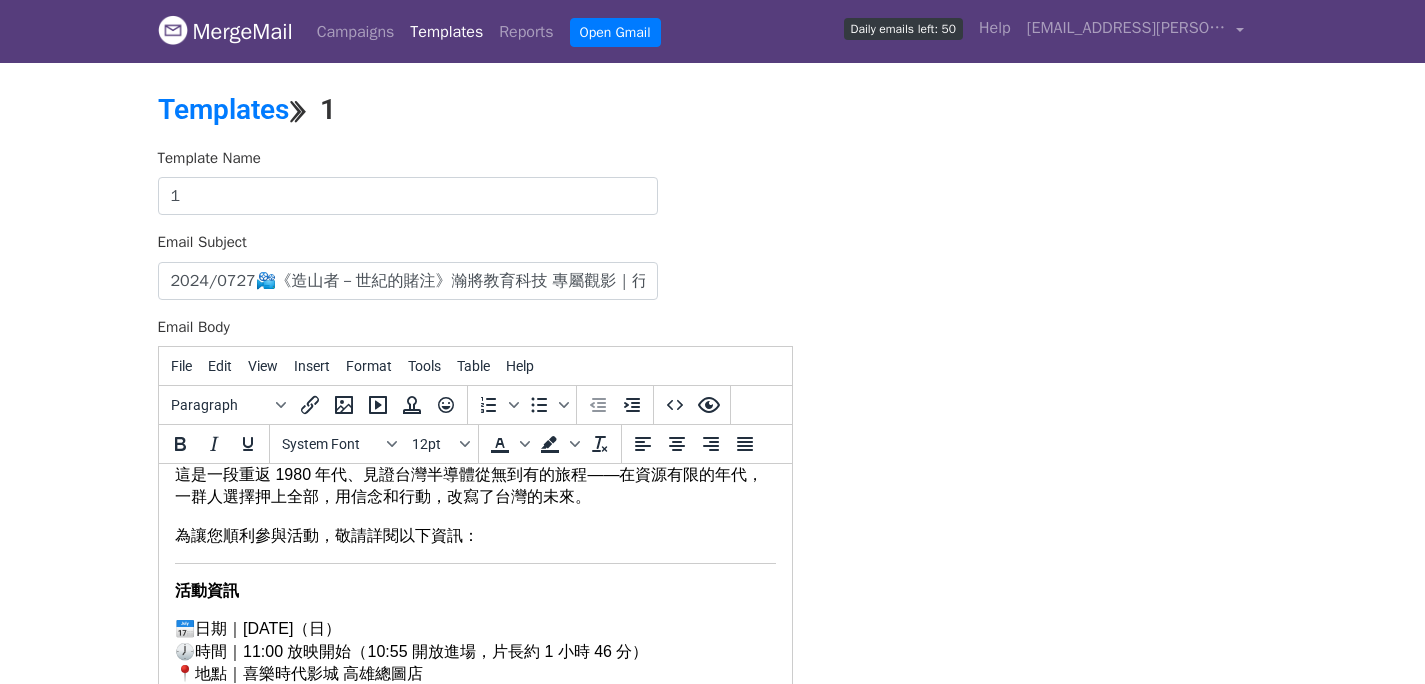 click on "📅日期｜2025 年 7 月 6 日（日） 🕖時間｜11:00 放映開始（10:55 開放進場，片長約 1 小時 46 分） 📍地點｜喜樂時代影城 高雄總圖店           (地址：806高雄市前鎮區林森四路189號2樓) 🎟️取票｜請至 2F 購票處對面「團體接待桌」報到領票 👥預計出席人數為： {{people}}" at bounding box center [474, 685] 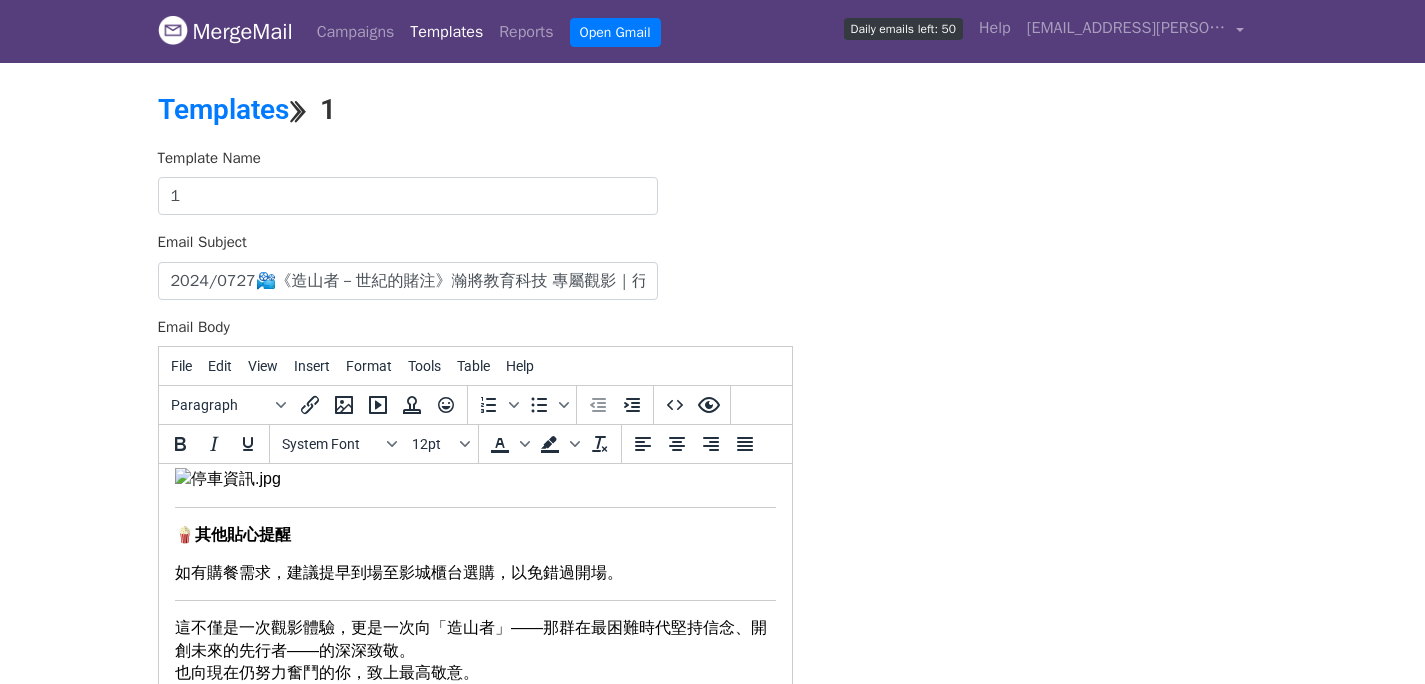 scroll, scrollTop: 803, scrollLeft: 0, axis: vertical 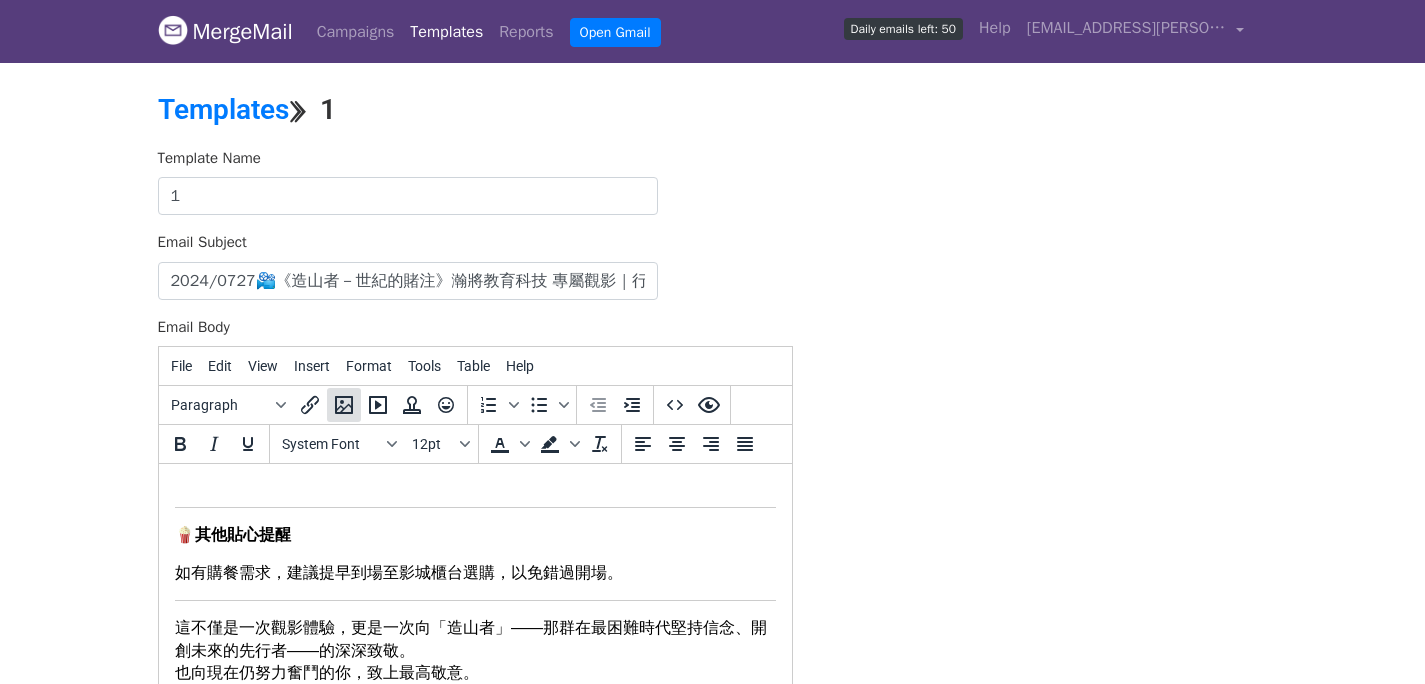 click 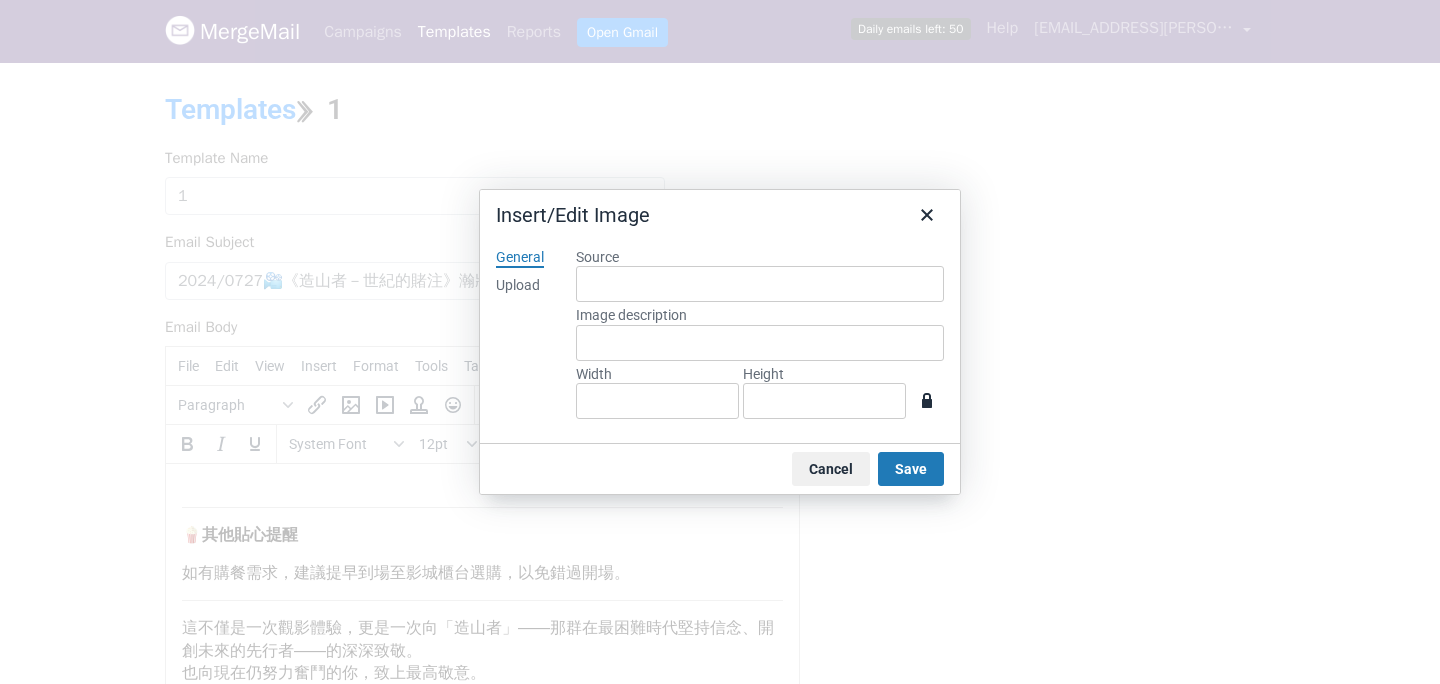 click on "Source" at bounding box center (760, 257) 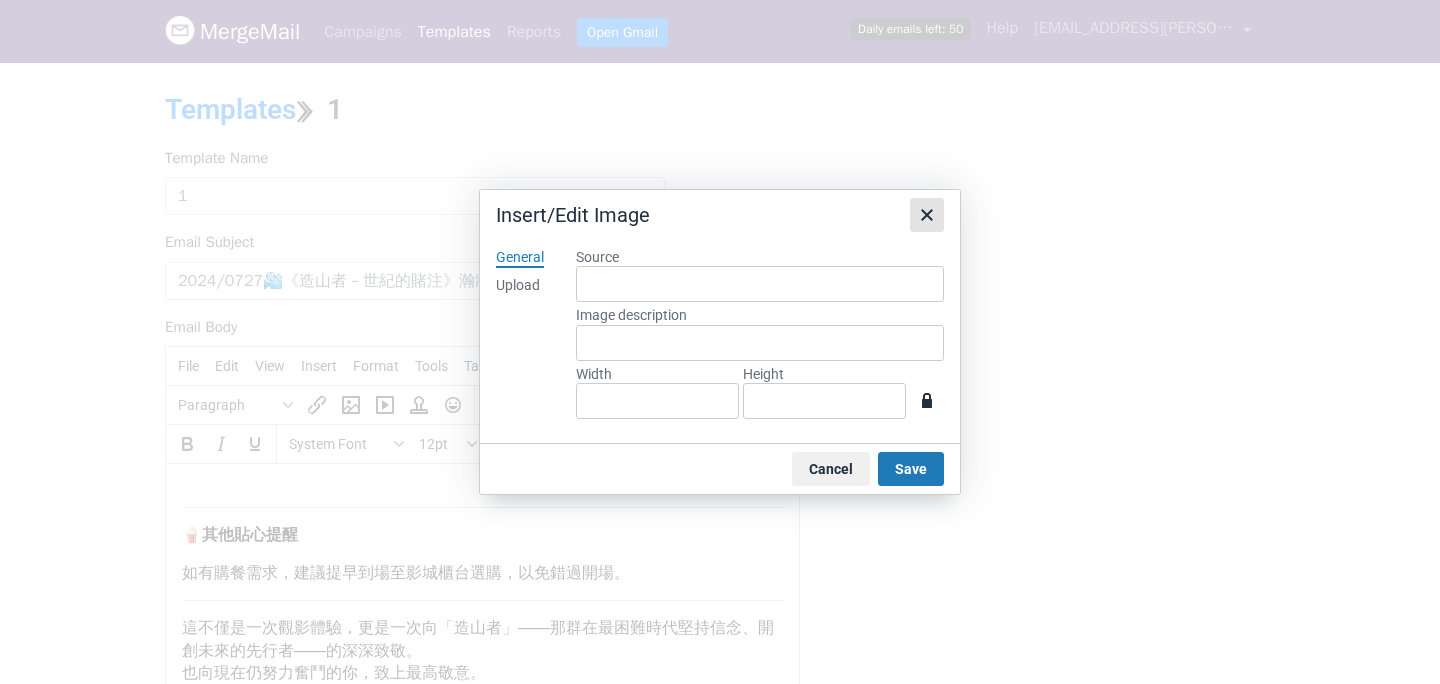 click 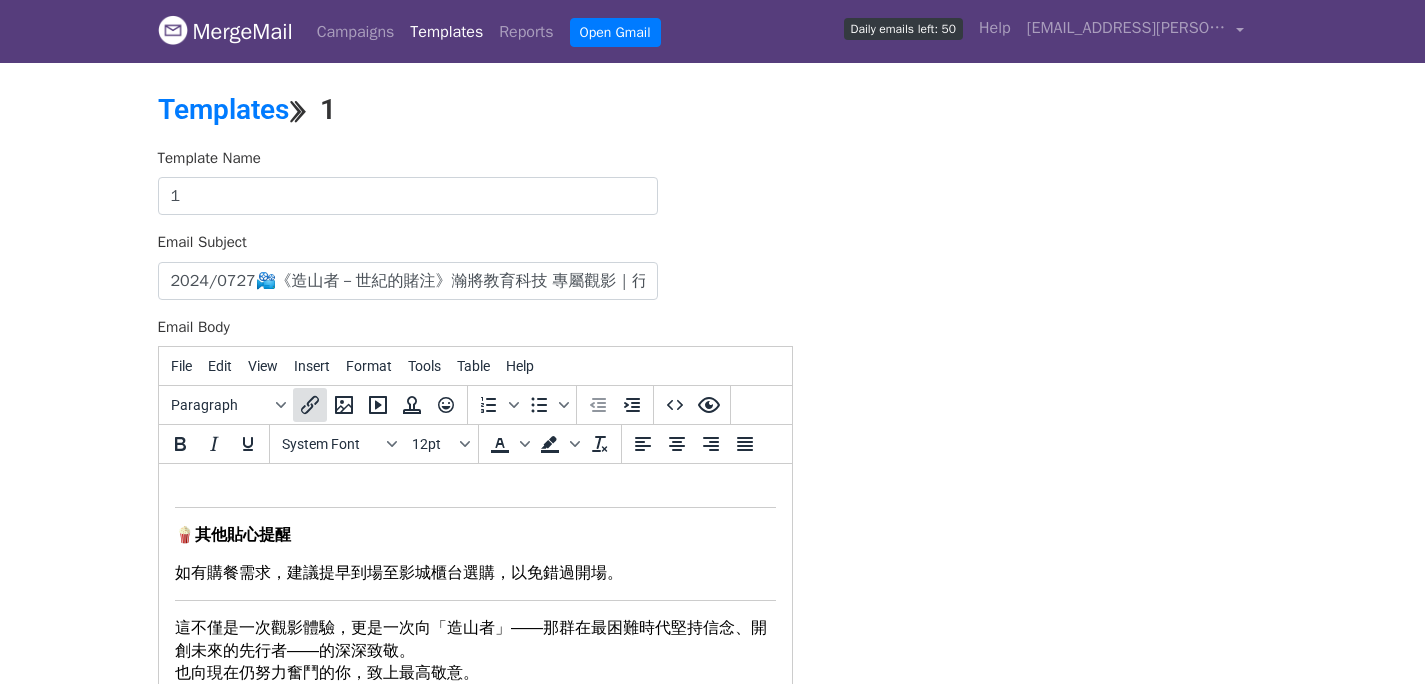 click 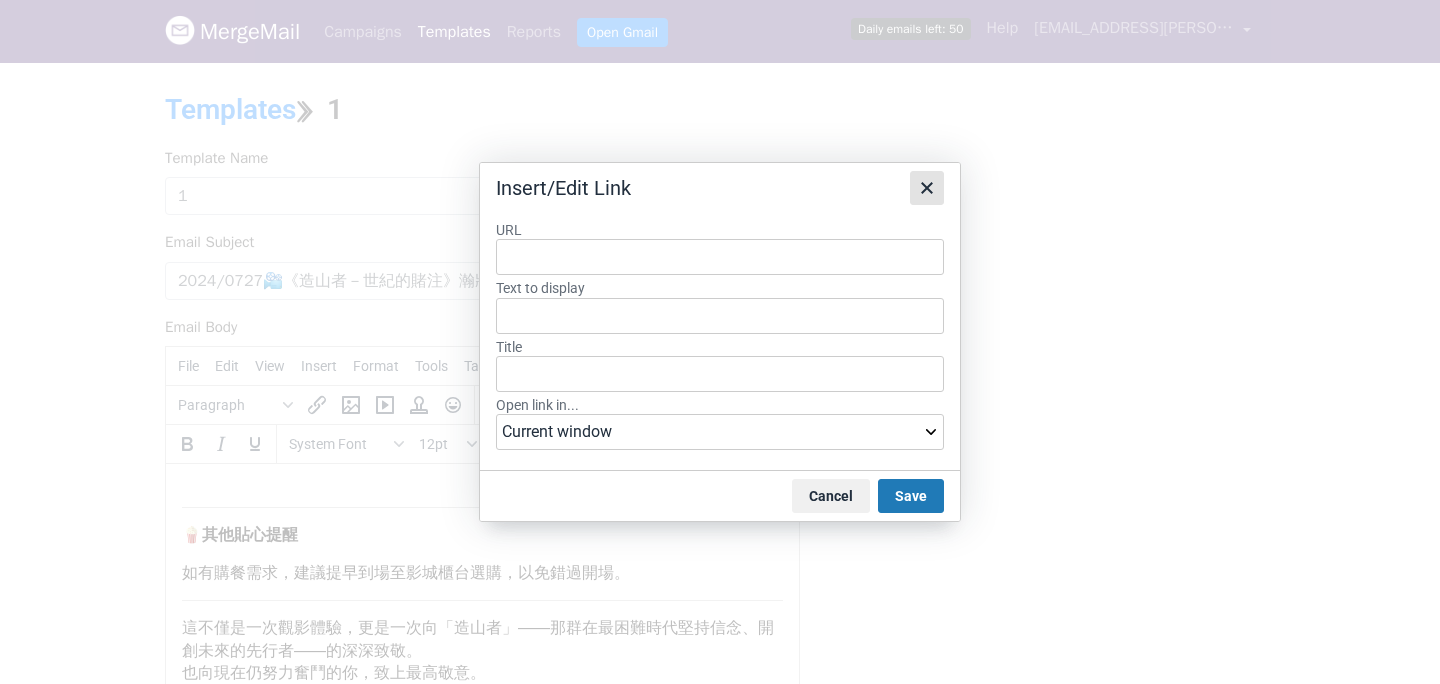 click 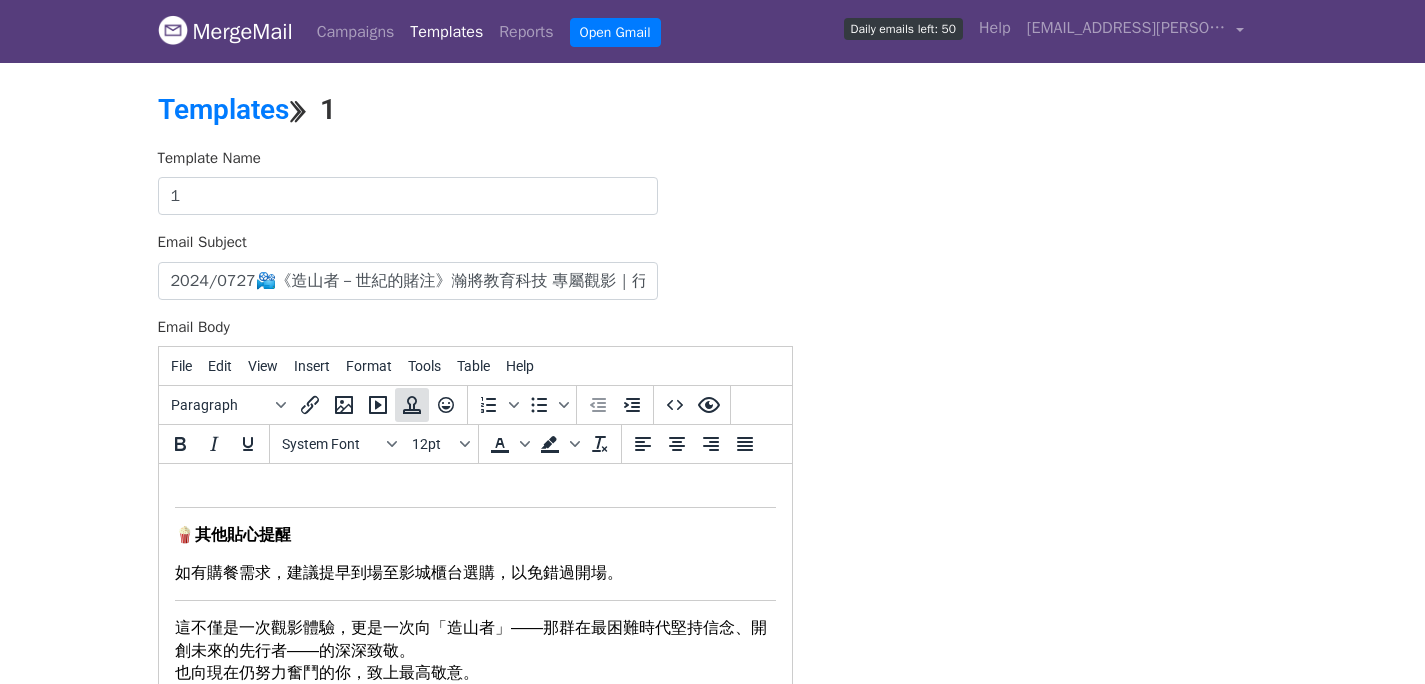 click 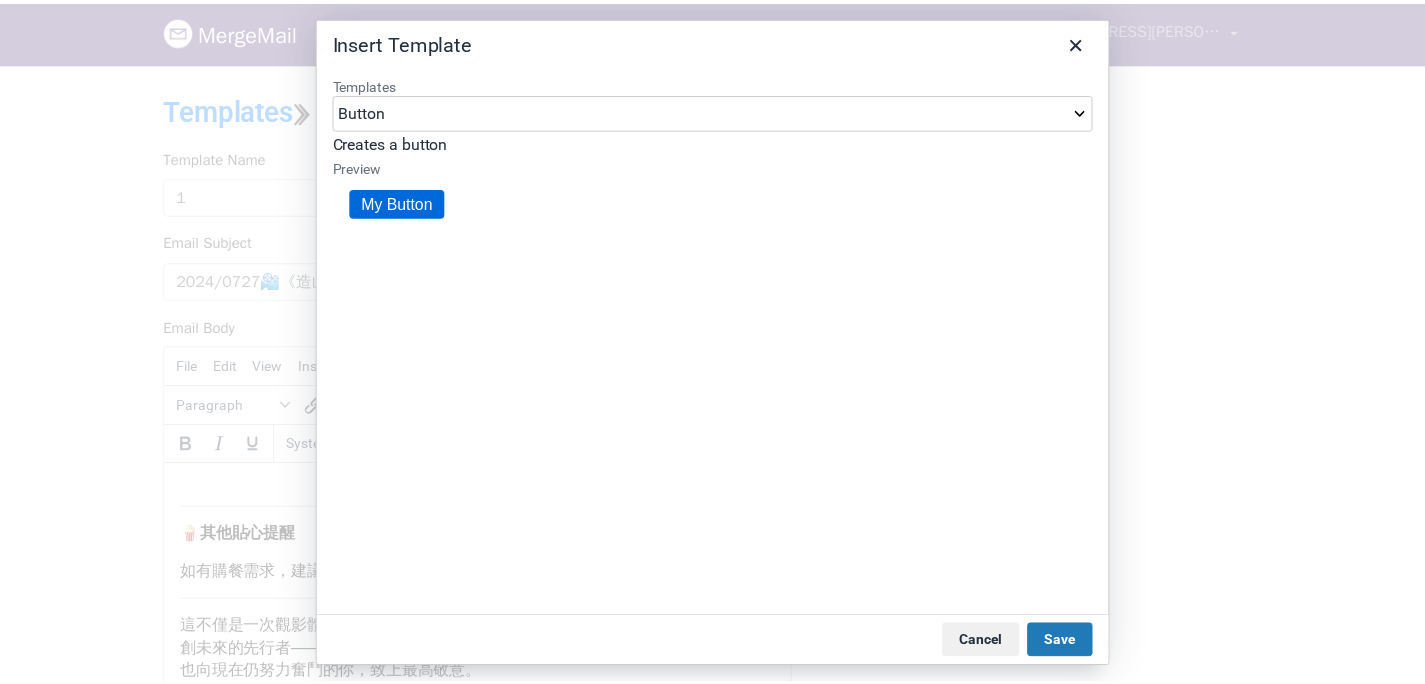 scroll, scrollTop: 0, scrollLeft: 0, axis: both 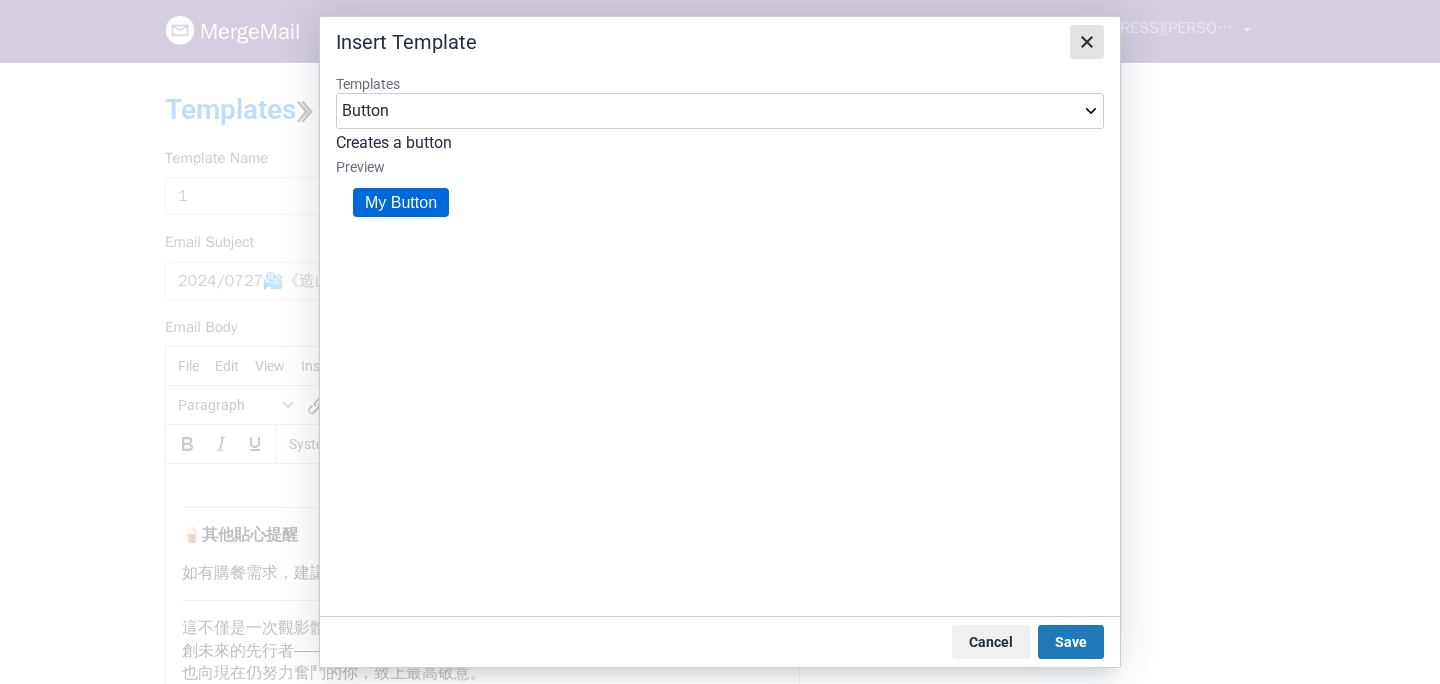 click 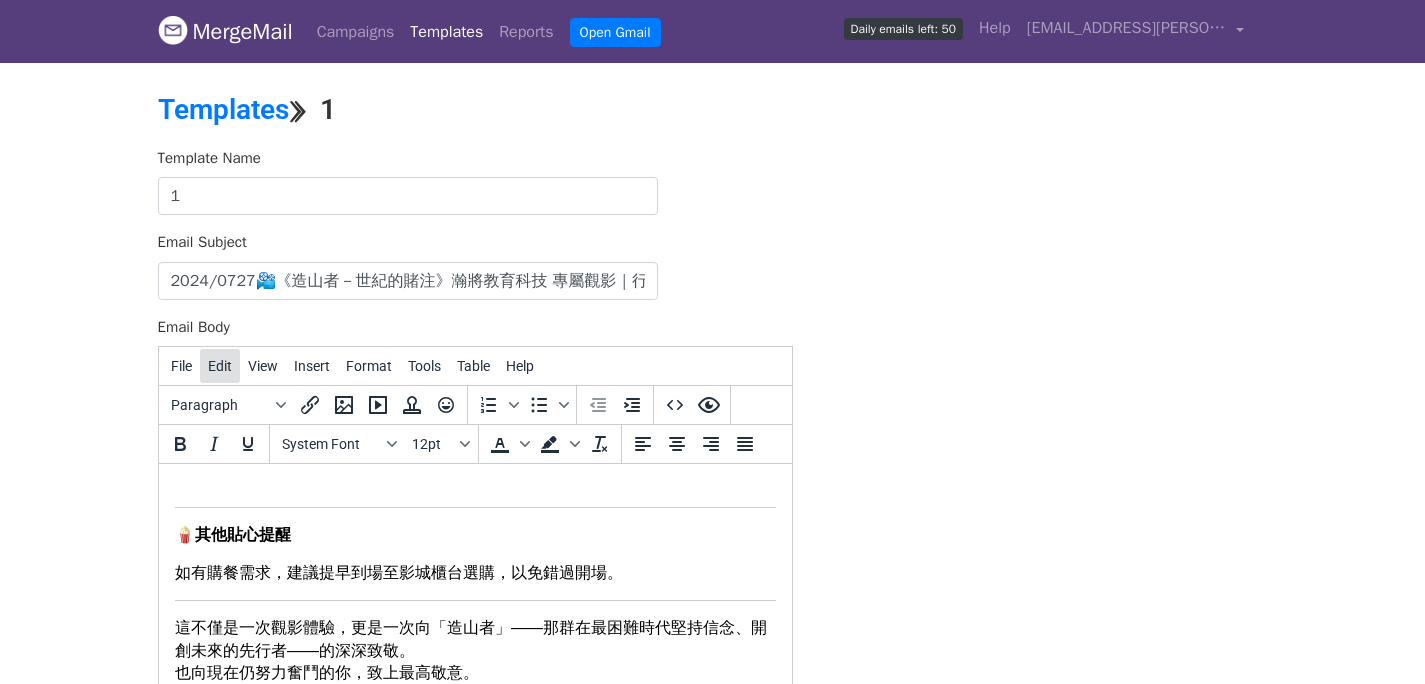 click on "Edit" at bounding box center [220, 366] 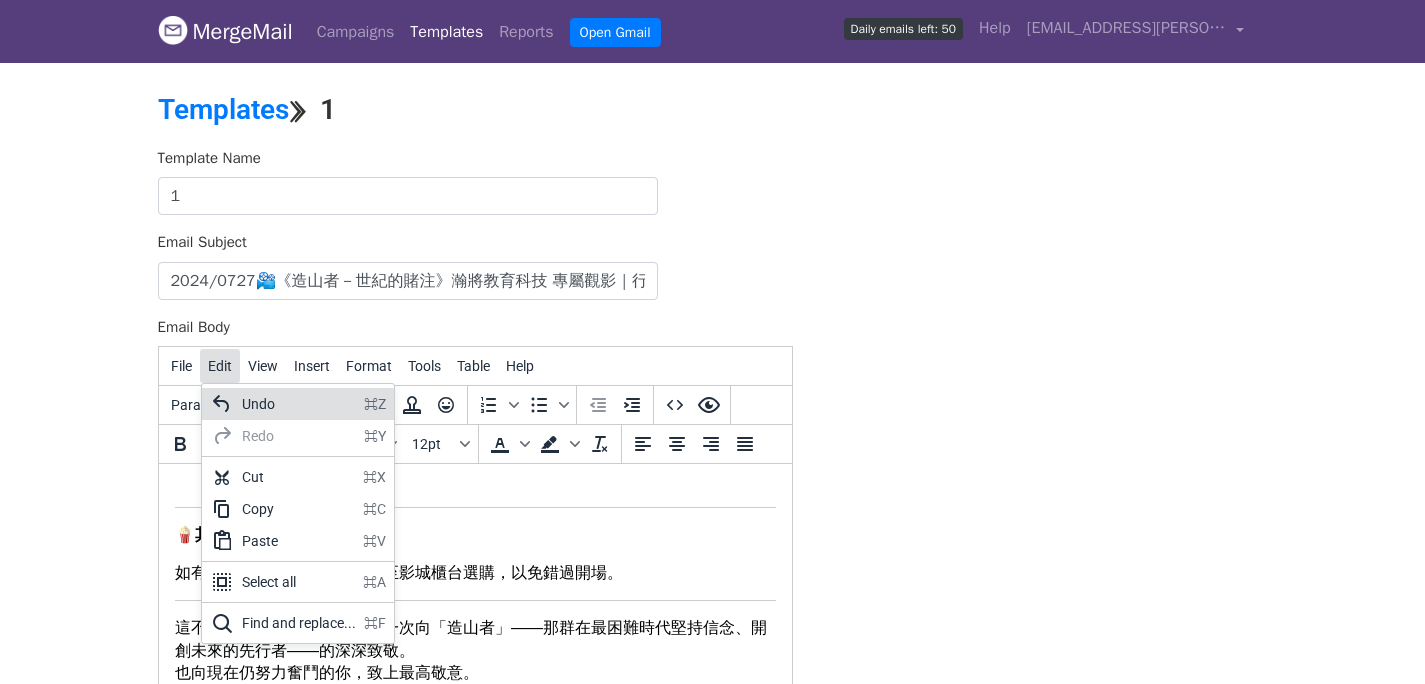 click on "Edit" at bounding box center [220, 366] 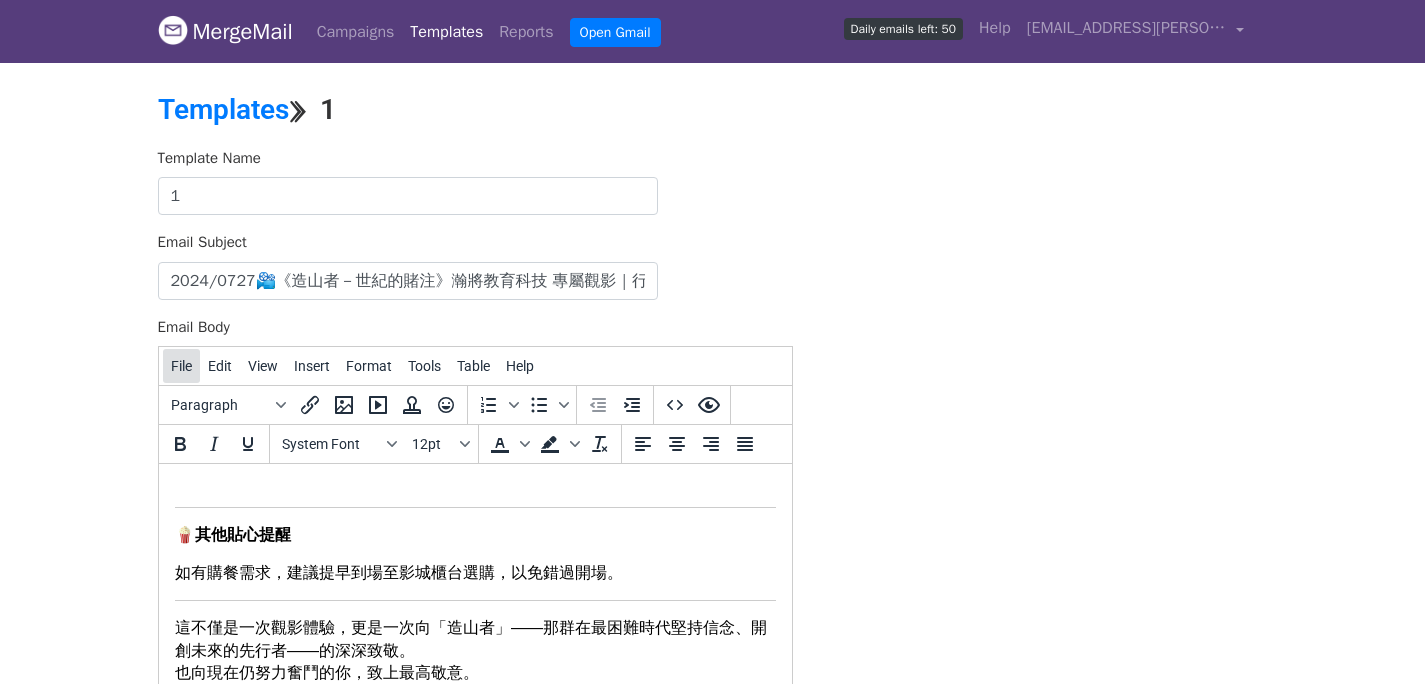 click on "File" at bounding box center (181, 366) 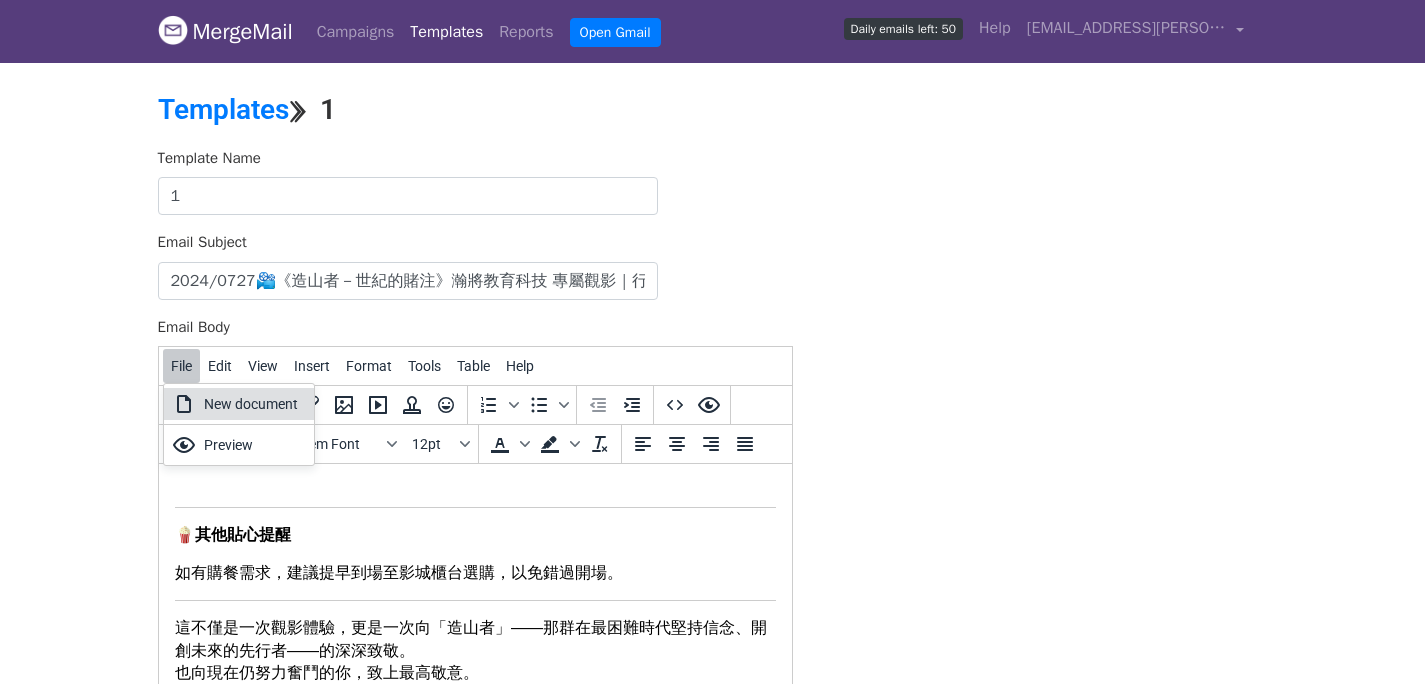 click on "New document" at bounding box center (251, 404) 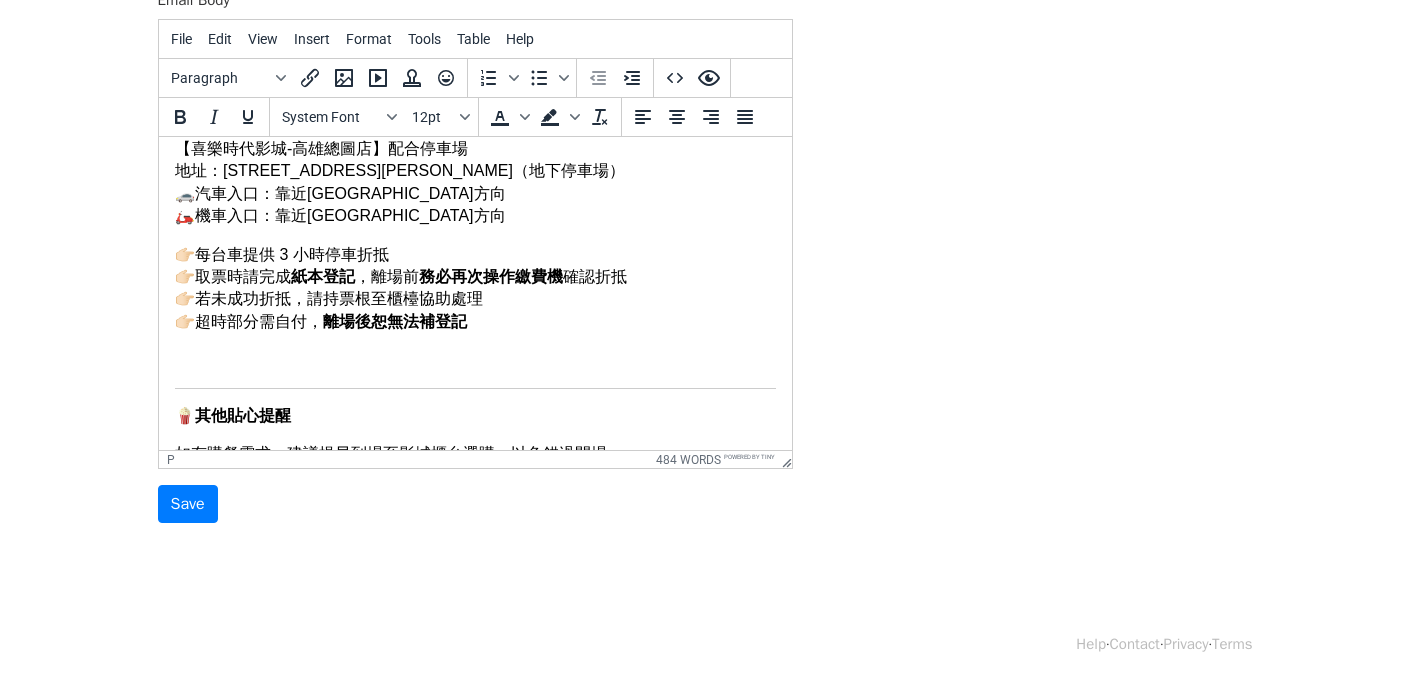 scroll, scrollTop: 476, scrollLeft: 0, axis: vertical 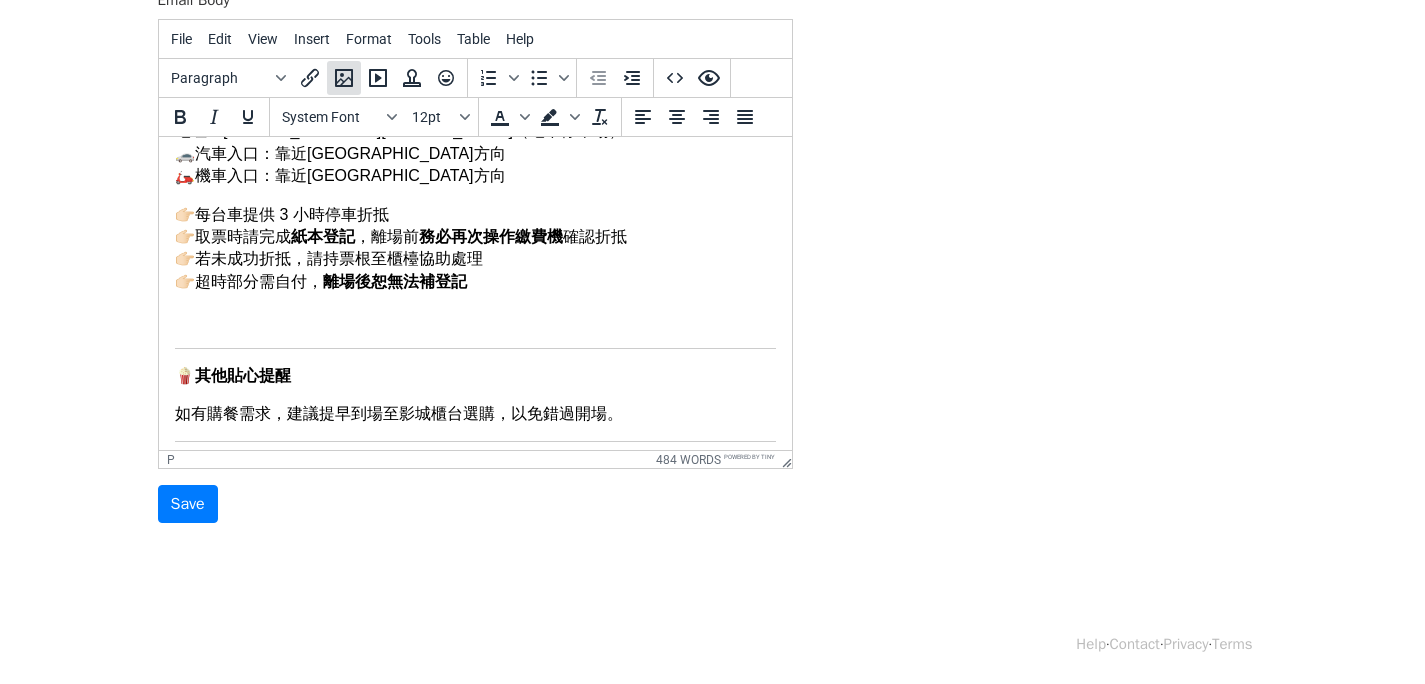 click at bounding box center [344, 78] 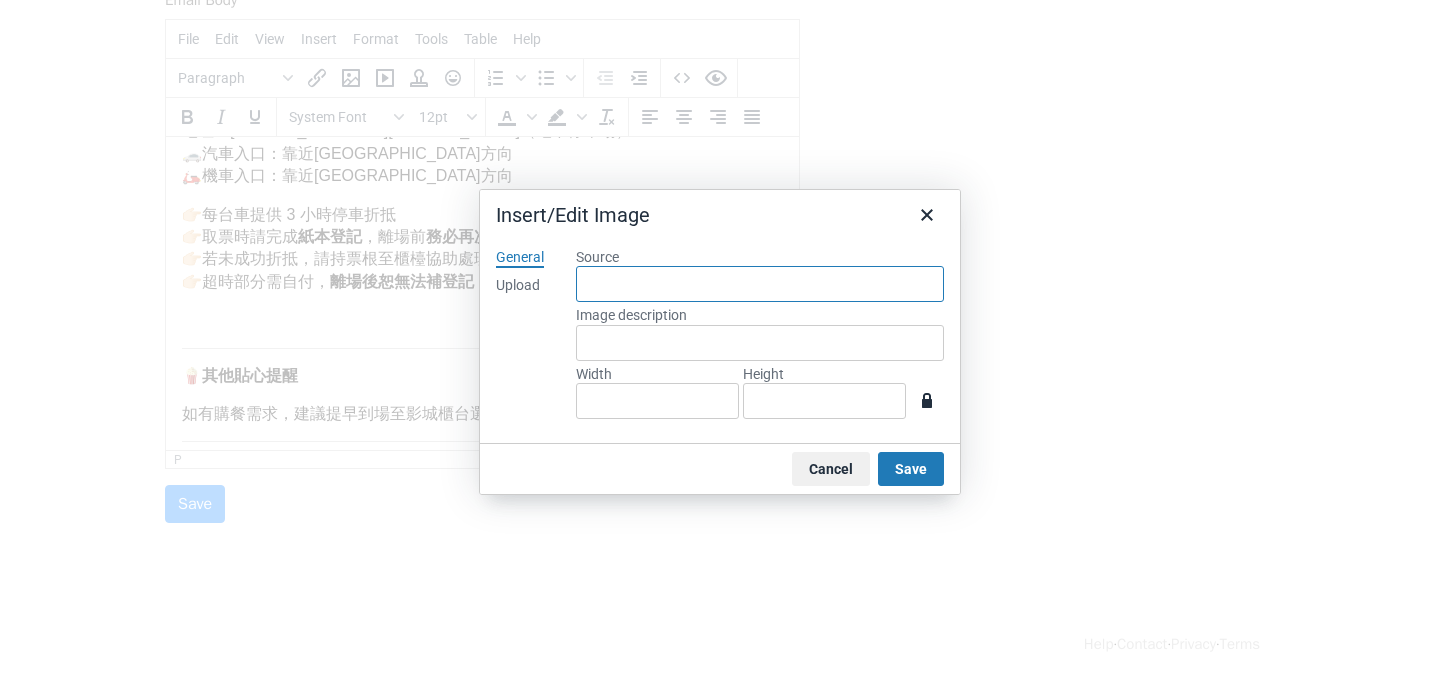 click on "Source" at bounding box center (760, 284) 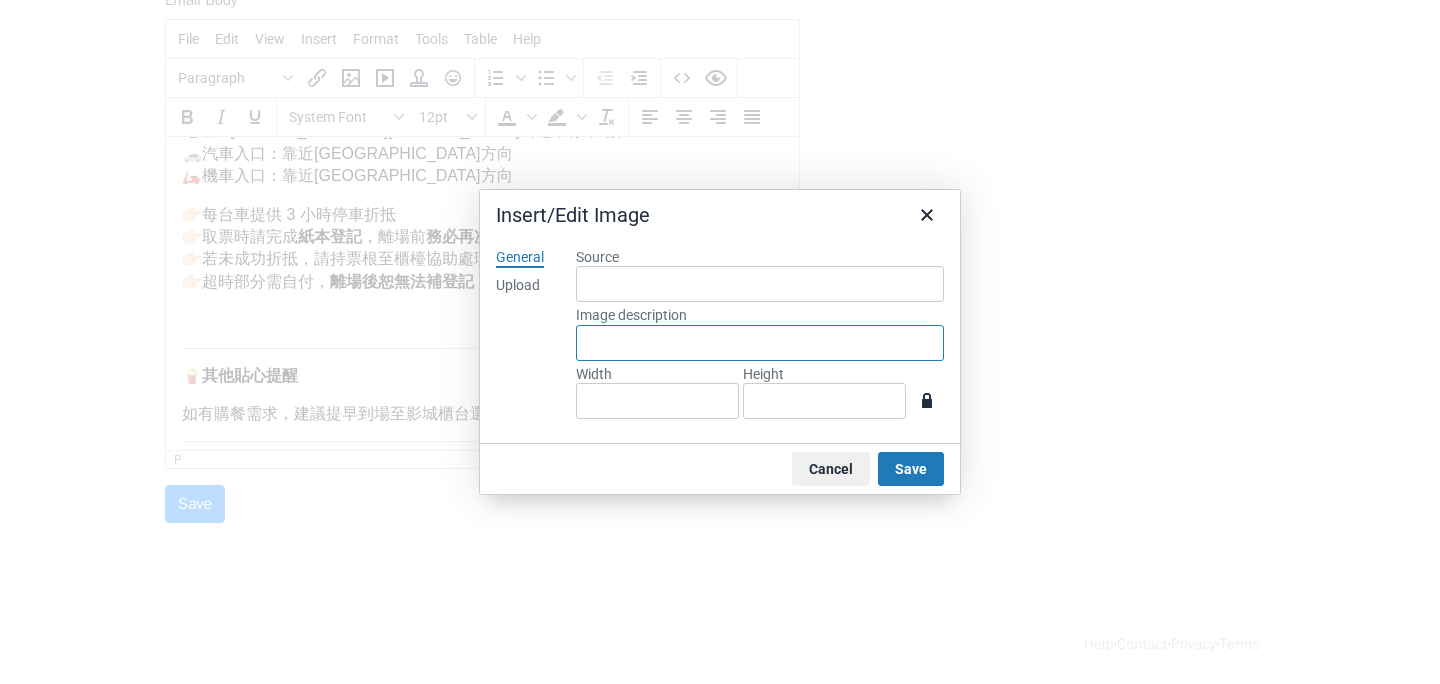 click on "Image description" at bounding box center (760, 343) 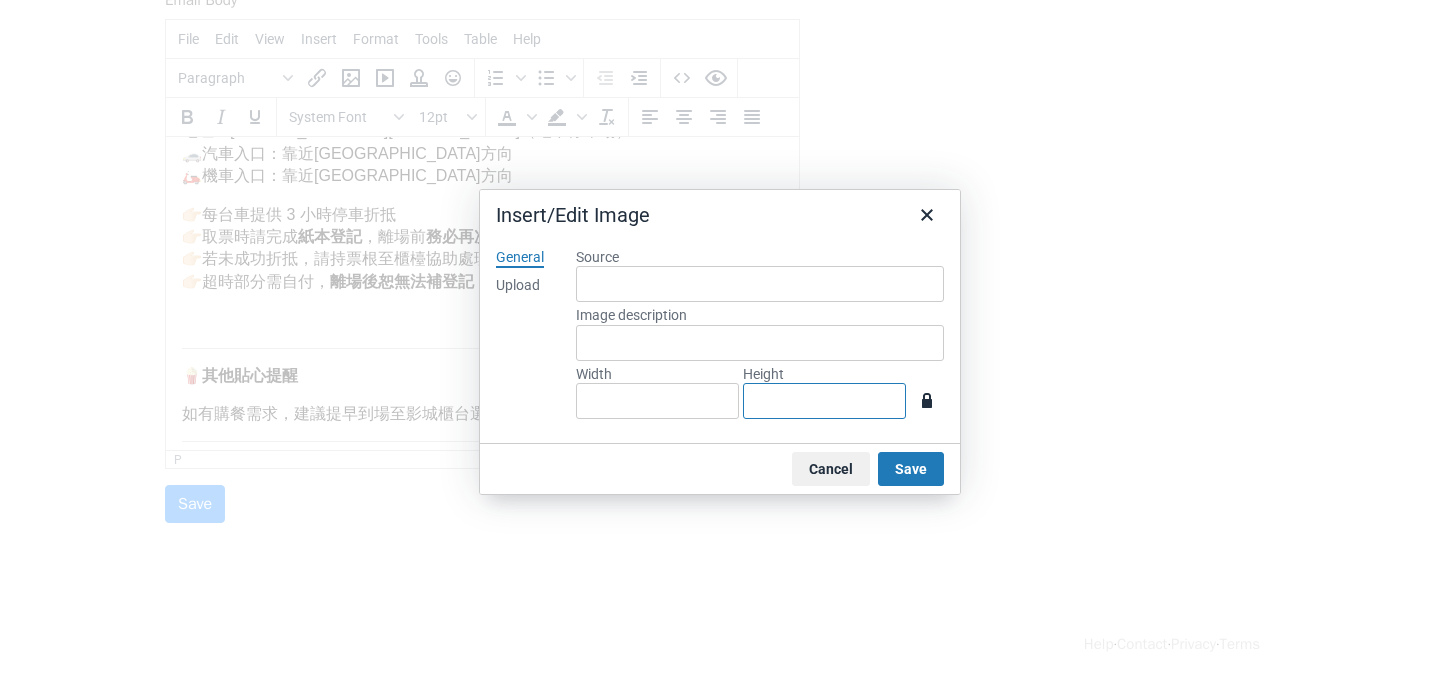 click on "Height" at bounding box center (824, 401) 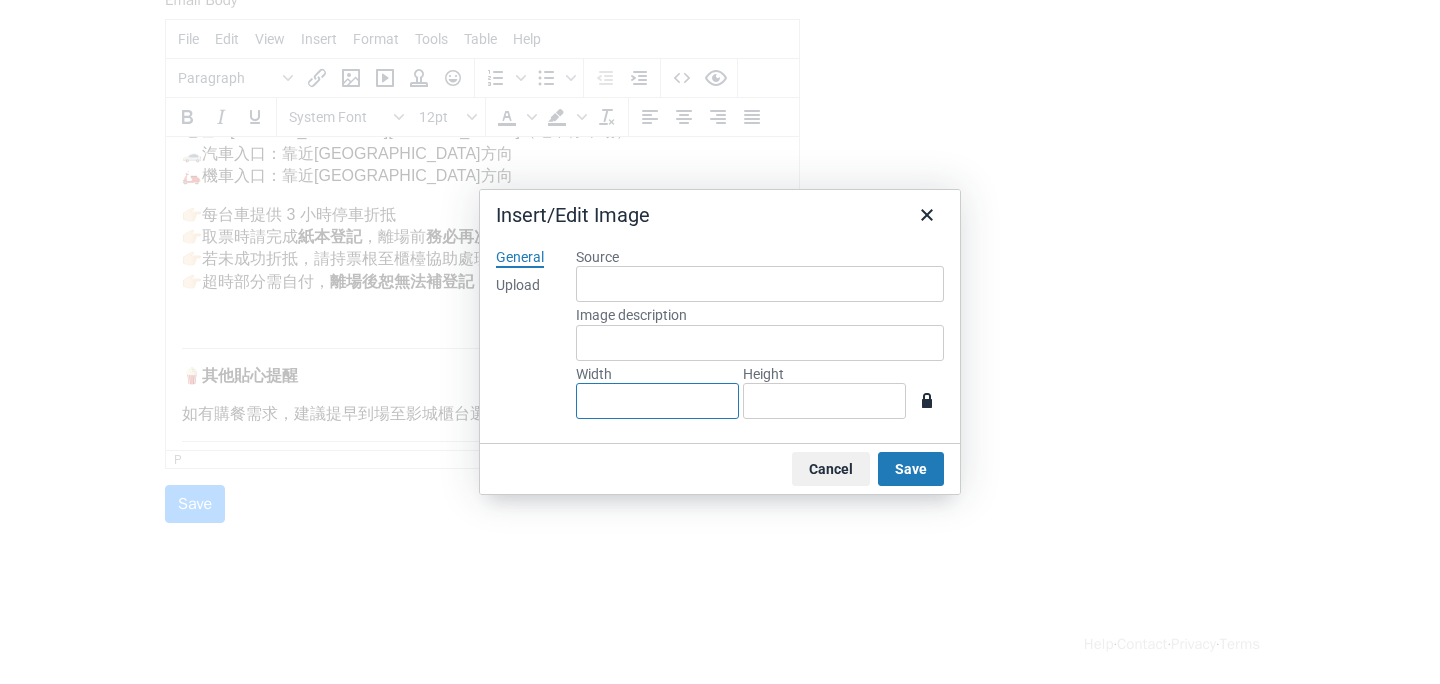 click on "Width" at bounding box center (657, 401) 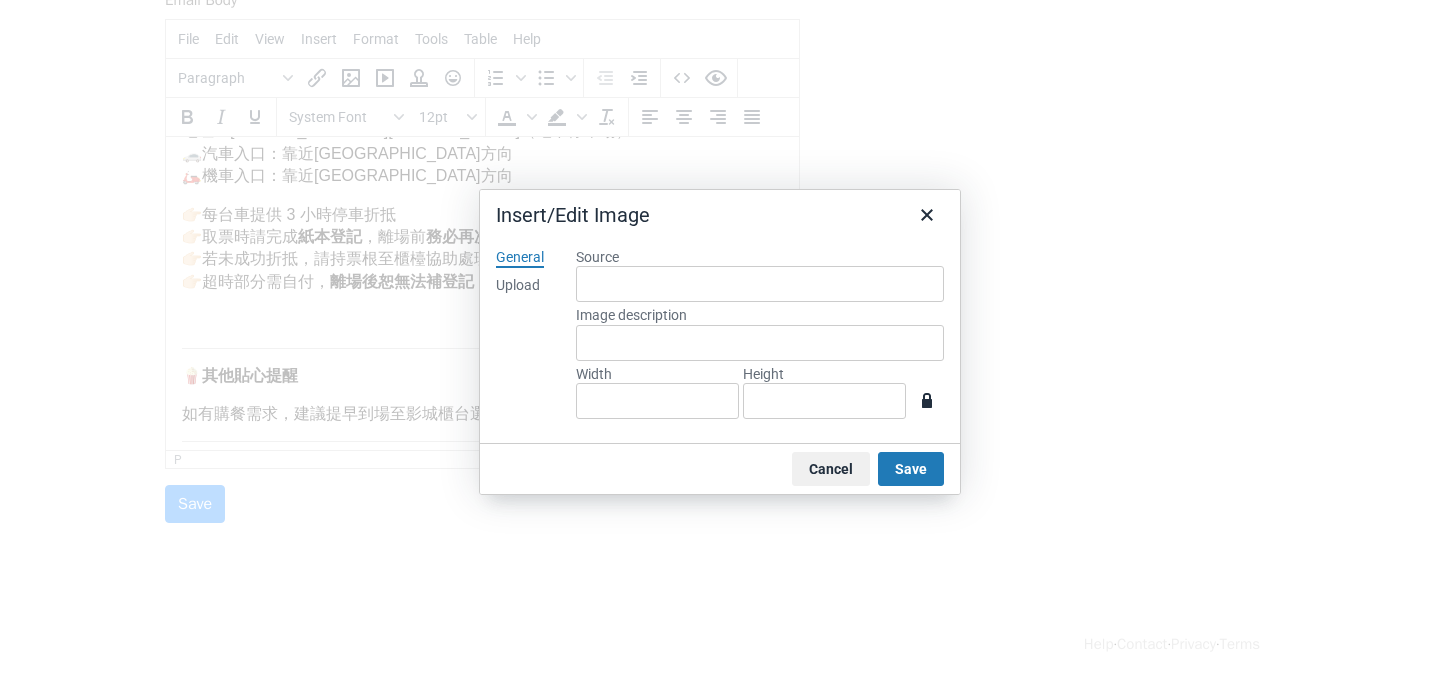 click on "Source Image description Width Height" at bounding box center (760, 337) 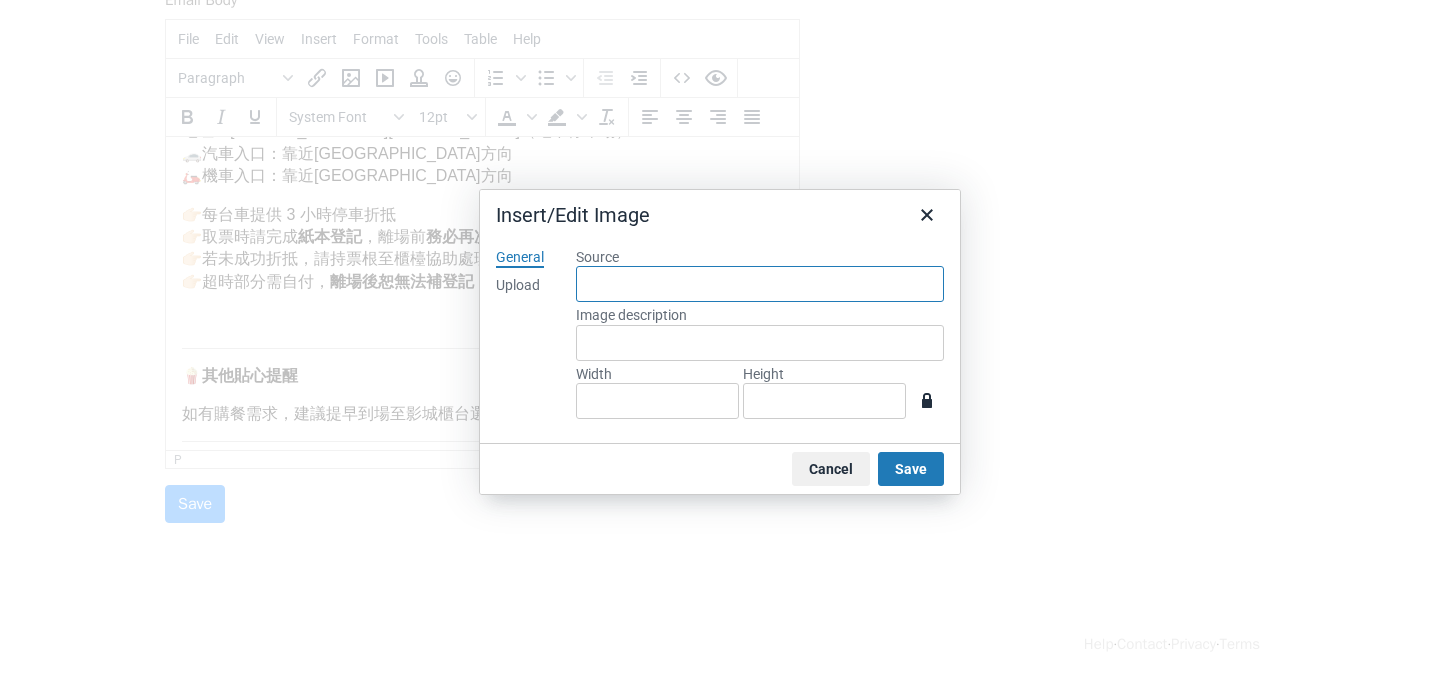 click on "Source" at bounding box center [760, 284] 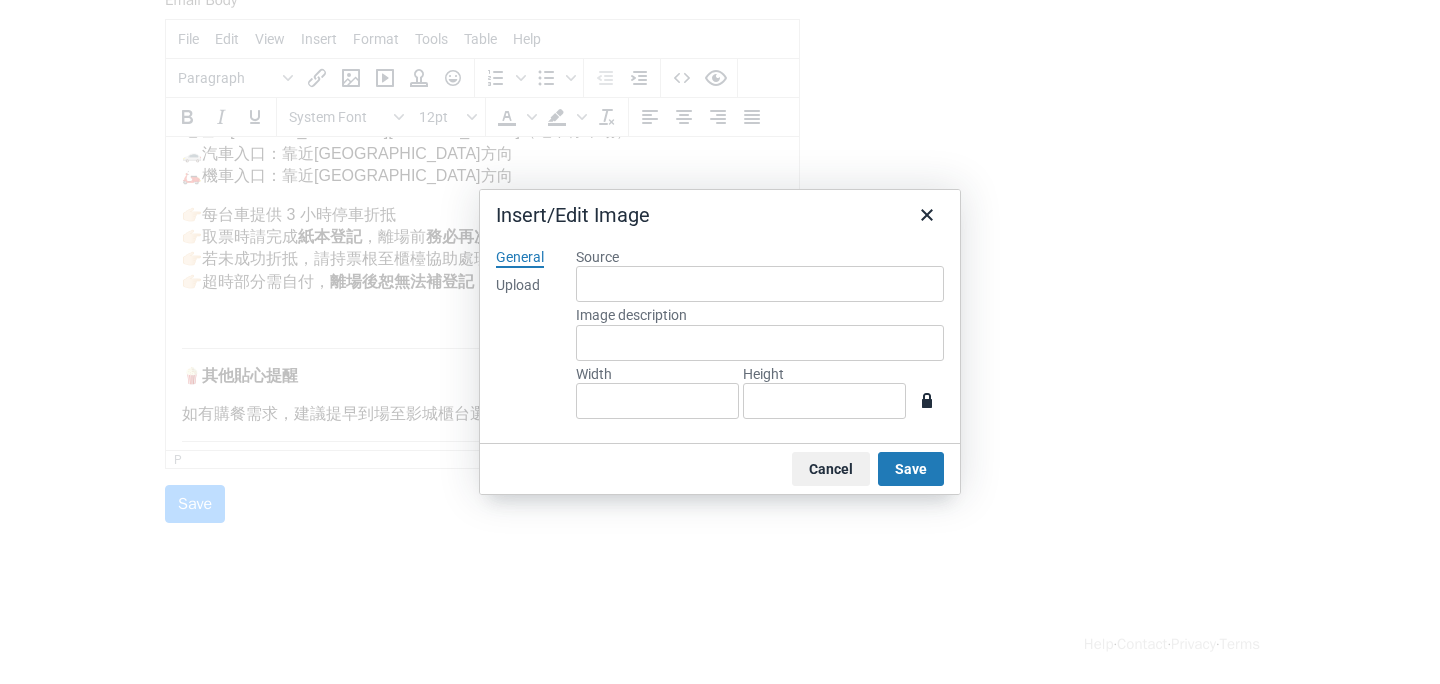 click on "General Upload" at bounding box center (520, 337) 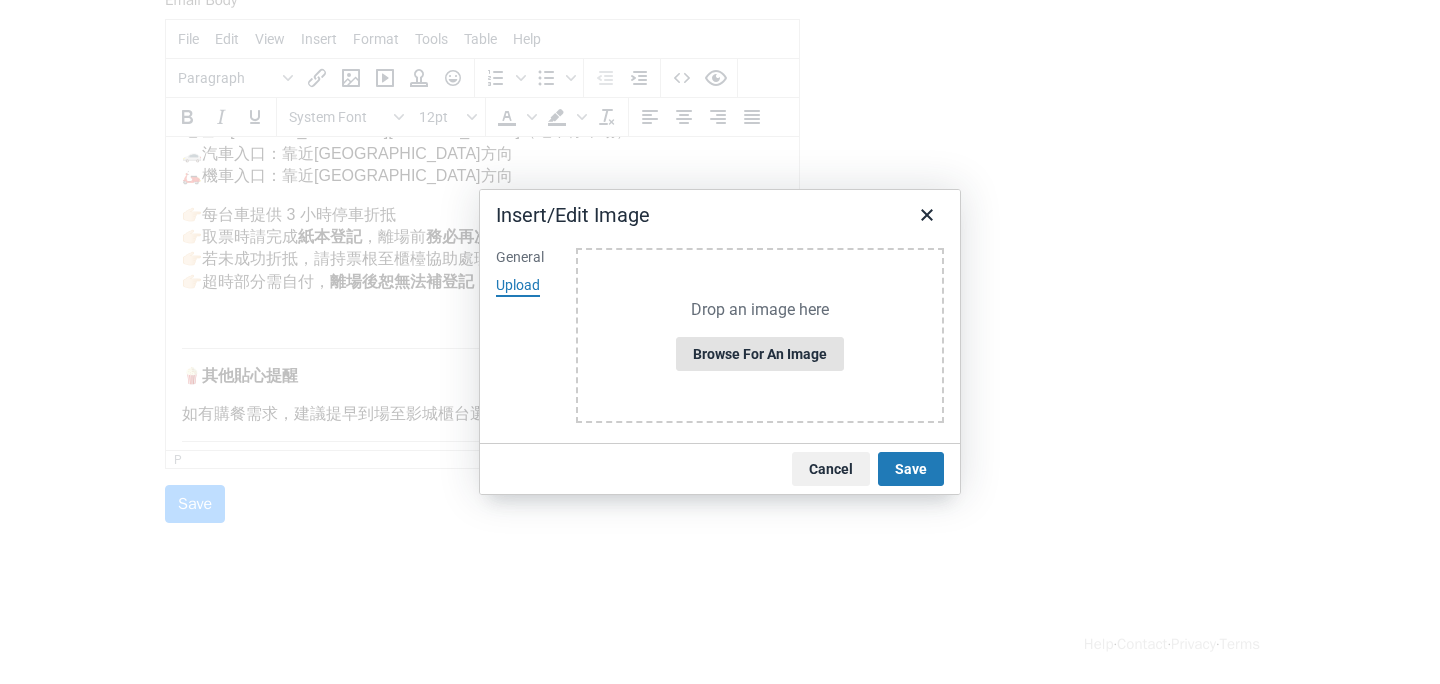 click on "Browse for an image" at bounding box center (760, 354) 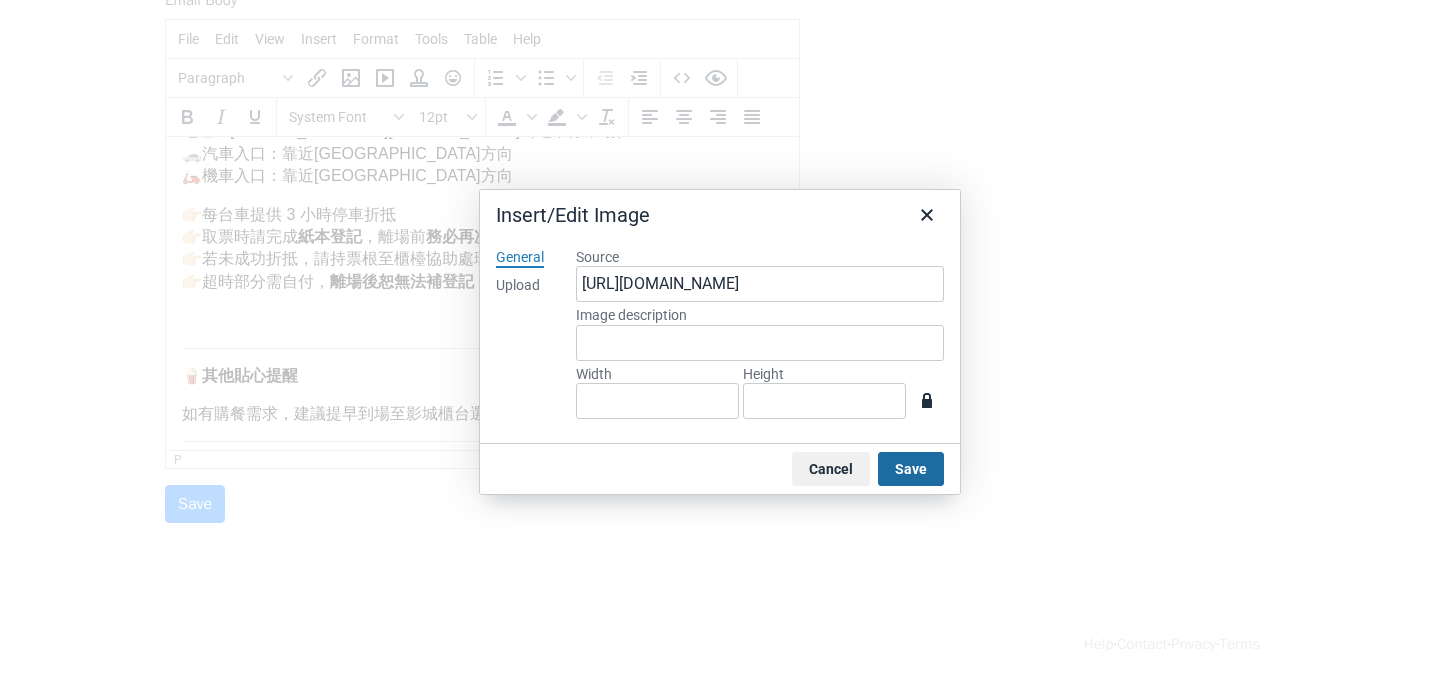 type on "1083" 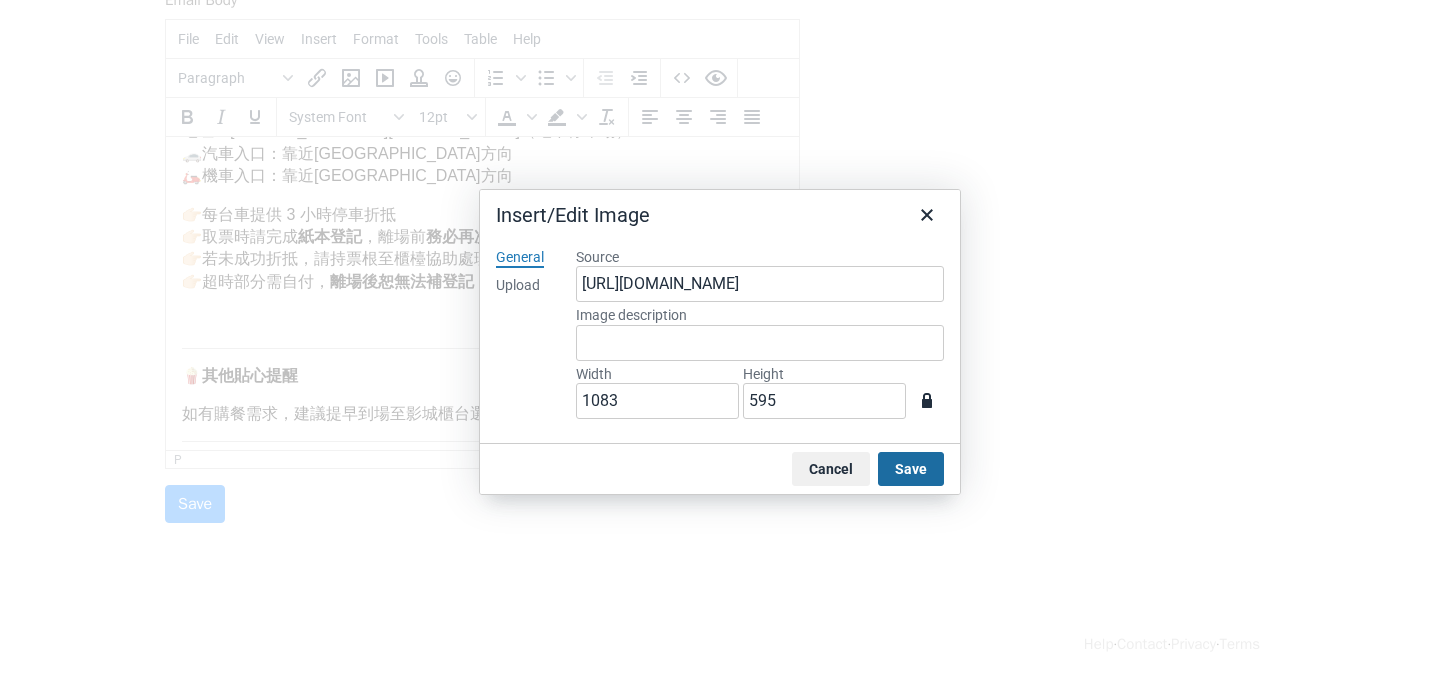 click on "Save" at bounding box center (911, 469) 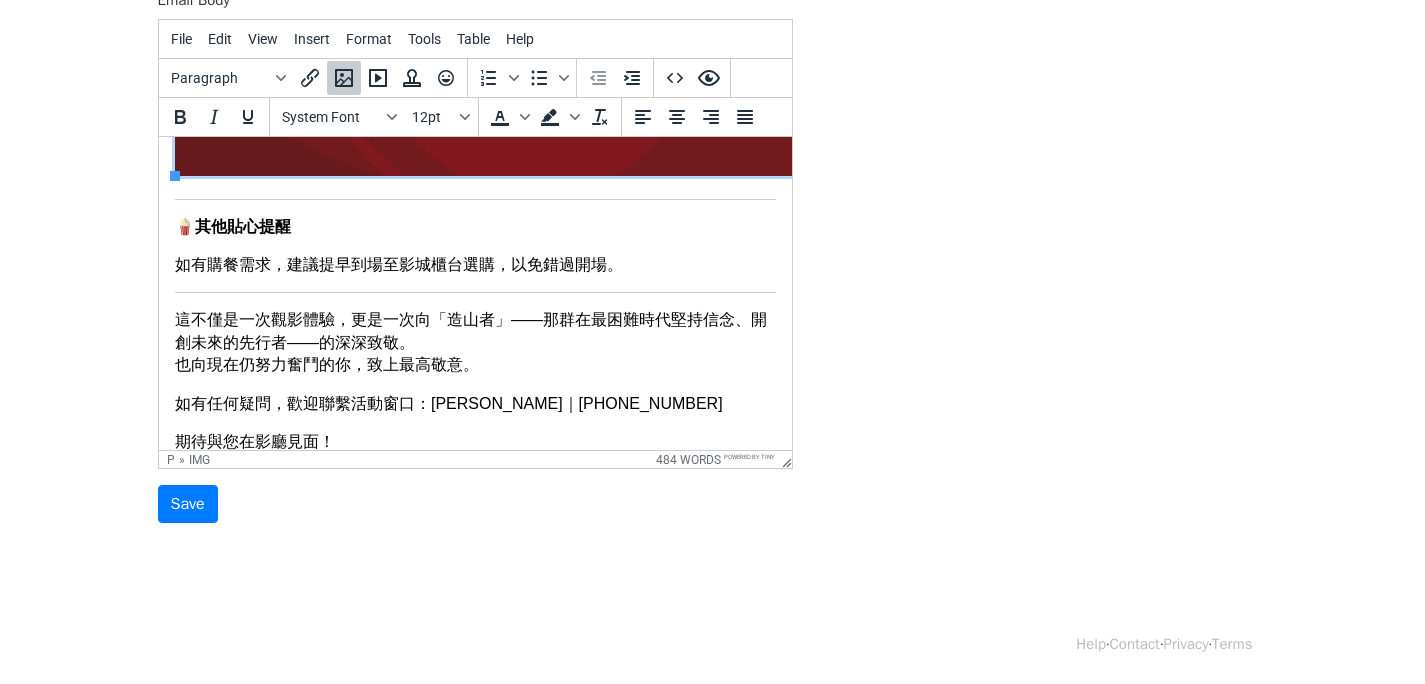 scroll, scrollTop: 1237, scrollLeft: 0, axis: vertical 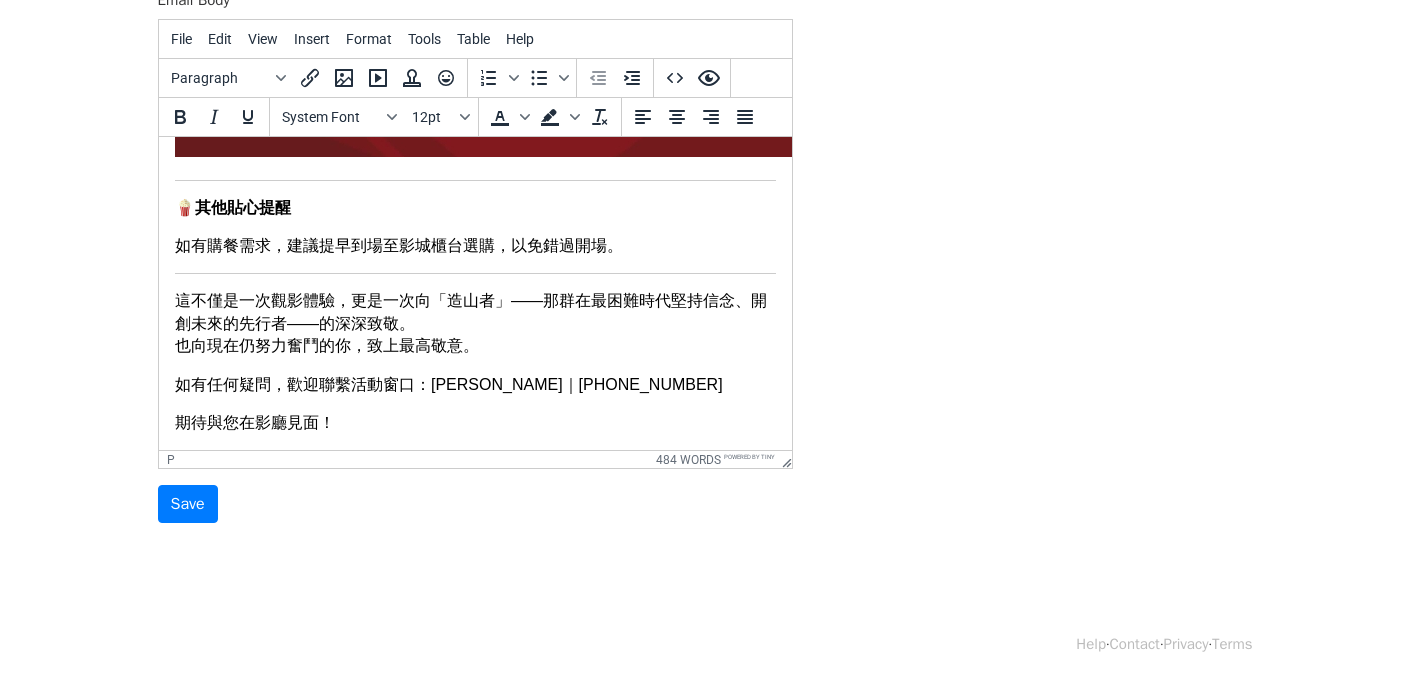 click on "親愛的 {{Customer Name}} {{Title}}，您好： 感謝您報名參加本週日的瀚將教育科技專屬觀影活動！ 這是一段重返 1980 年代、見證台灣半導體從無到有的旅程——在資源有限的年代， 一群人選擇押上全部，用信念和行動，改寫了台灣的未來。 為讓您順利參與活動，敬請詳閱以下資訊： 活動資訊 📅日期｜2025 年 7 月 27 日（日） 🕖時間｜11:00 放映開始（10:55 開放進場，片長約 1 小時 46 分） 📍地點｜喜樂時代影城 高雄總圖店           (地址：806高雄市前鎮區林森四路189號2樓) 🎟️取票｜請至 2F 購票處對面「團體接待桌」報到領票 👥預計出席人數為： {{people}} 🅿️停車須知 （詳見附圖） 【喜樂時代影城-高雄總圖店】配合停車場    地址：高雄市前鎮區林森四路 189 號（地下停車場） 🚗汽車入口：靠近中華路方向 🛵機車入口：靠近成功路方向 👉🏻取票時請完成" at bounding box center [474, -318] 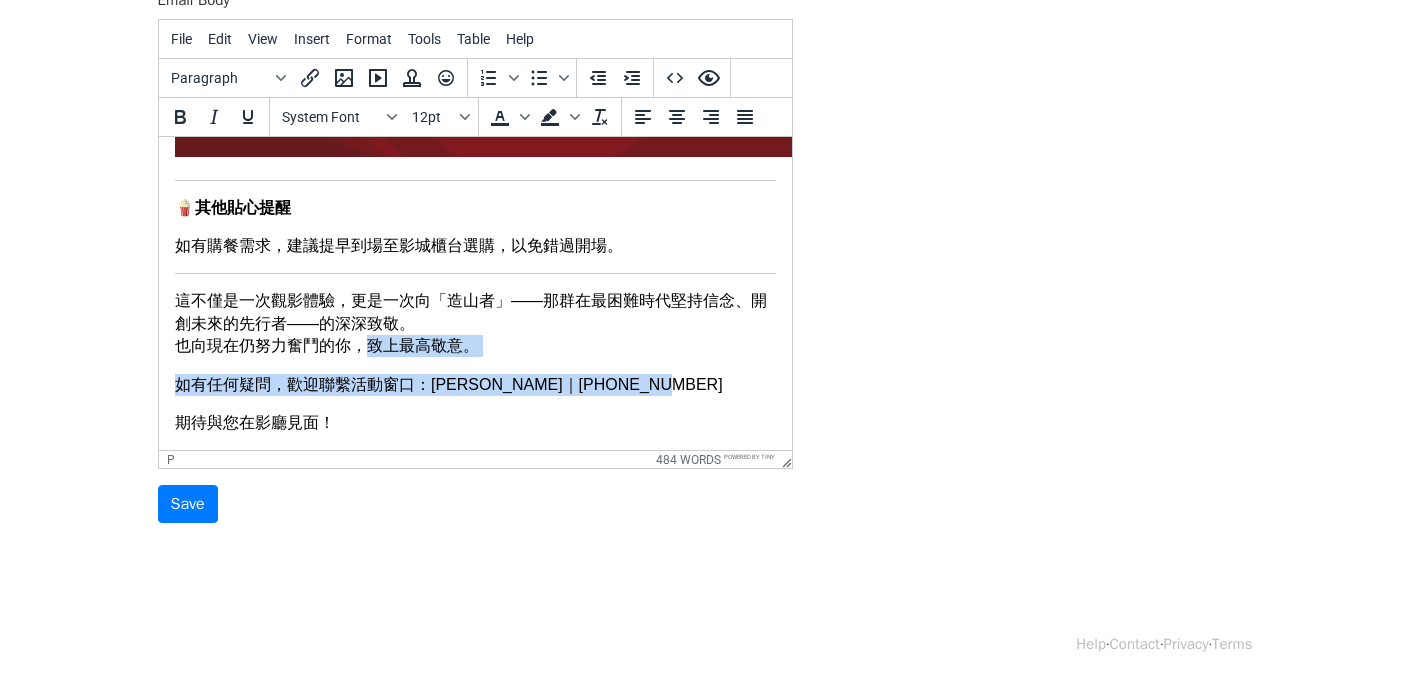 drag, startPoint x: 671, startPoint y: 363, endPoint x: 371, endPoint y: 325, distance: 302.3971 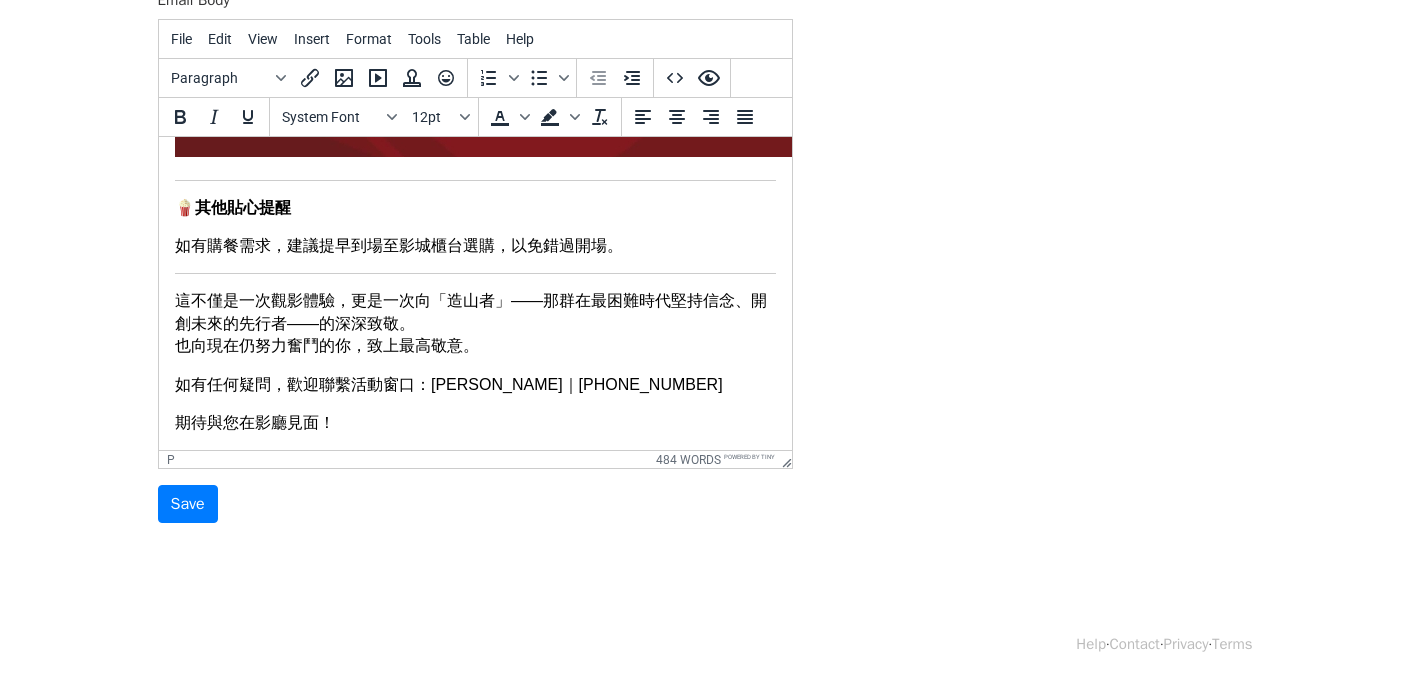 click on "如有任何疑問，歡迎聯繫活動窗口：陳小姐 Shaina｜0960-187-087" at bounding box center (474, 385) 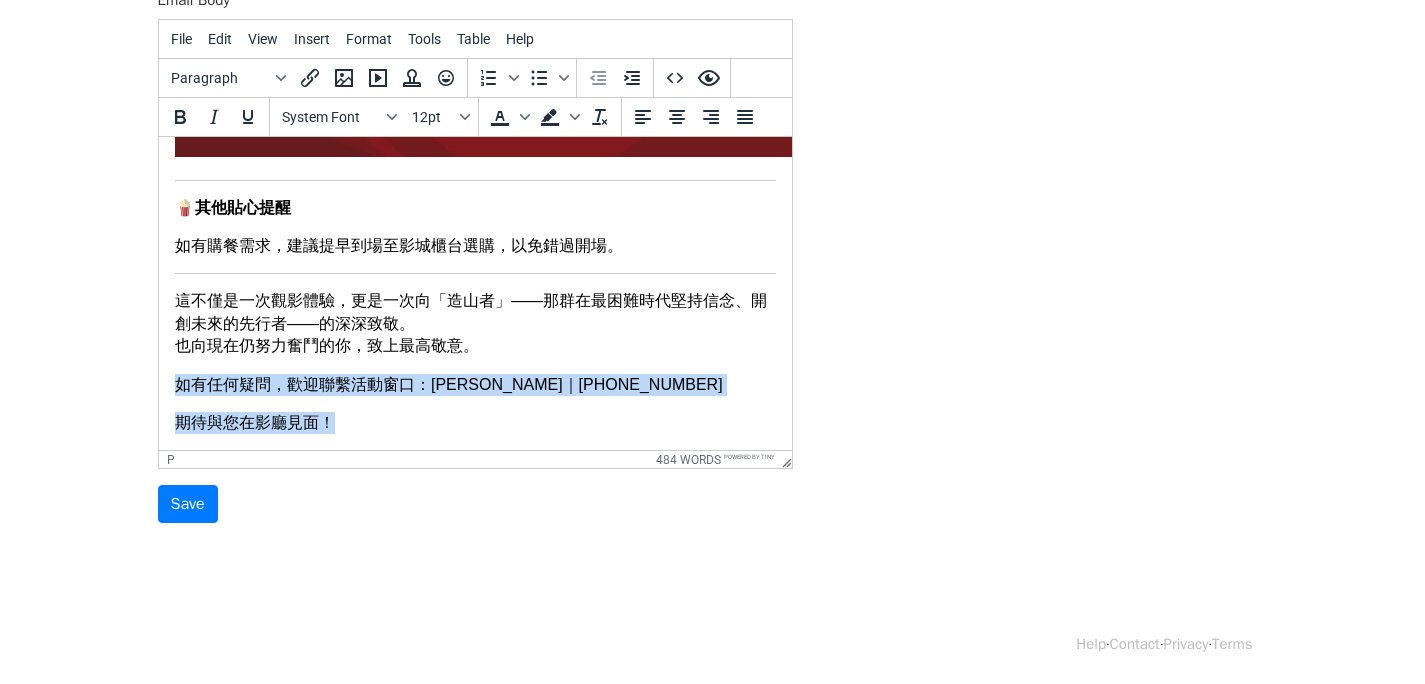 drag, startPoint x: 176, startPoint y: 370, endPoint x: 322, endPoint y: 529, distance: 215.86339 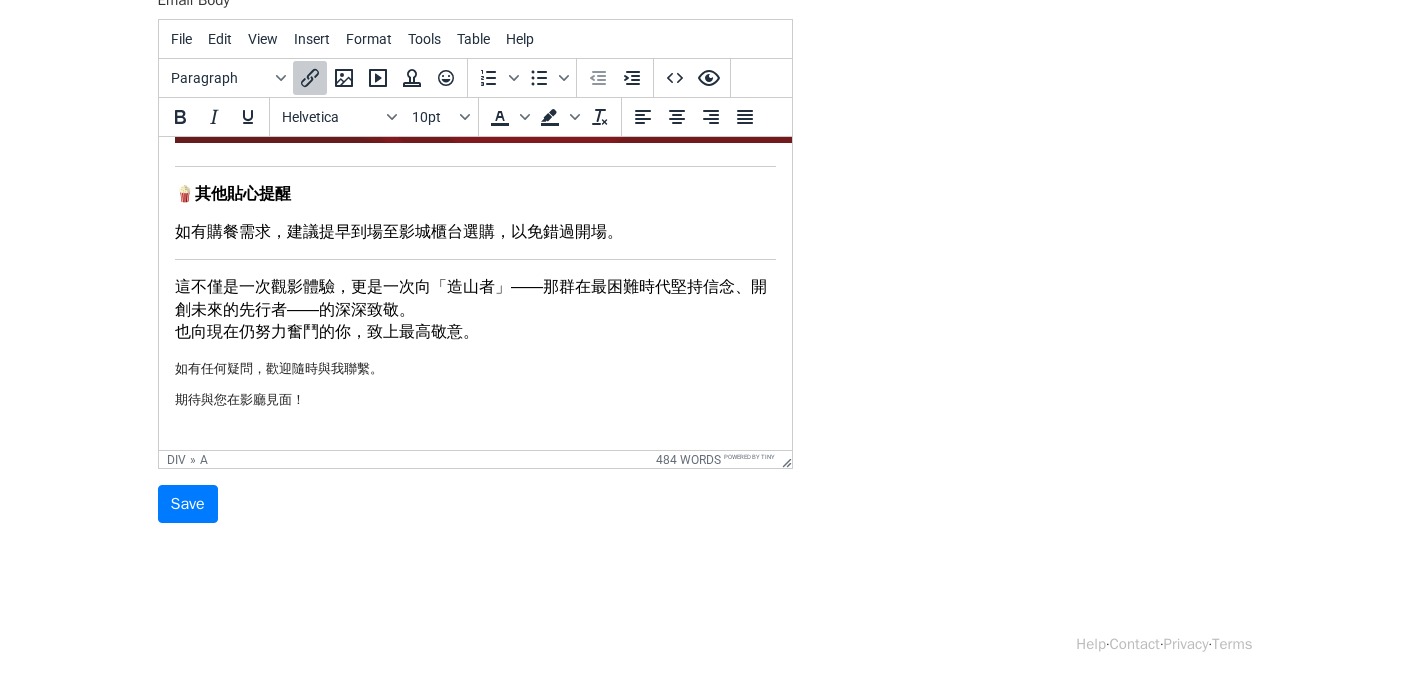 scroll, scrollTop: 1440, scrollLeft: 0, axis: vertical 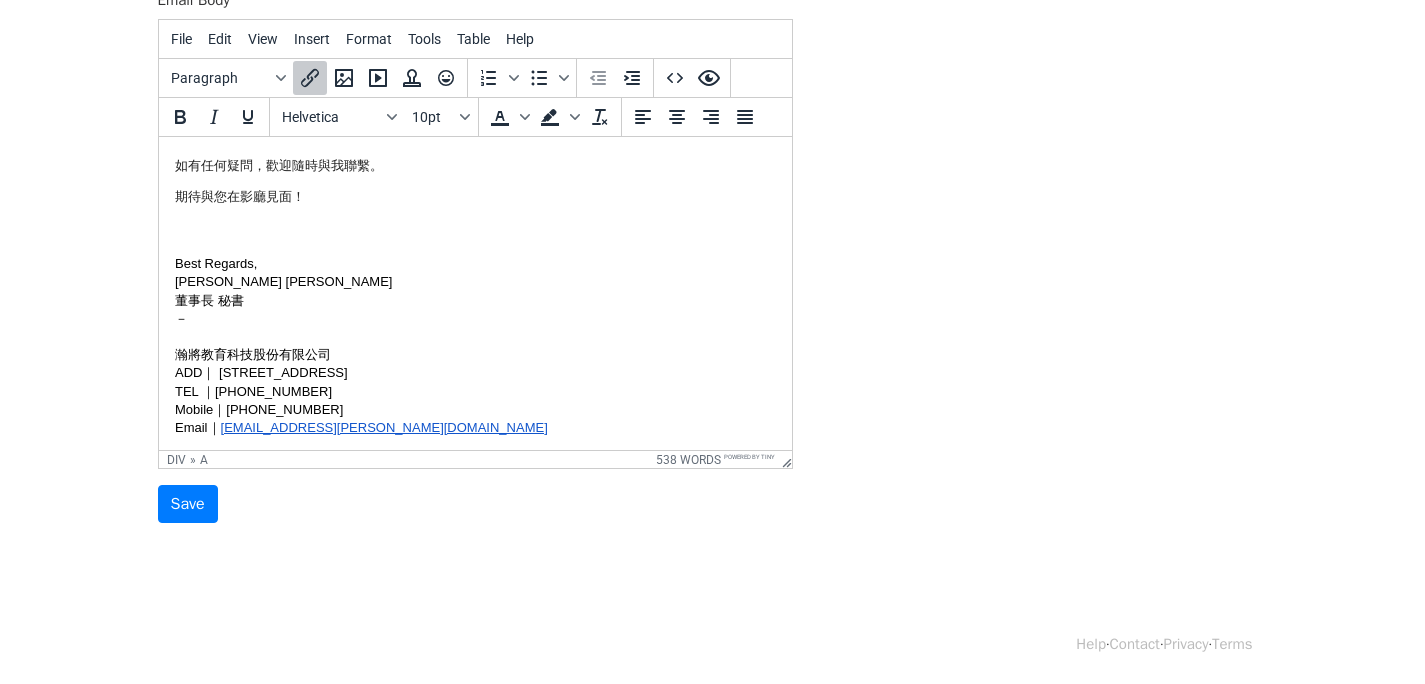 click on "瀚將教育科技股份有限公司 ADD｜ 801-47 高雄市前金區中正四路235號8樓之1 TEL ｜+886 7 216 1189 Mobile｜+886 960 187 087" at bounding box center (474, 373) 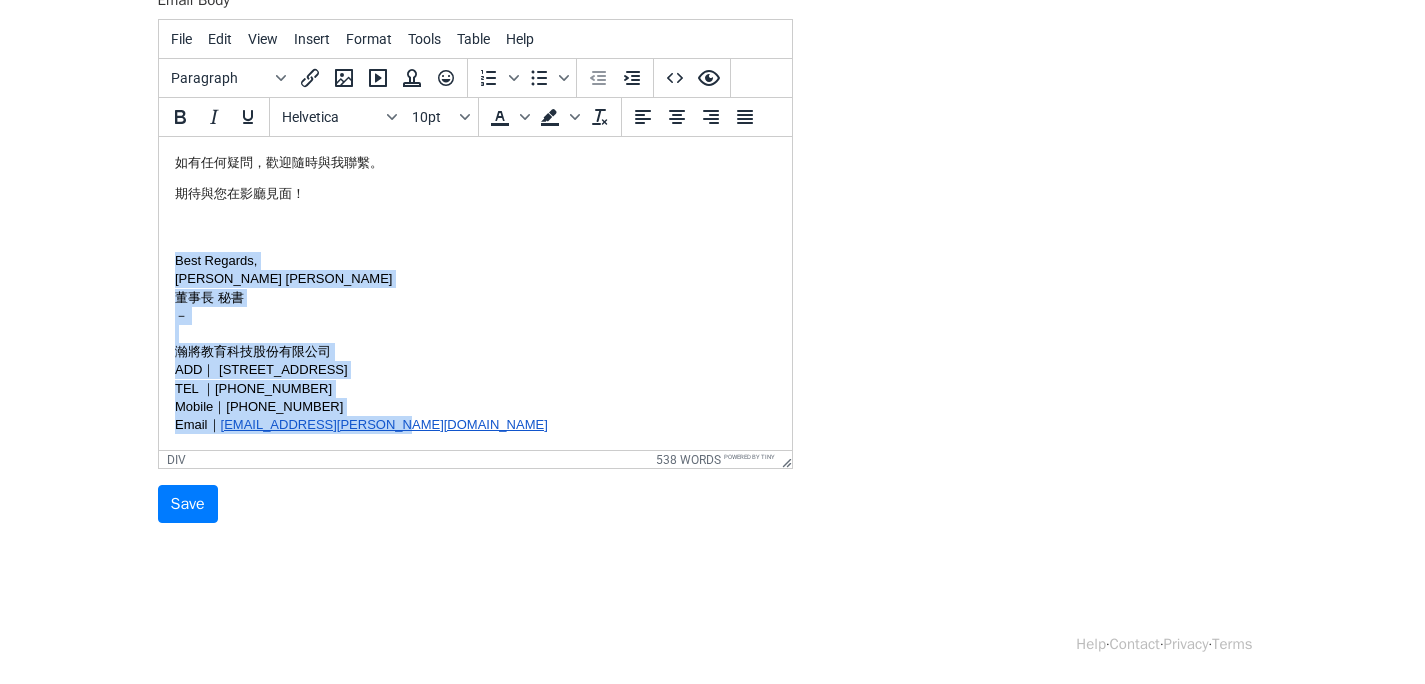 drag, startPoint x: 176, startPoint y: 265, endPoint x: 463, endPoint y: 611, distance: 449.53867 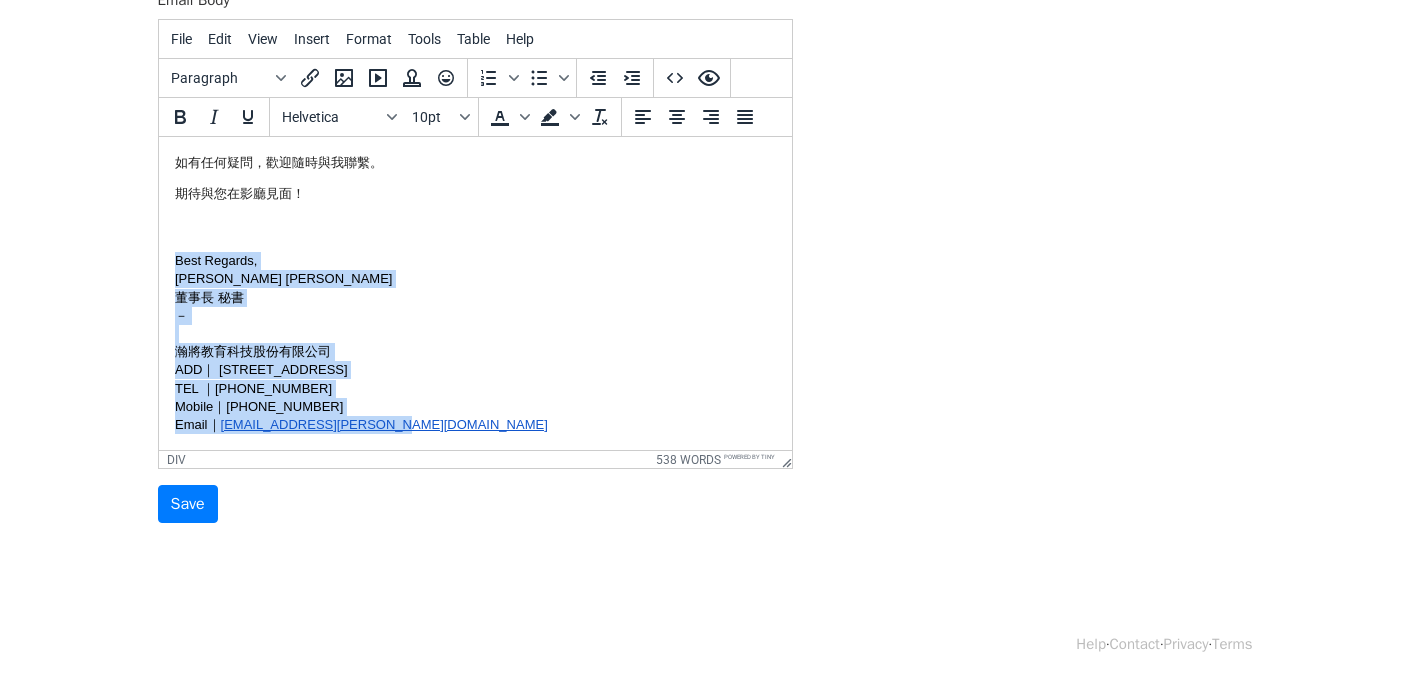 scroll, scrollTop: 1476, scrollLeft: 0, axis: vertical 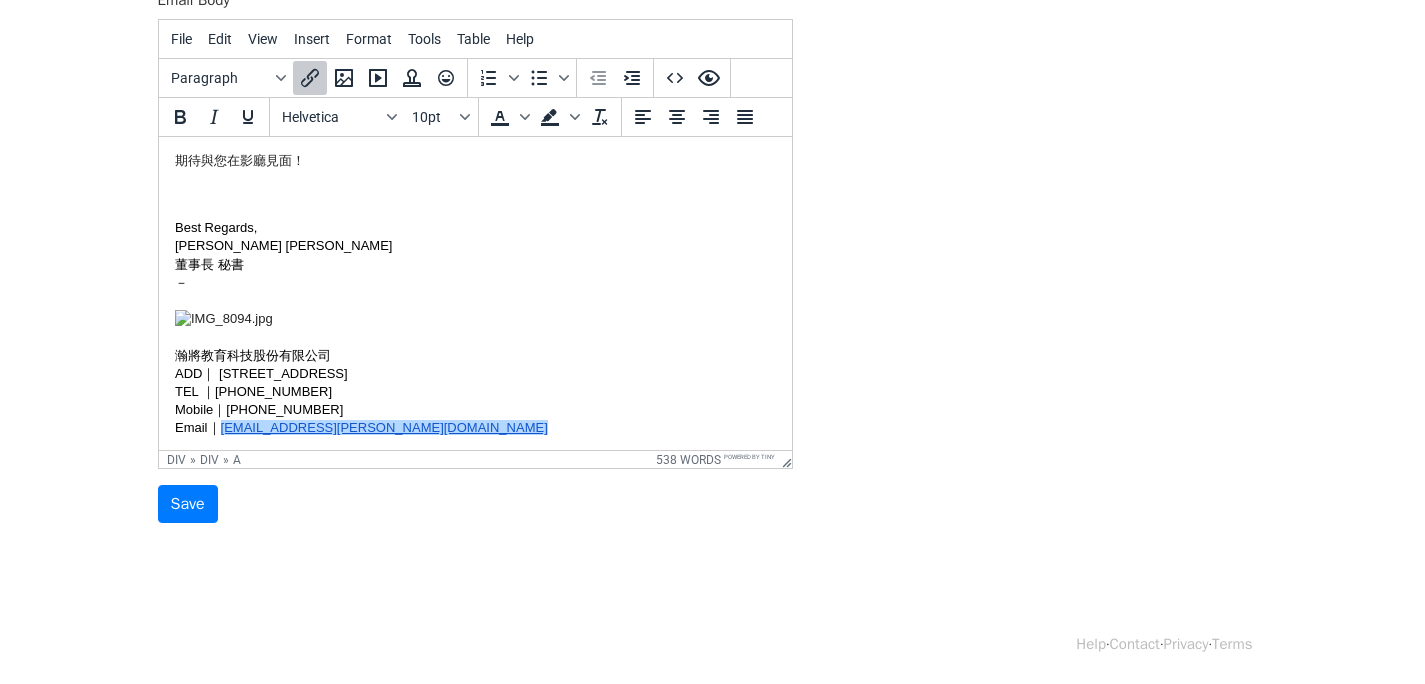 click at bounding box center [223, 319] 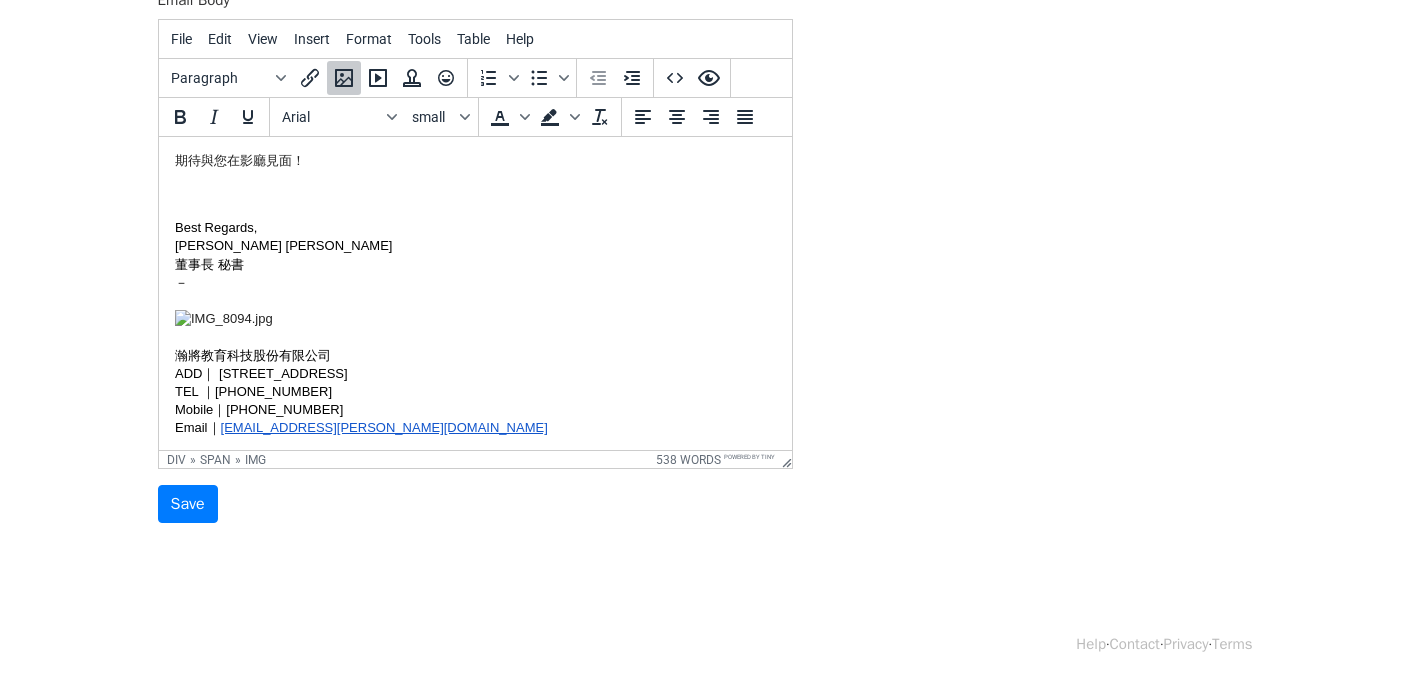 click on "Best Regards, shaina chen 陳昀暄 董事長 秘書 －" at bounding box center (474, 255) 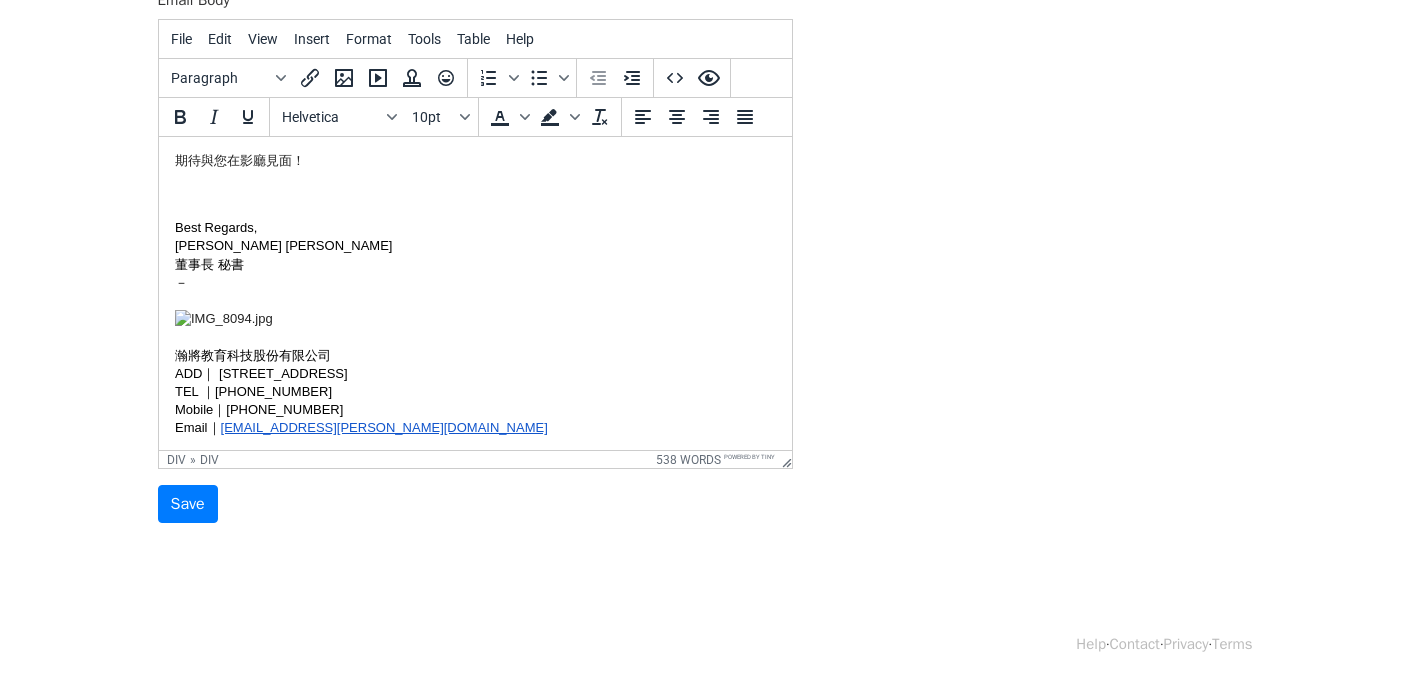 click at bounding box center [223, 319] 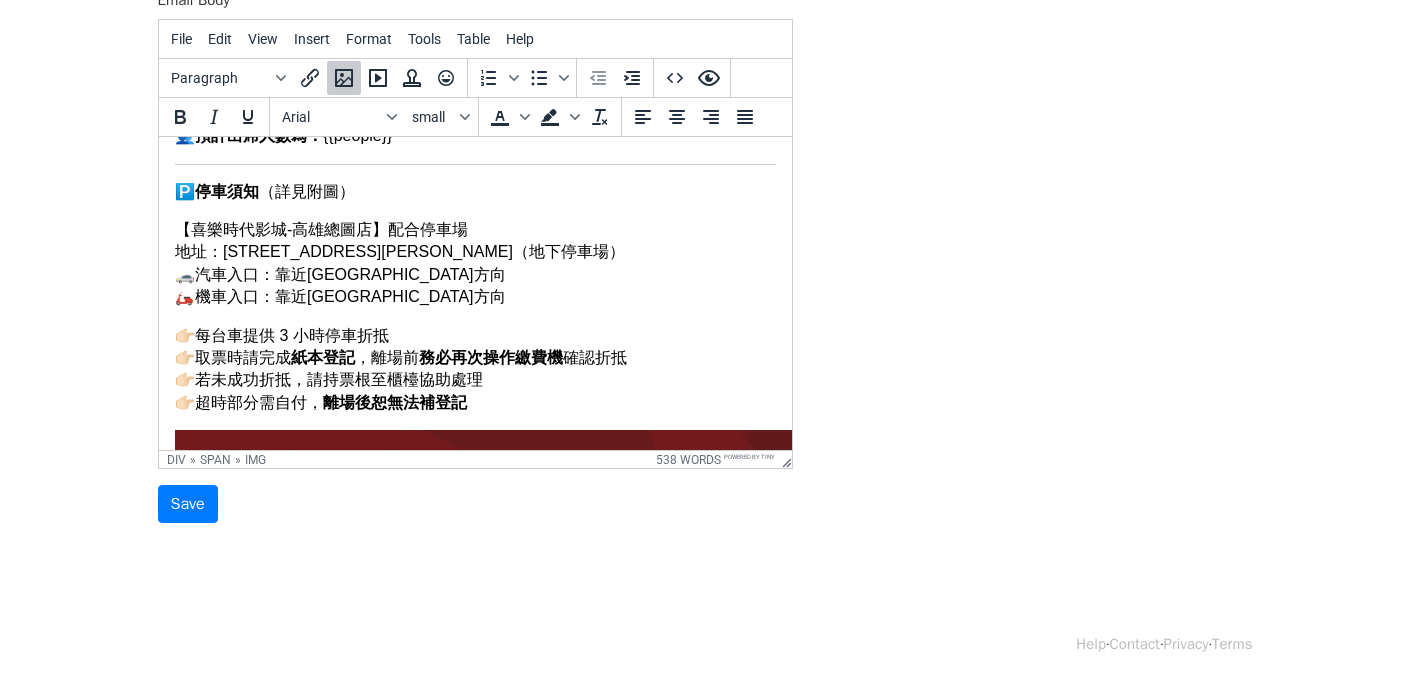 scroll, scrollTop: 254, scrollLeft: 0, axis: vertical 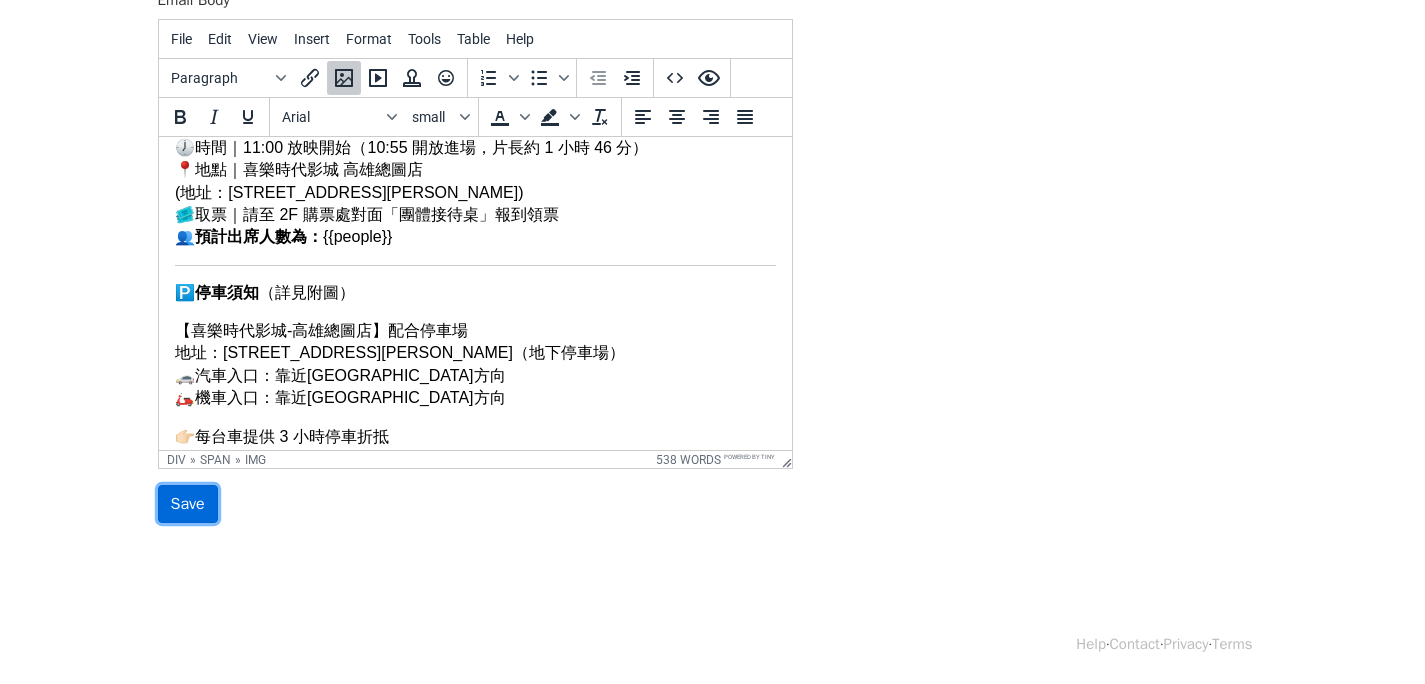 click on "Save" at bounding box center [188, 504] 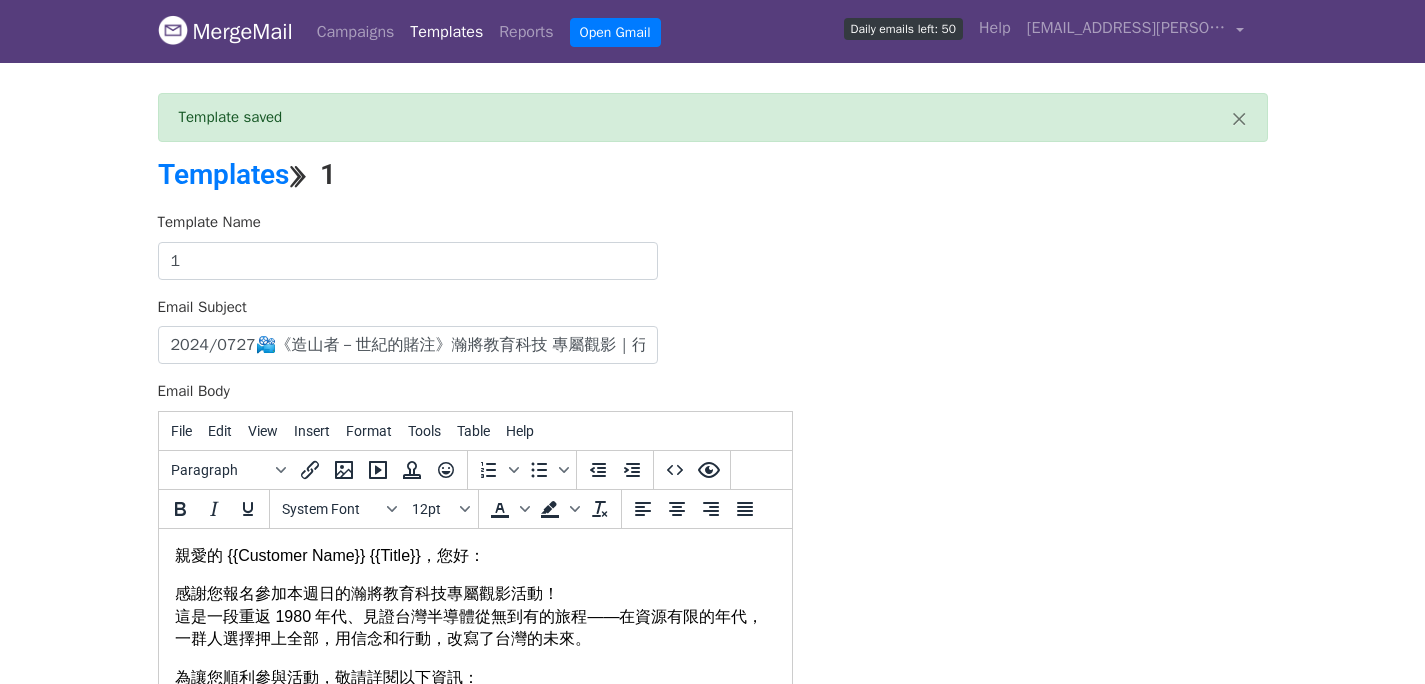 scroll, scrollTop: 0, scrollLeft: 0, axis: both 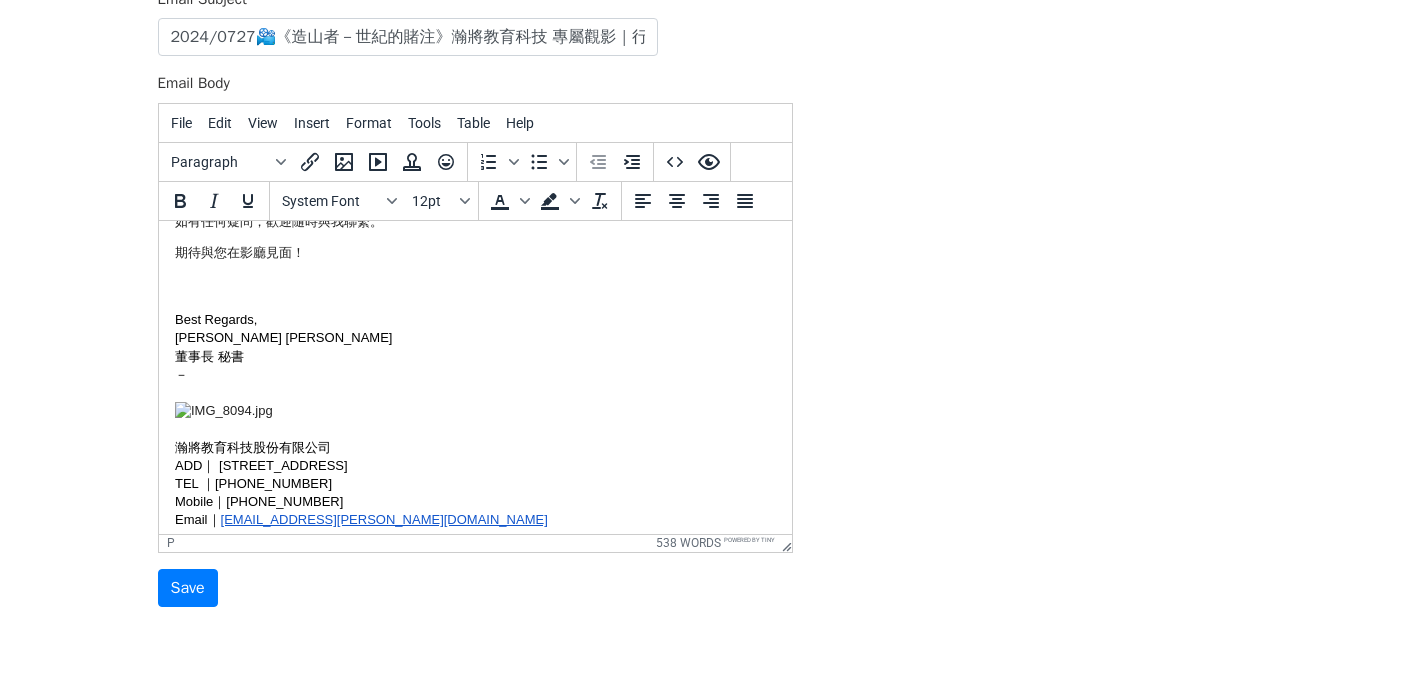 click at bounding box center (223, 410) 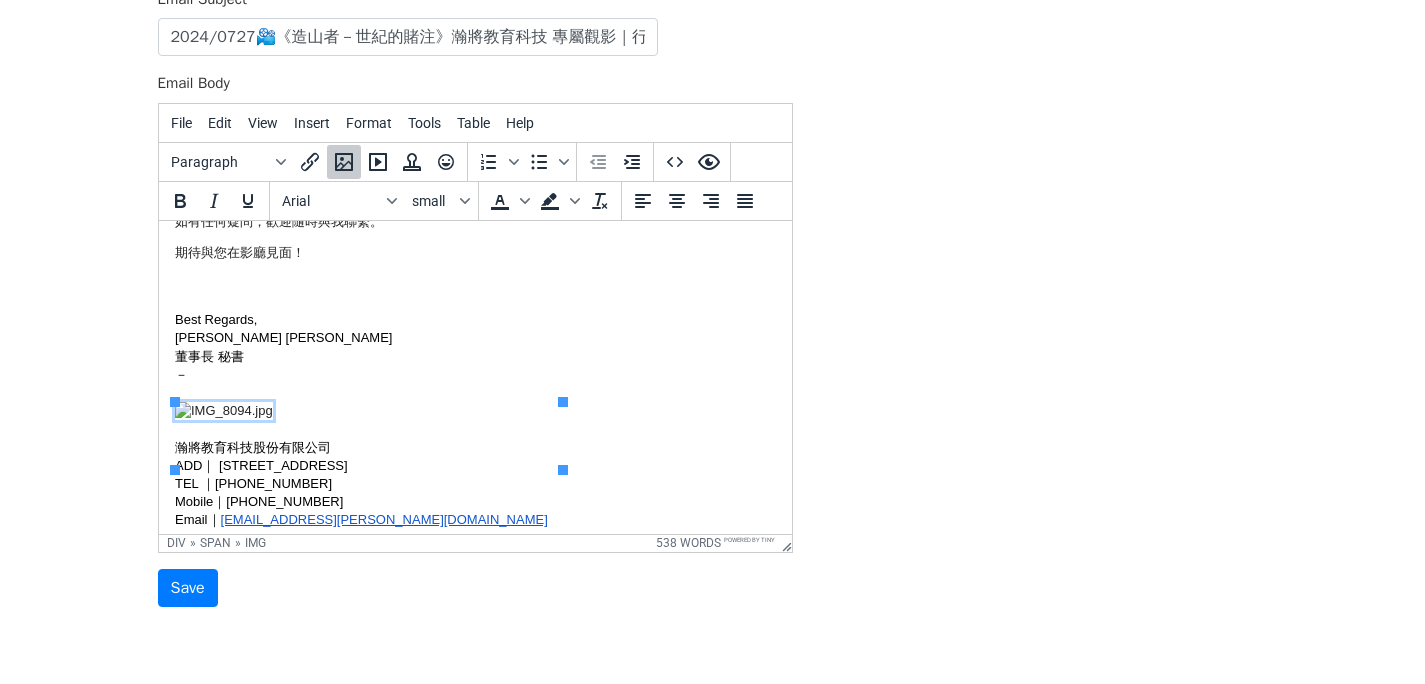 type 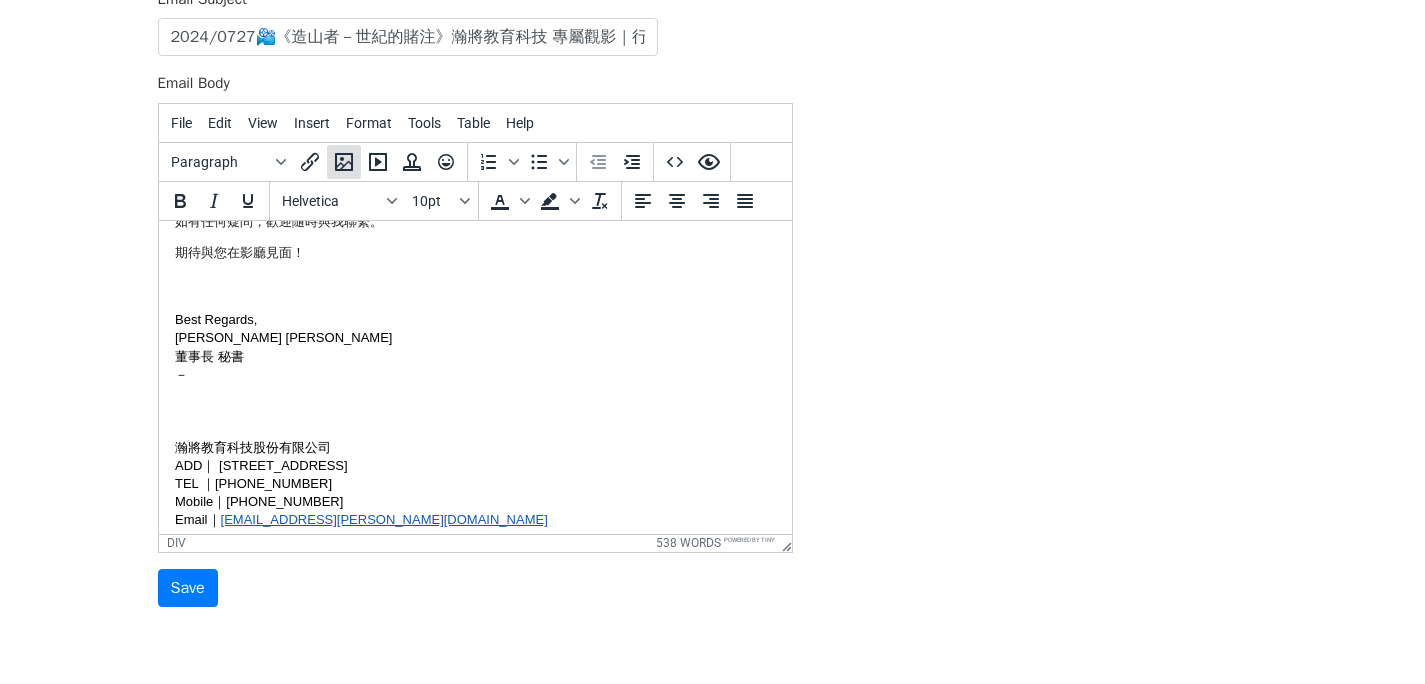 click 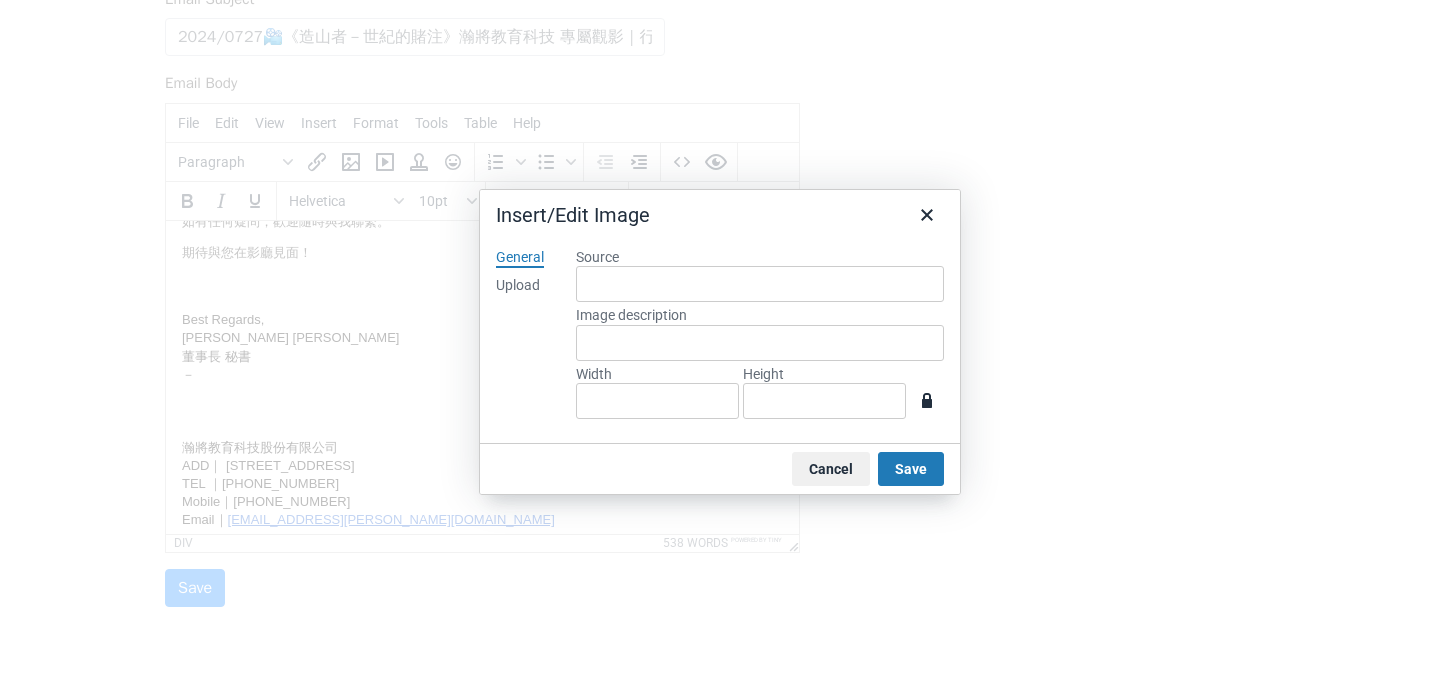 click on "Upload" at bounding box center [518, 286] 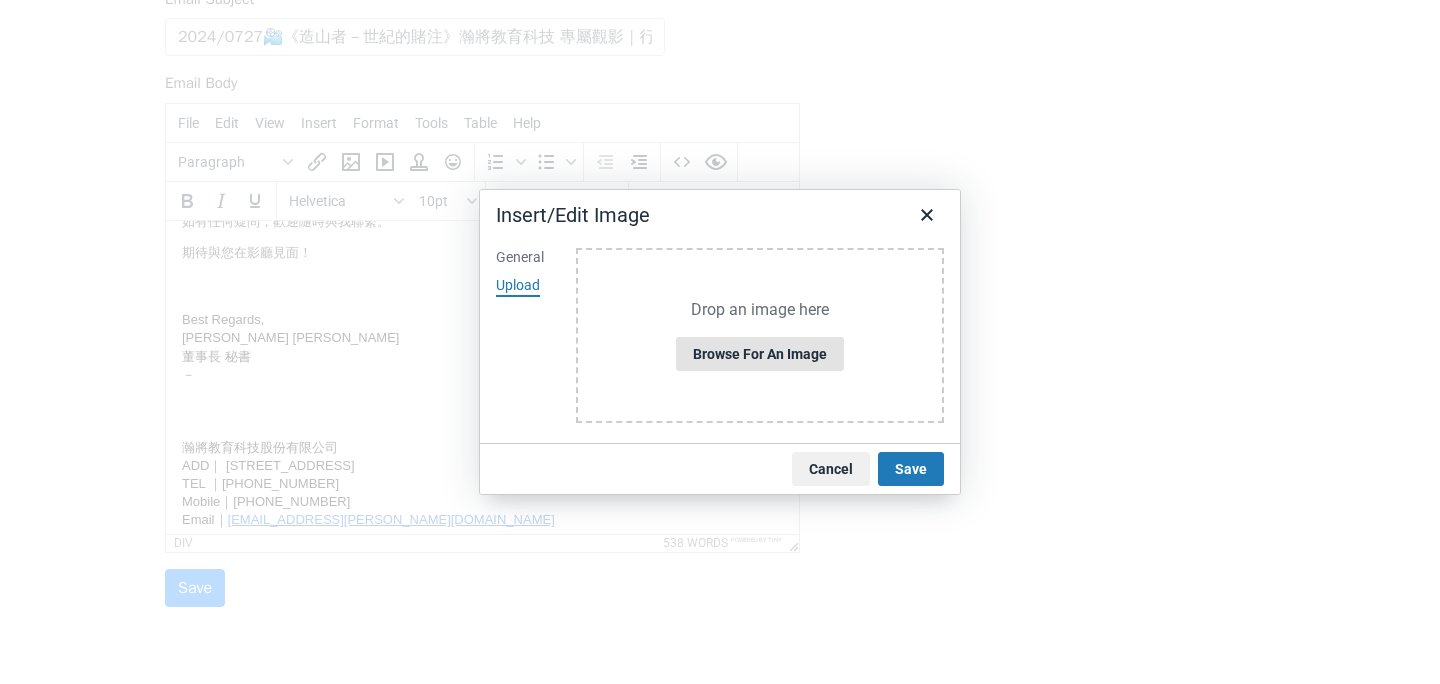 click on "Browse for an image" at bounding box center [760, 354] 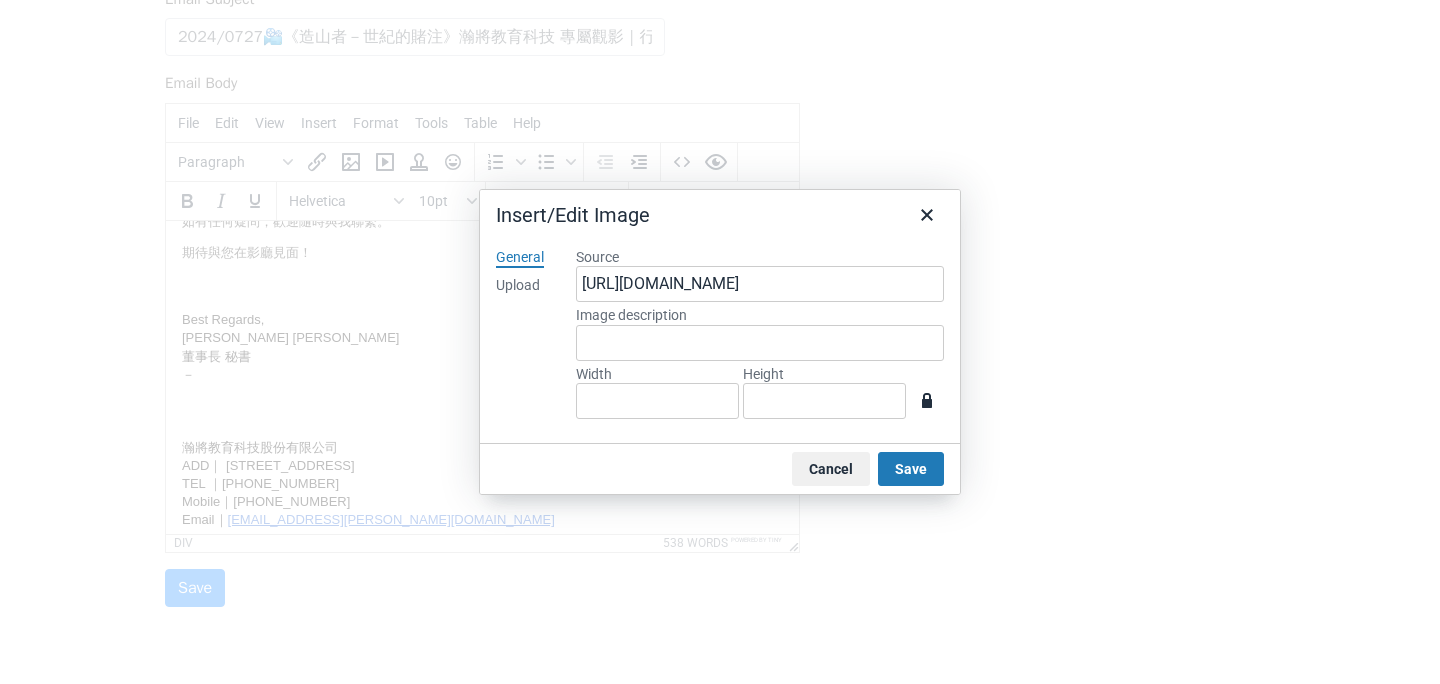 type on "388" 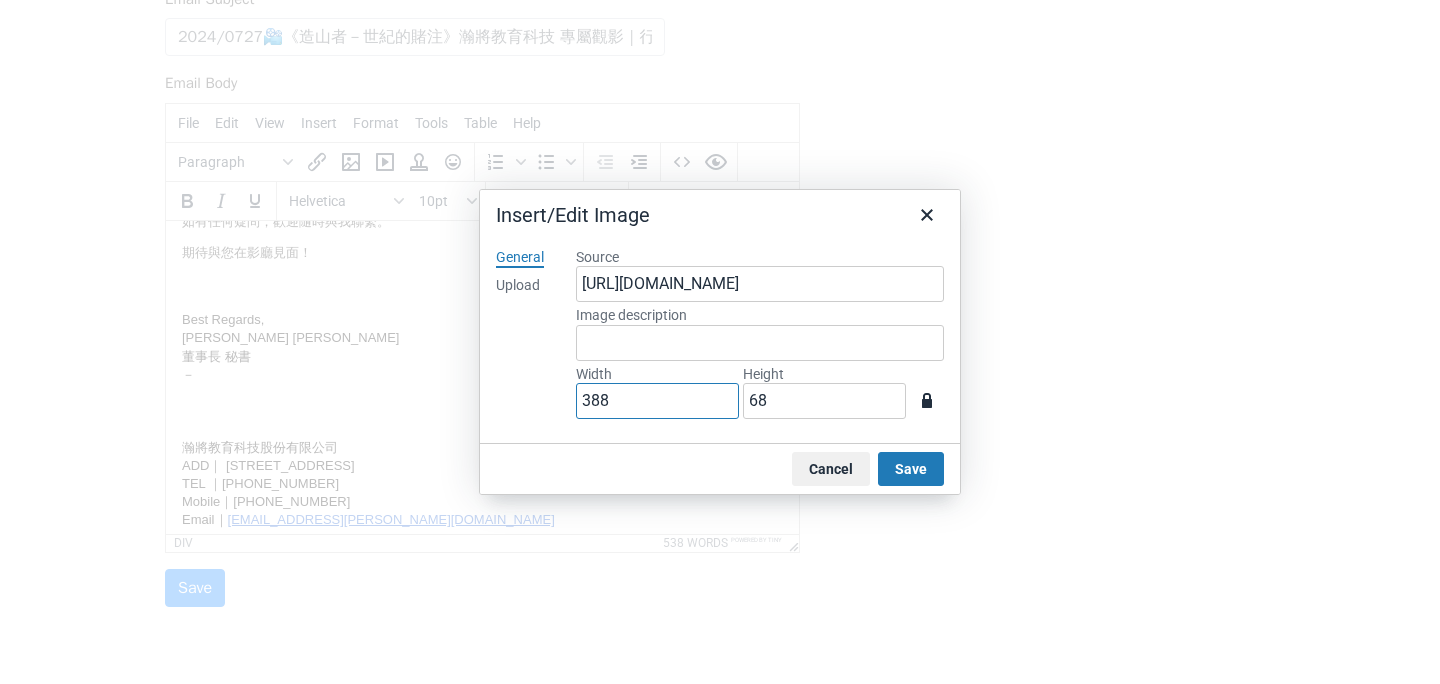 click on "388" at bounding box center [657, 401] 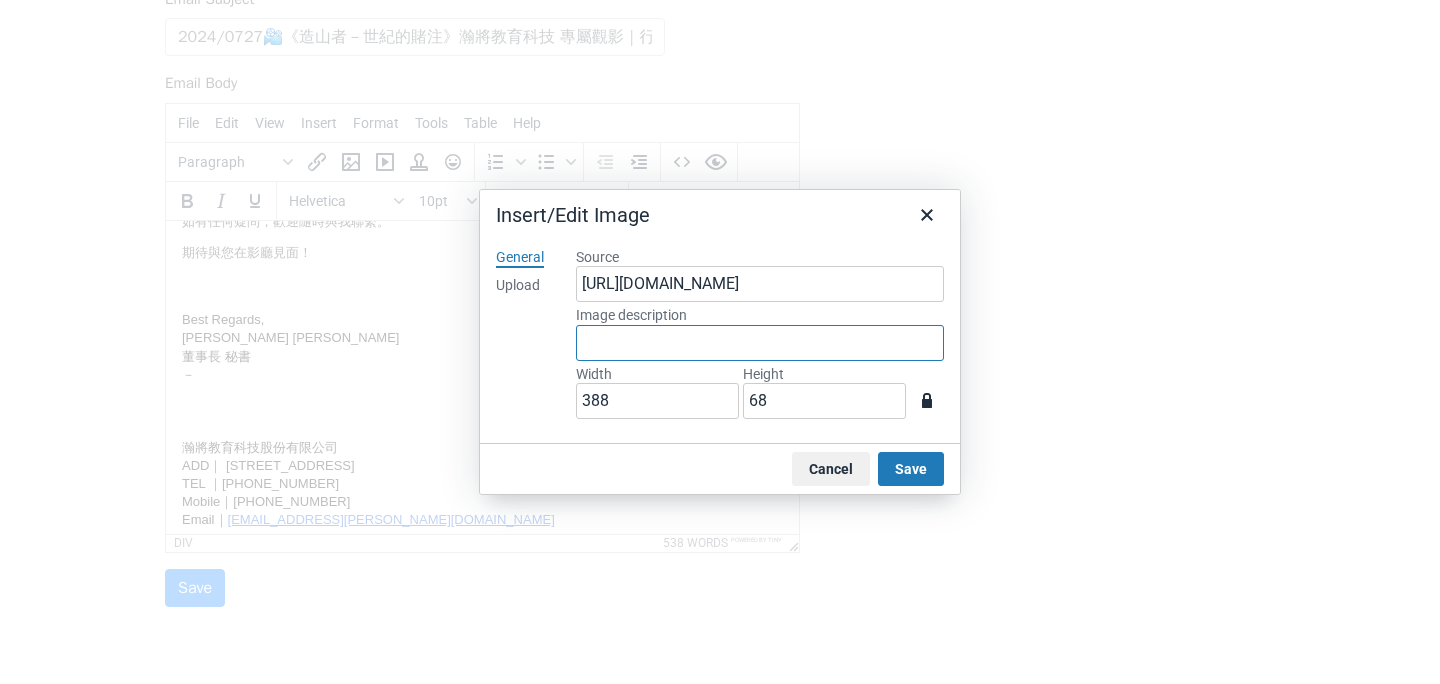 click on "Image description" at bounding box center (760, 343) 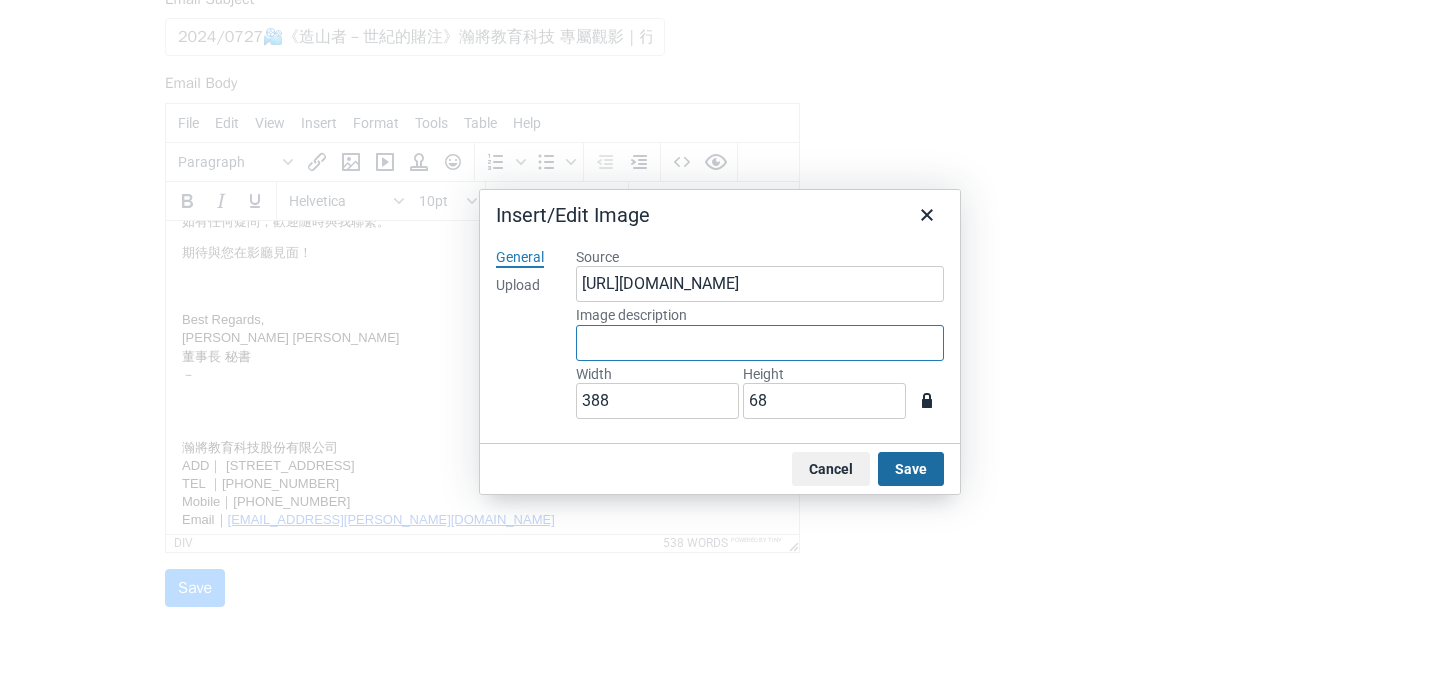 click on "Save" at bounding box center [911, 469] 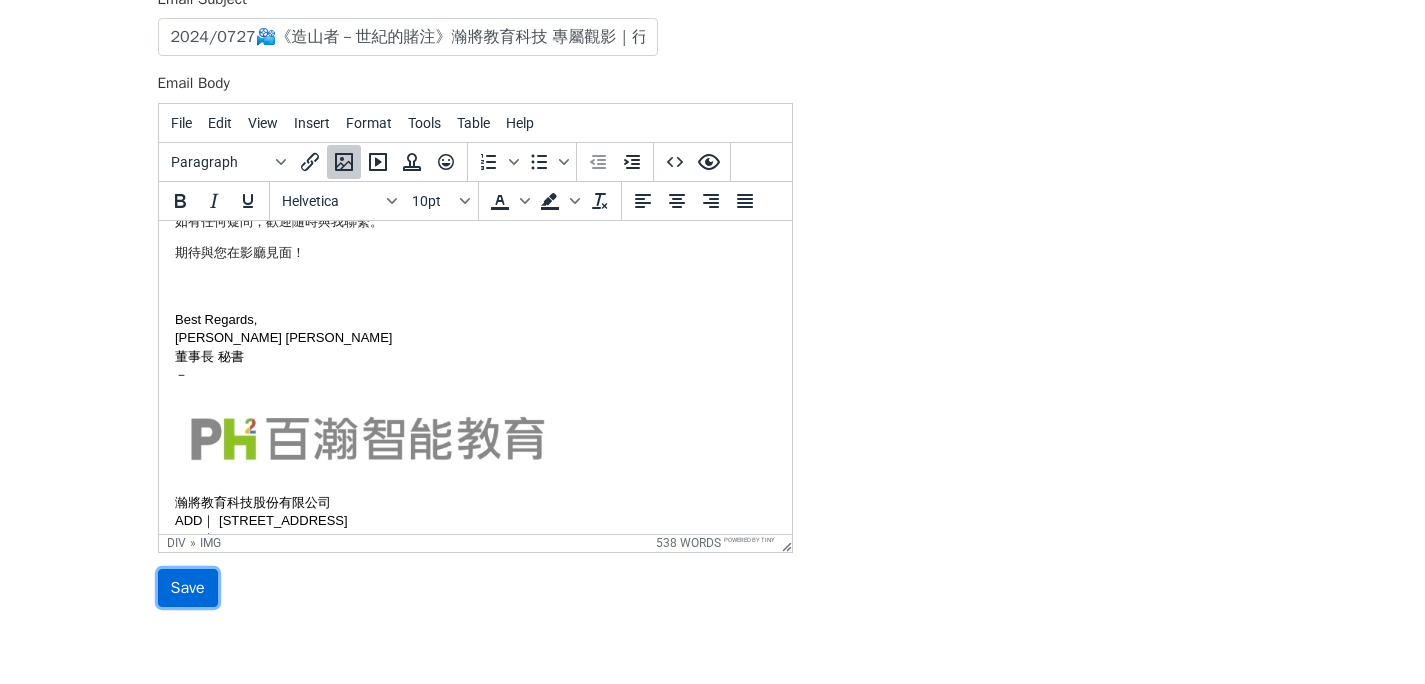 click on "Save" at bounding box center (188, 588) 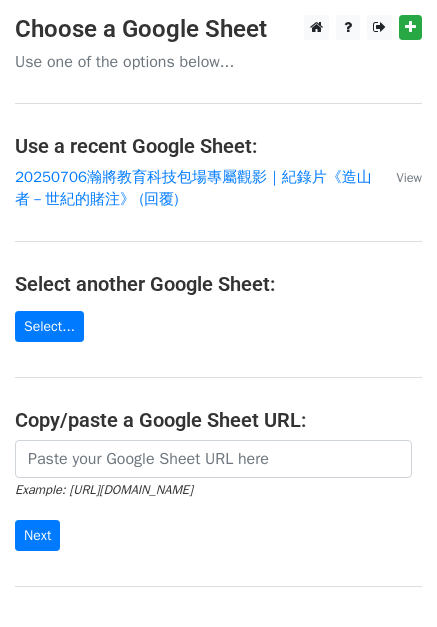 scroll, scrollTop: 0, scrollLeft: 0, axis: both 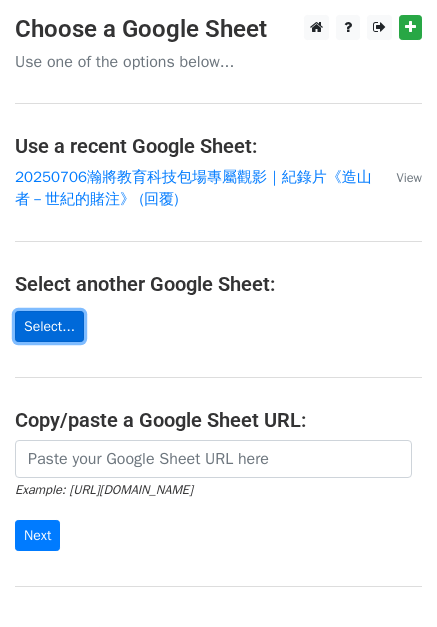 click on "Select..." at bounding box center [49, 326] 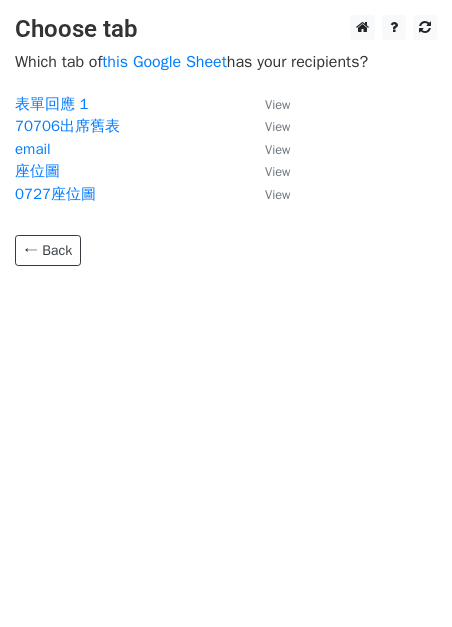 scroll, scrollTop: 0, scrollLeft: 0, axis: both 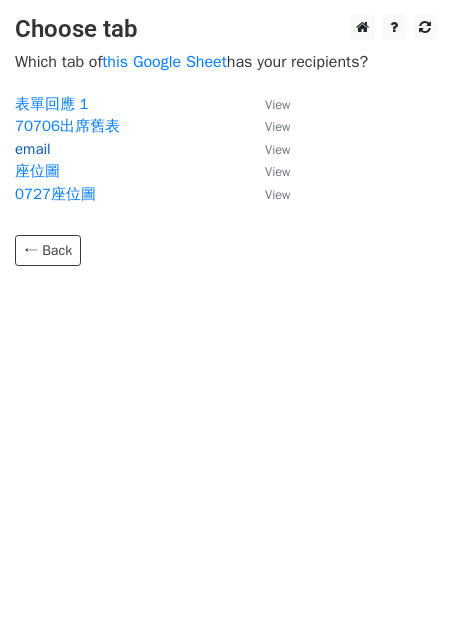 click on "email" at bounding box center [33, 149] 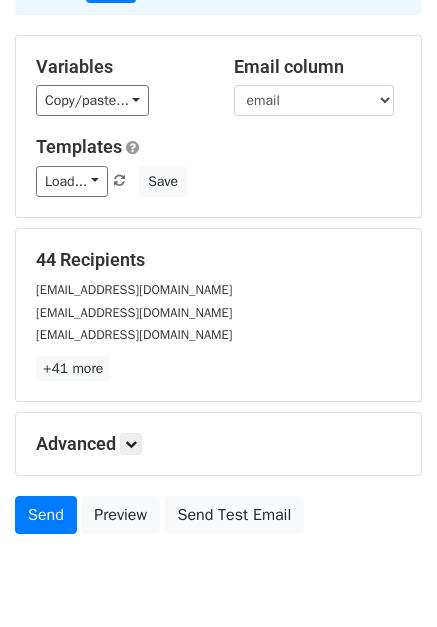 scroll, scrollTop: 252, scrollLeft: 0, axis: vertical 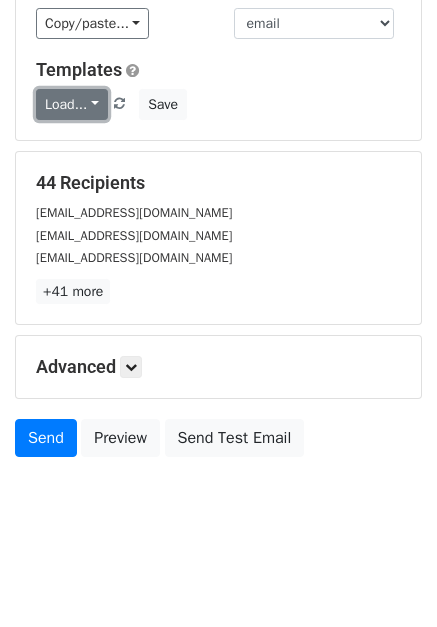 click on "Load..." at bounding box center [72, 104] 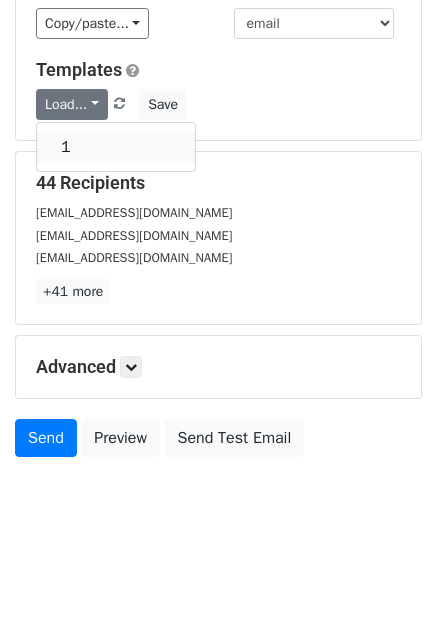 click on "1" at bounding box center [116, 147] 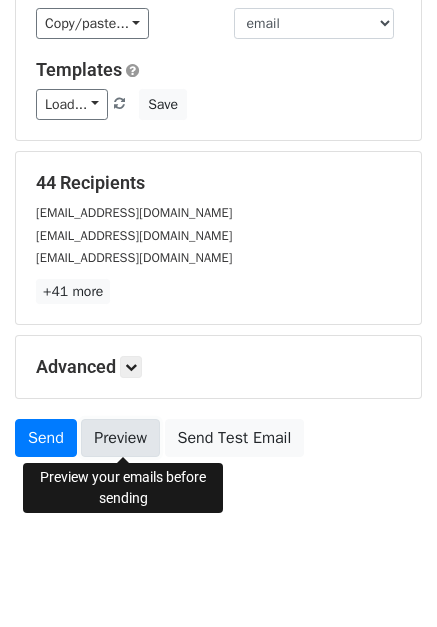 click on "Preview" at bounding box center (120, 438) 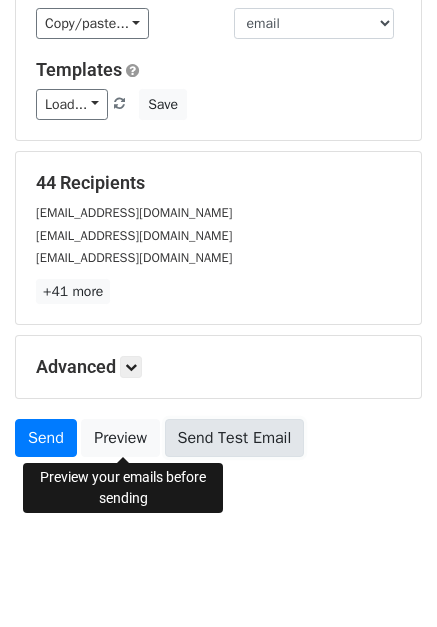 click on "Send Test Email" at bounding box center [235, 438] 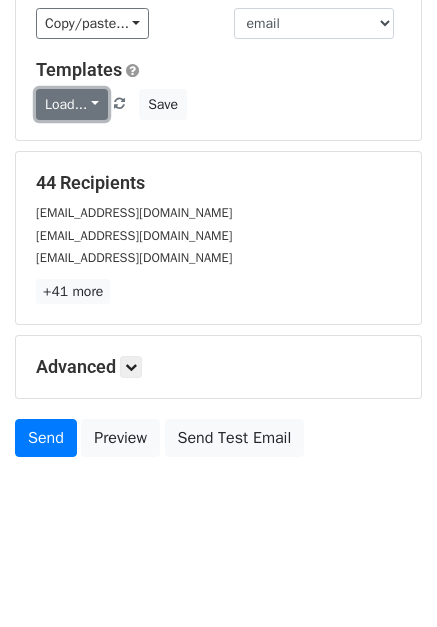 click on "Load..." at bounding box center (72, 104) 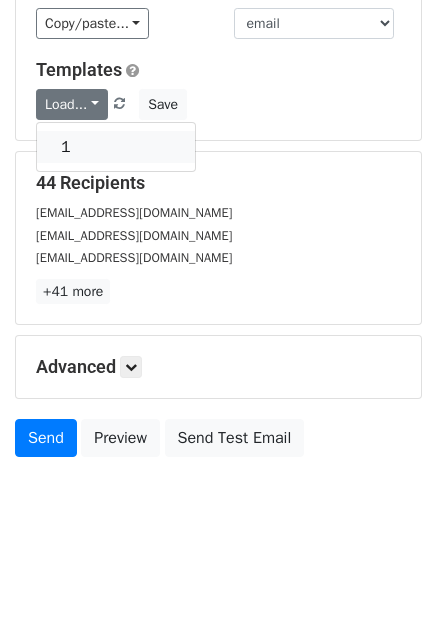 click on "1" at bounding box center (116, 147) 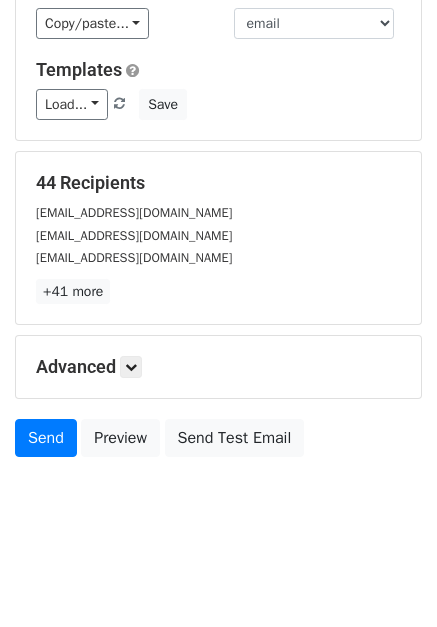 click on "Advanced
Tracking
Track Opens
UTM Codes
Track Clicks
Filters
Only include spreadsheet rows that match the following filters:
Schedule
Send now
Unsubscribe
Add unsubscribe link
Copy unsubscribe link" at bounding box center (218, 367) 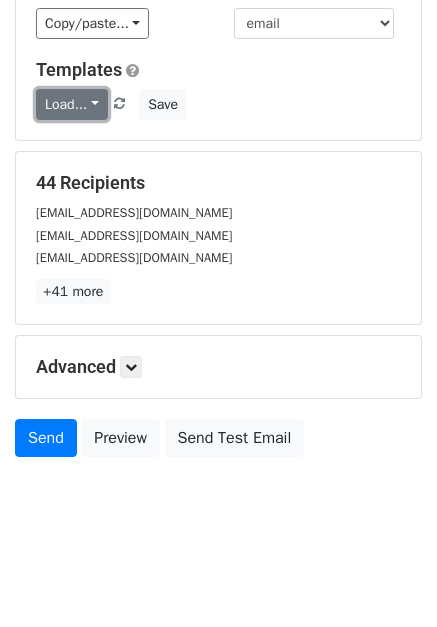 click on "Load..." at bounding box center (72, 104) 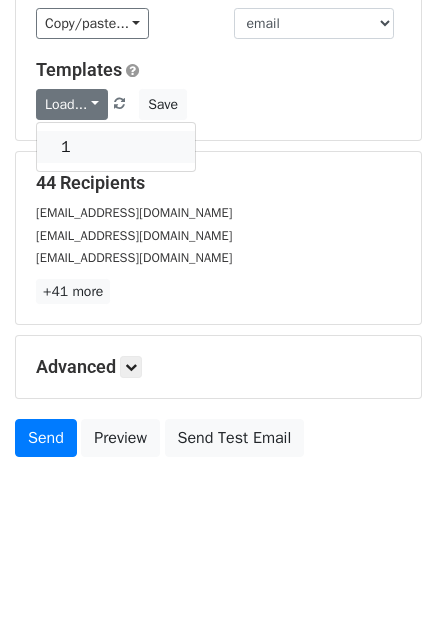 click on "1" at bounding box center [116, 147] 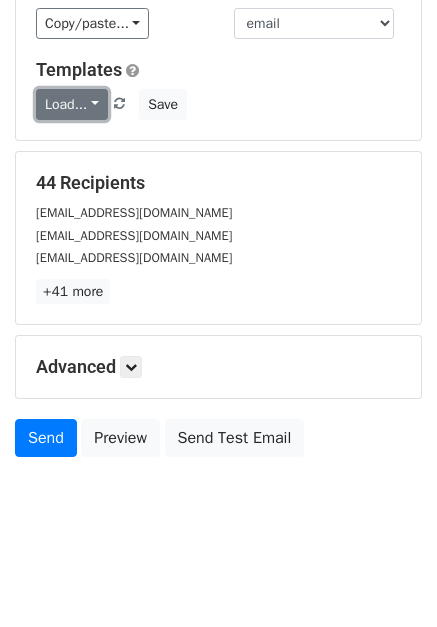 click on "Load..." at bounding box center [72, 104] 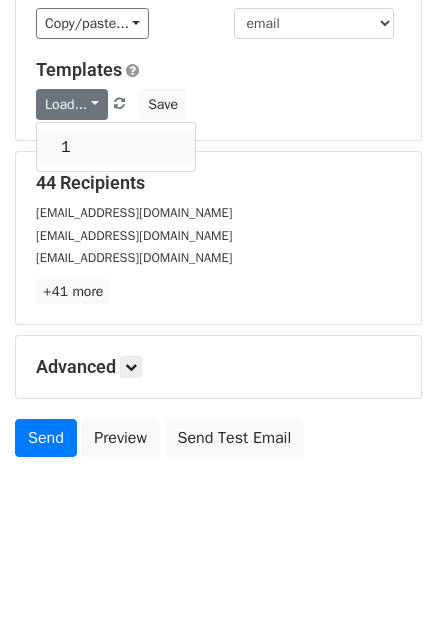 click on "1" at bounding box center (116, 147) 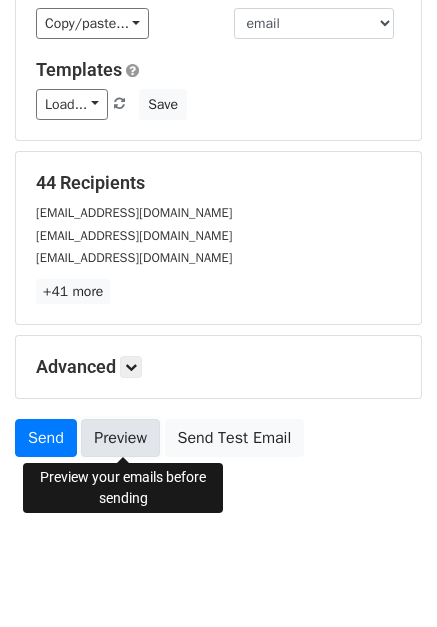 click on "Preview" at bounding box center [120, 438] 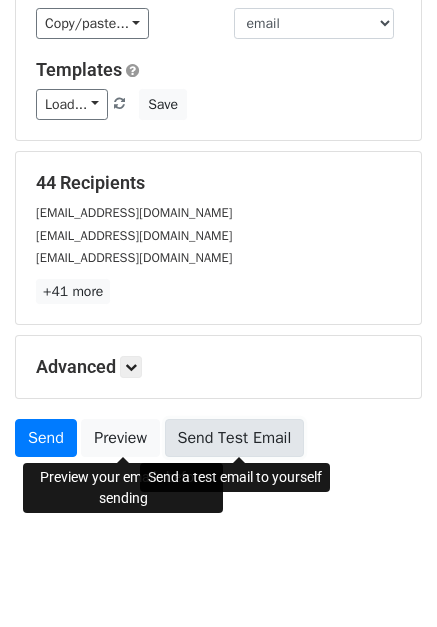 click on "Send Test Email" at bounding box center (235, 438) 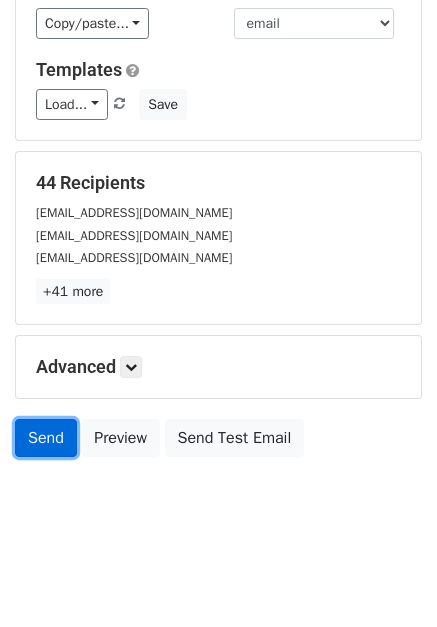 click on "Send" at bounding box center (46, 438) 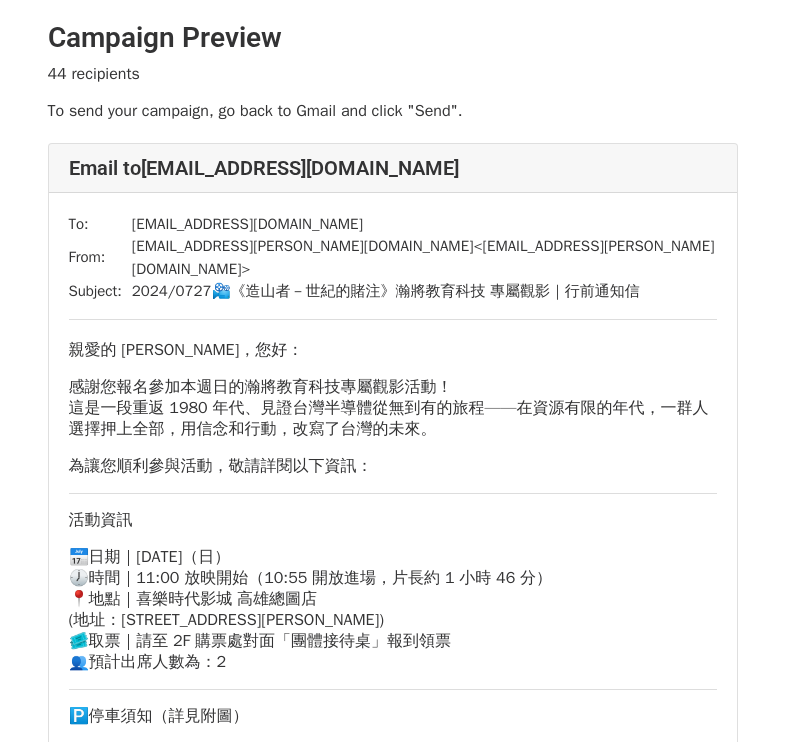 scroll, scrollTop: 0, scrollLeft: 0, axis: both 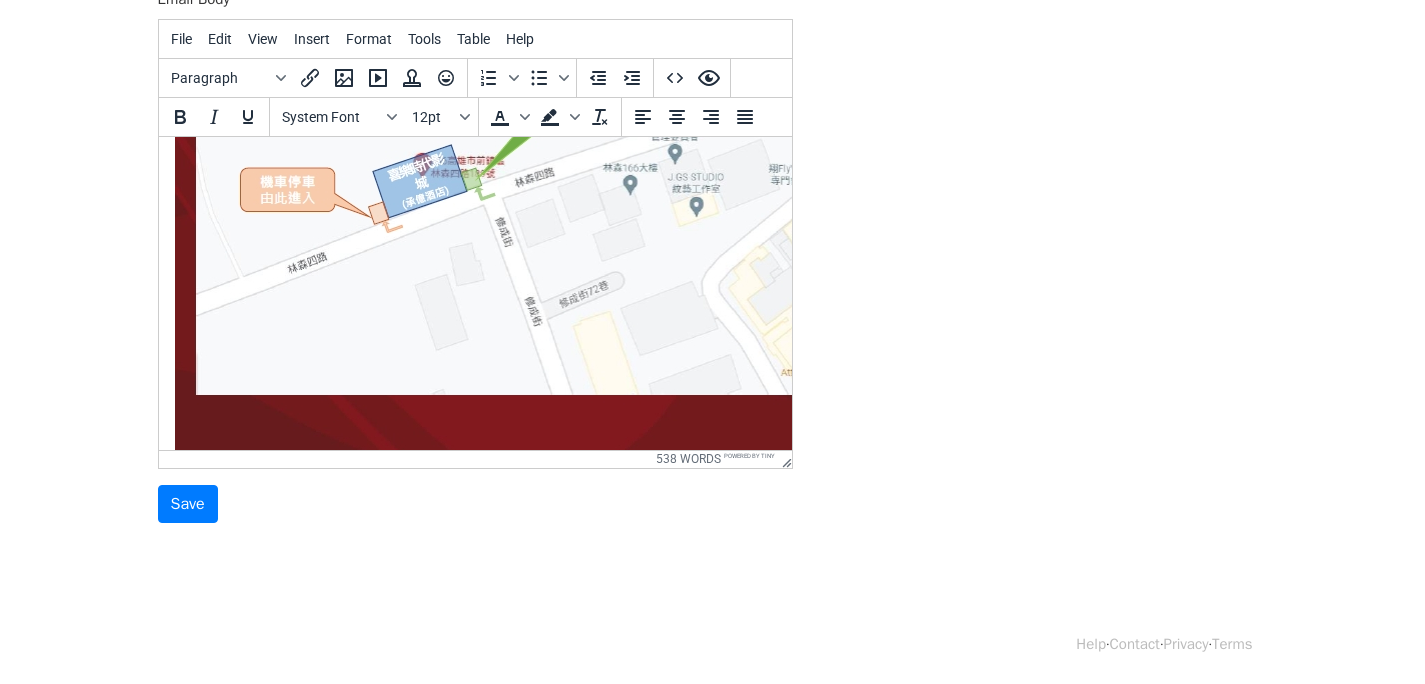 click at bounding box center [715, 157] 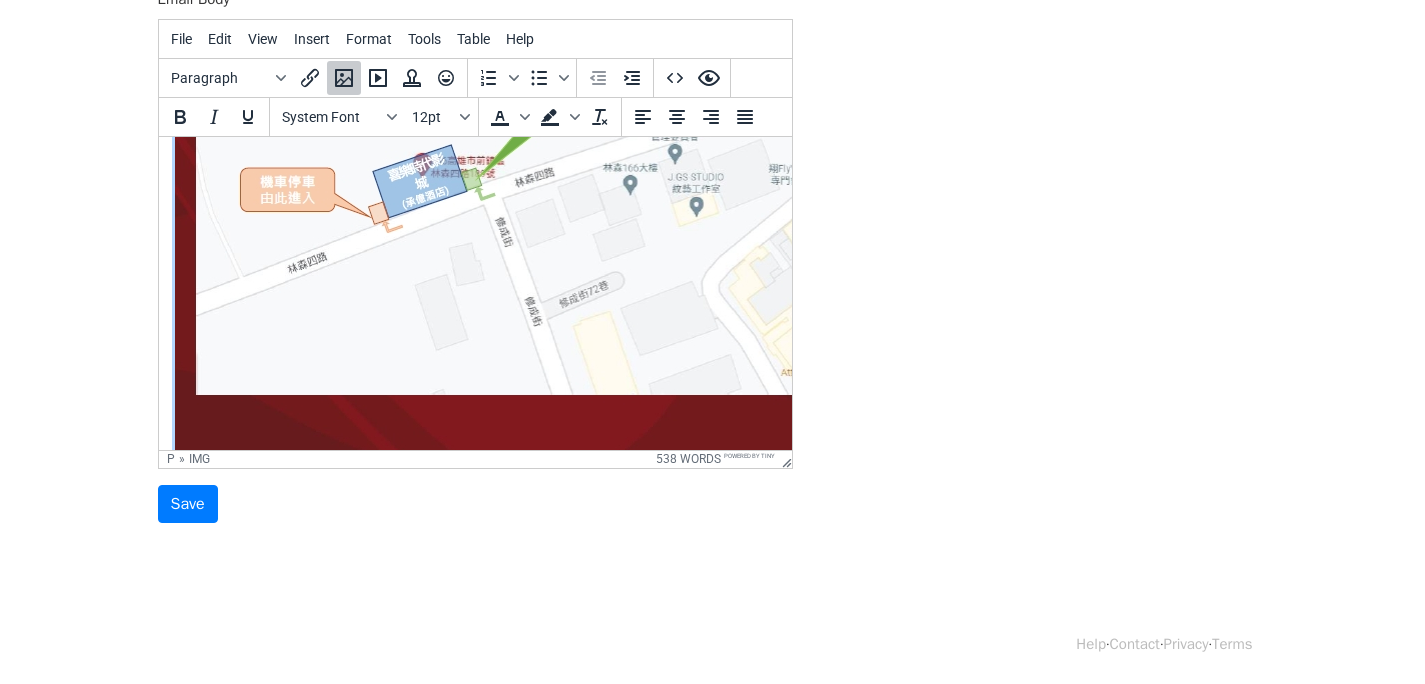 type 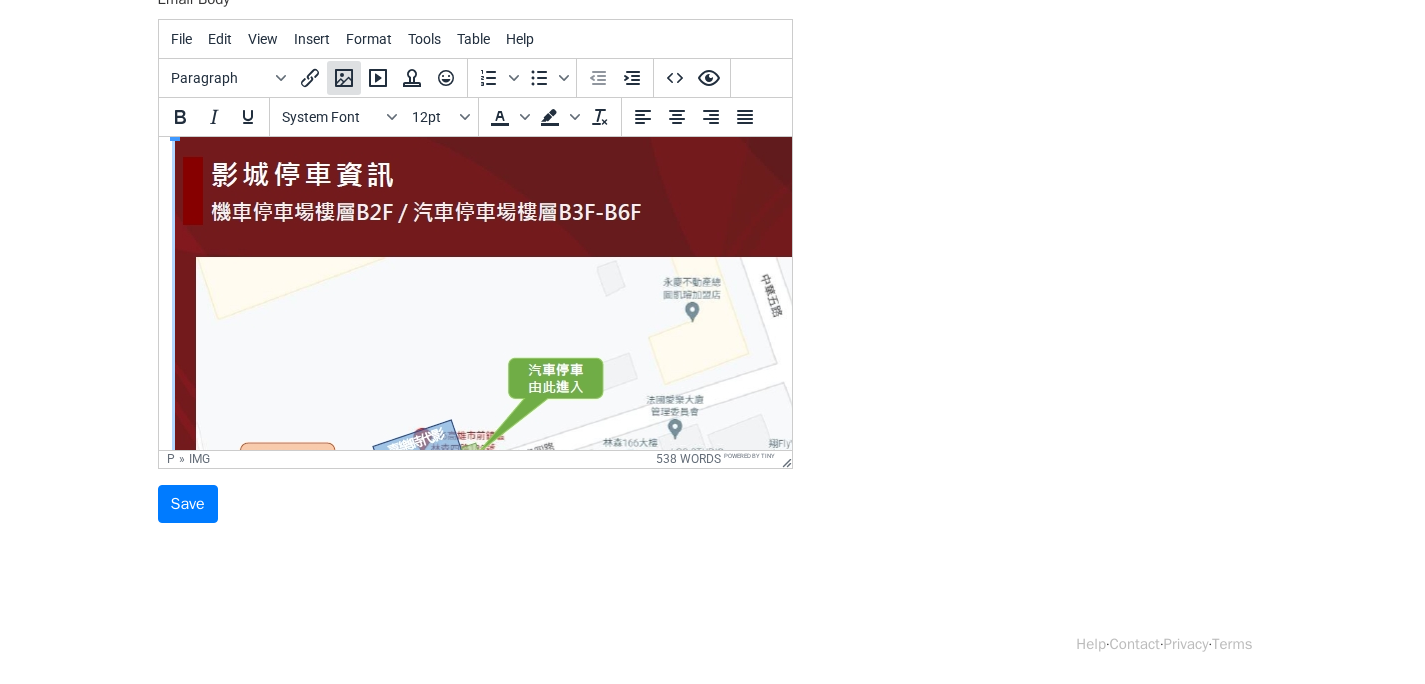 click 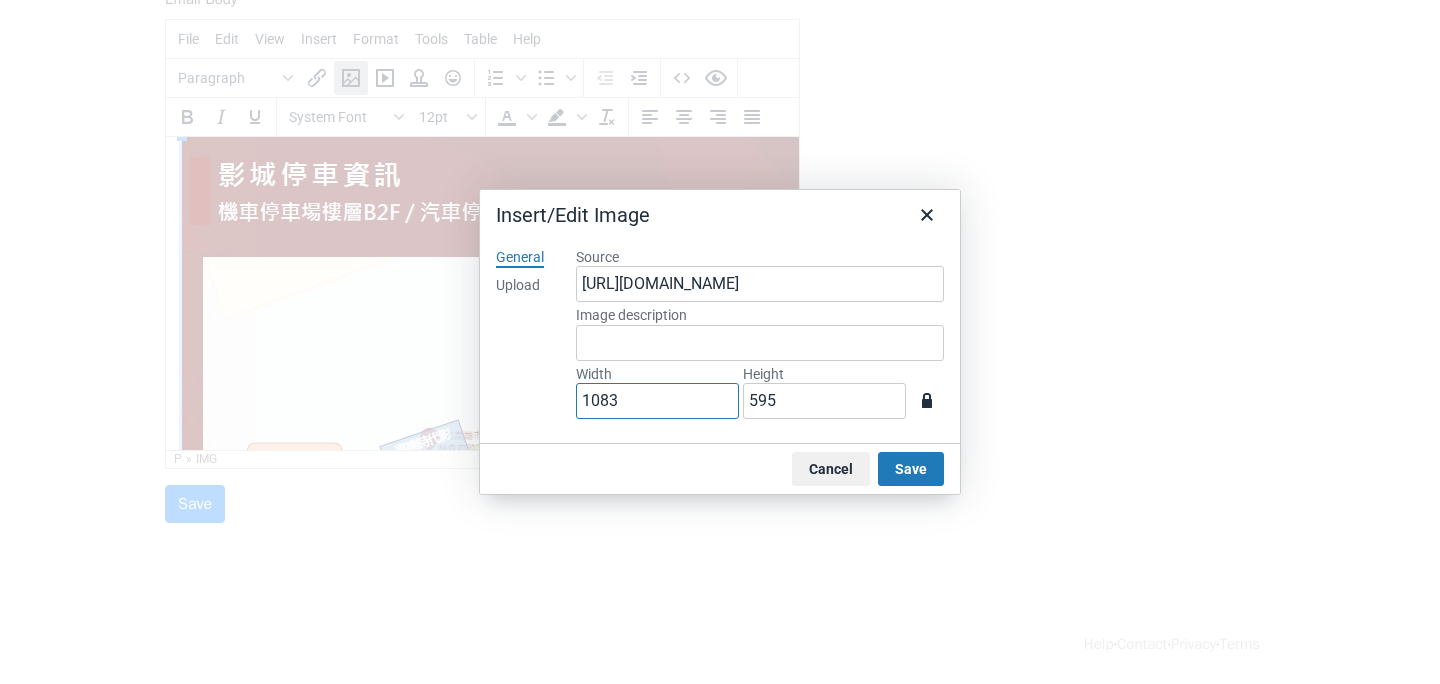 click on "1083" at bounding box center [657, 401] 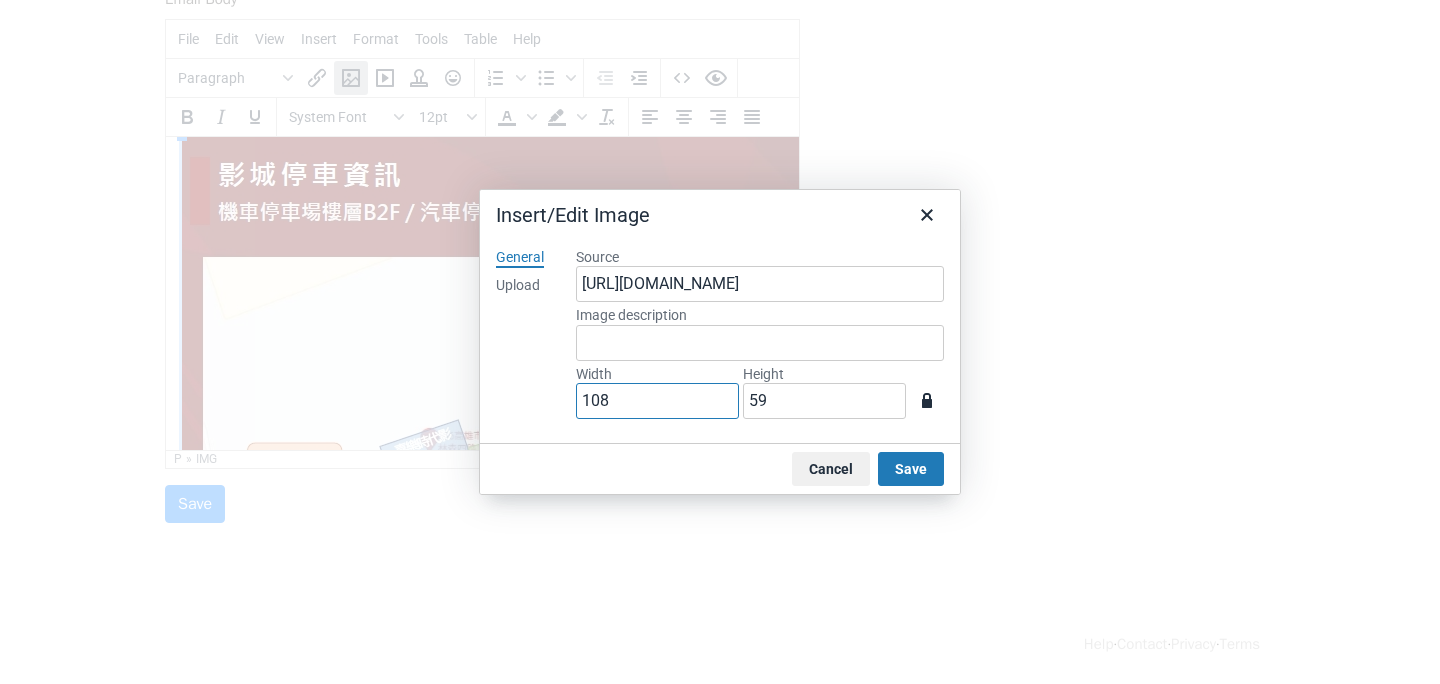 type on "10" 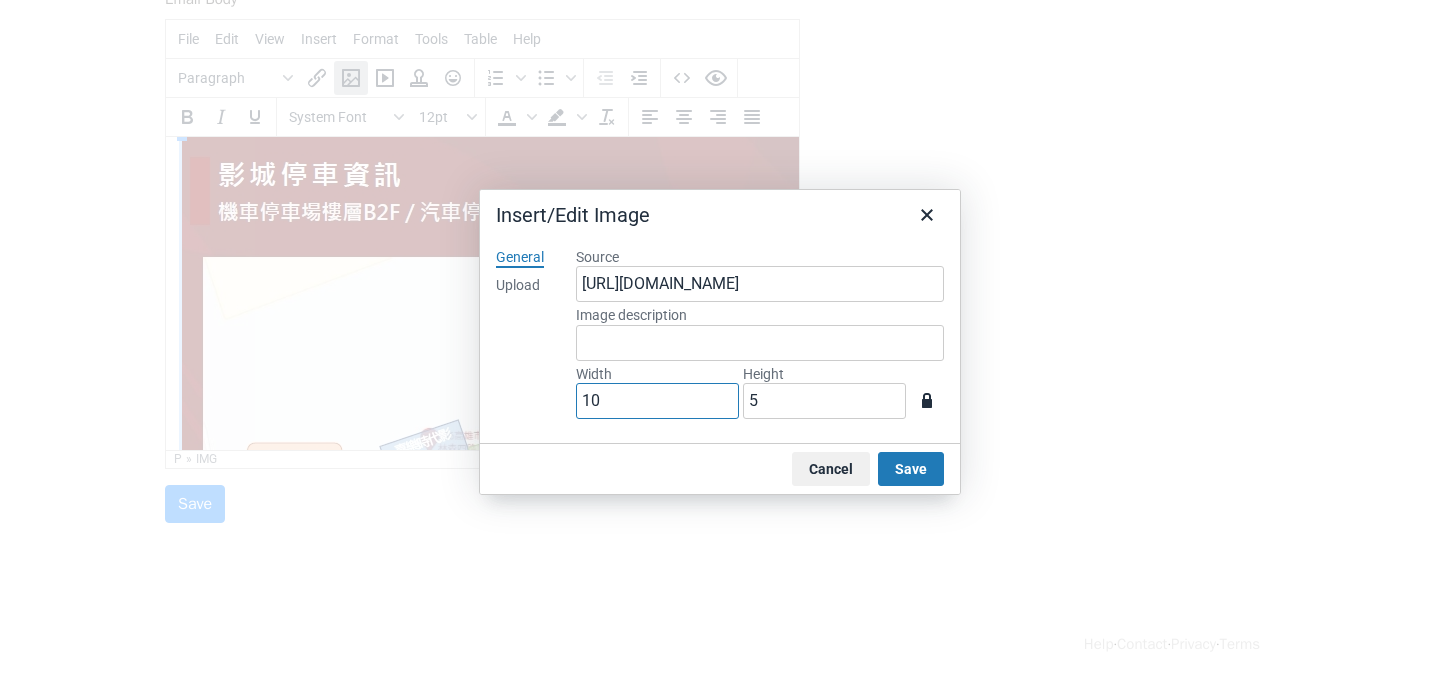 type on "1" 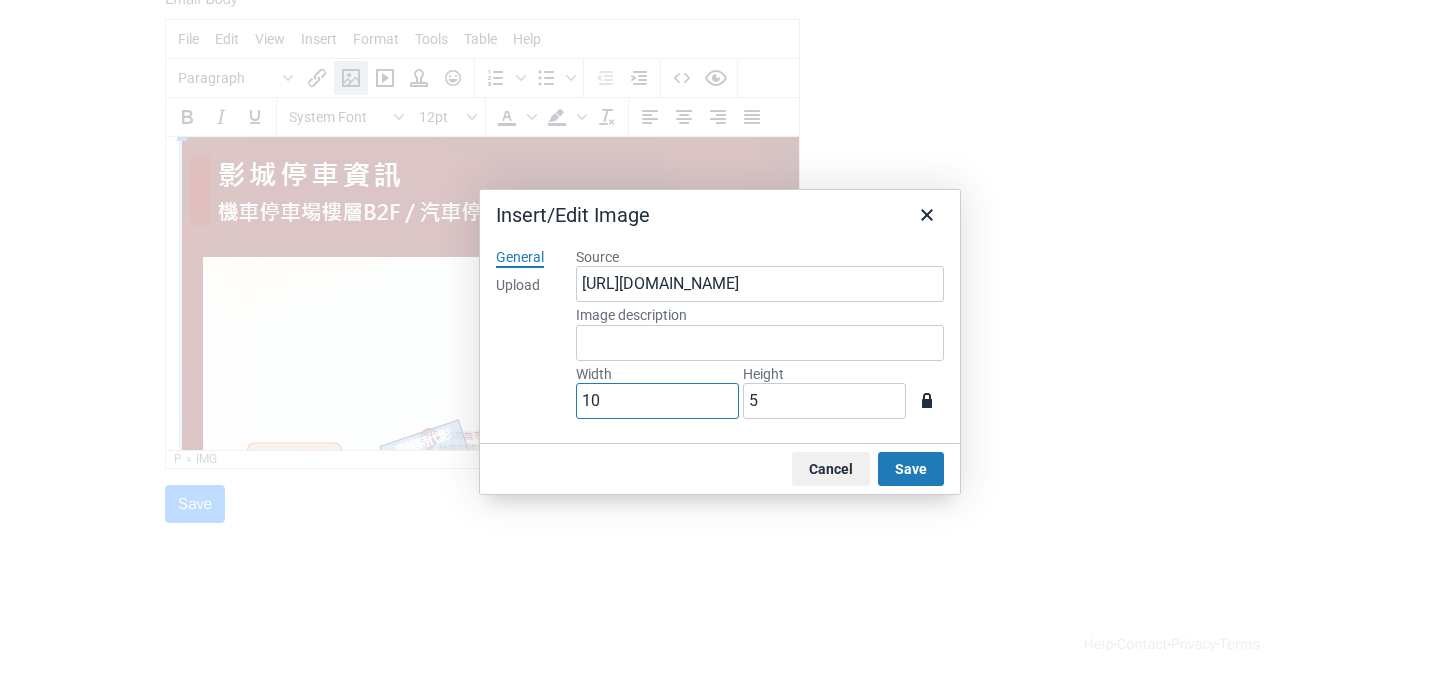 type on "1" 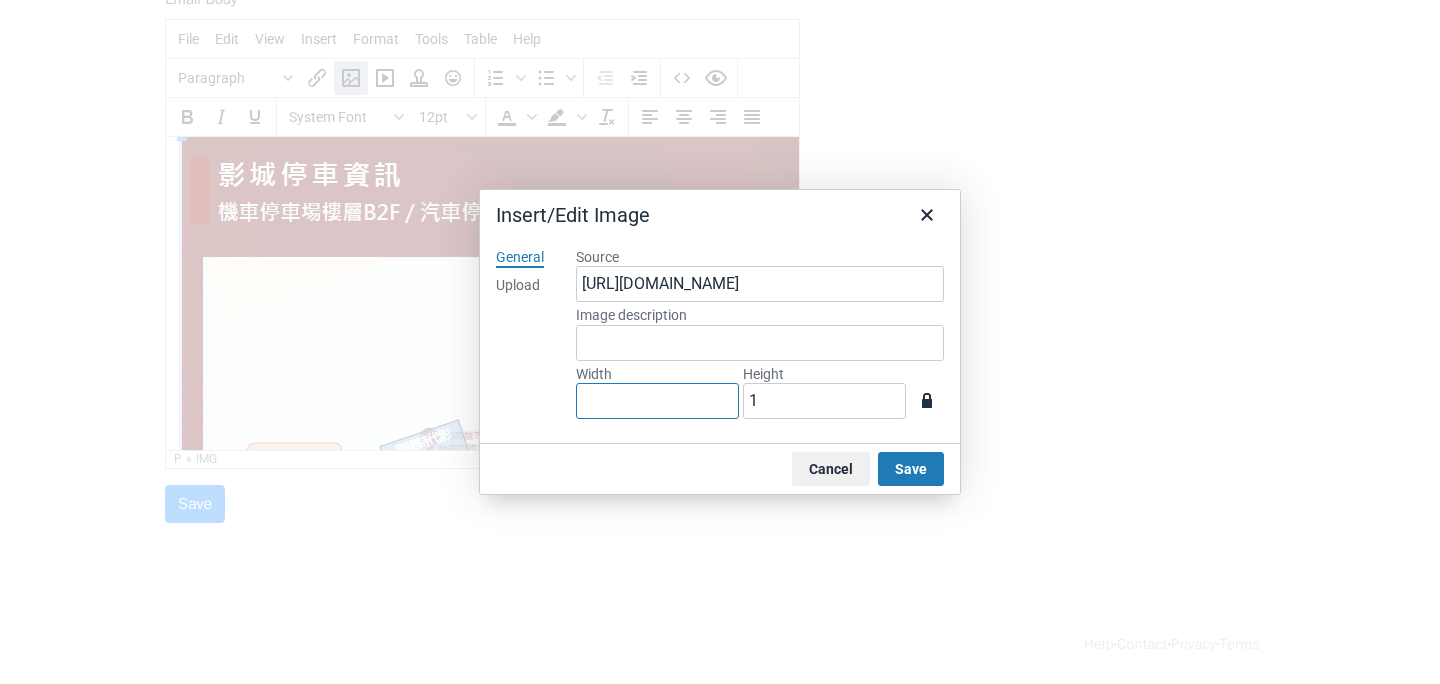 type on "5" 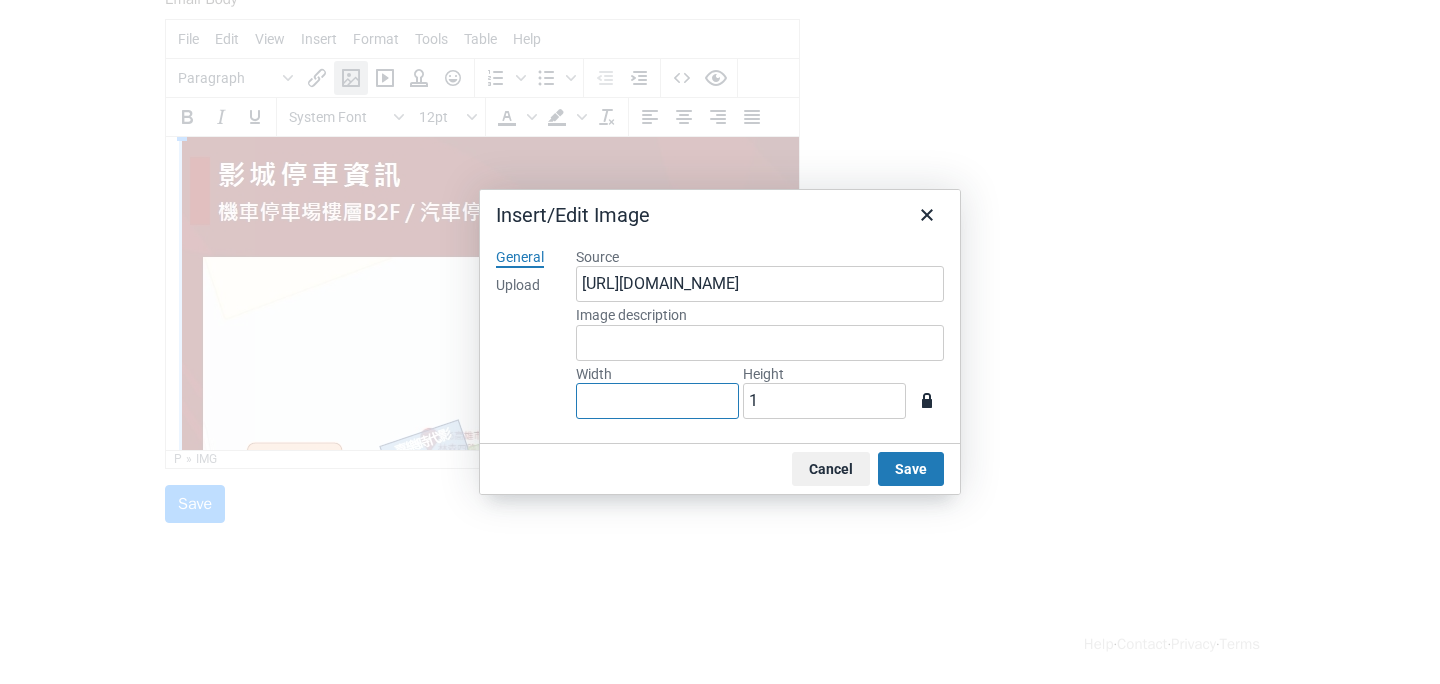 type on "3" 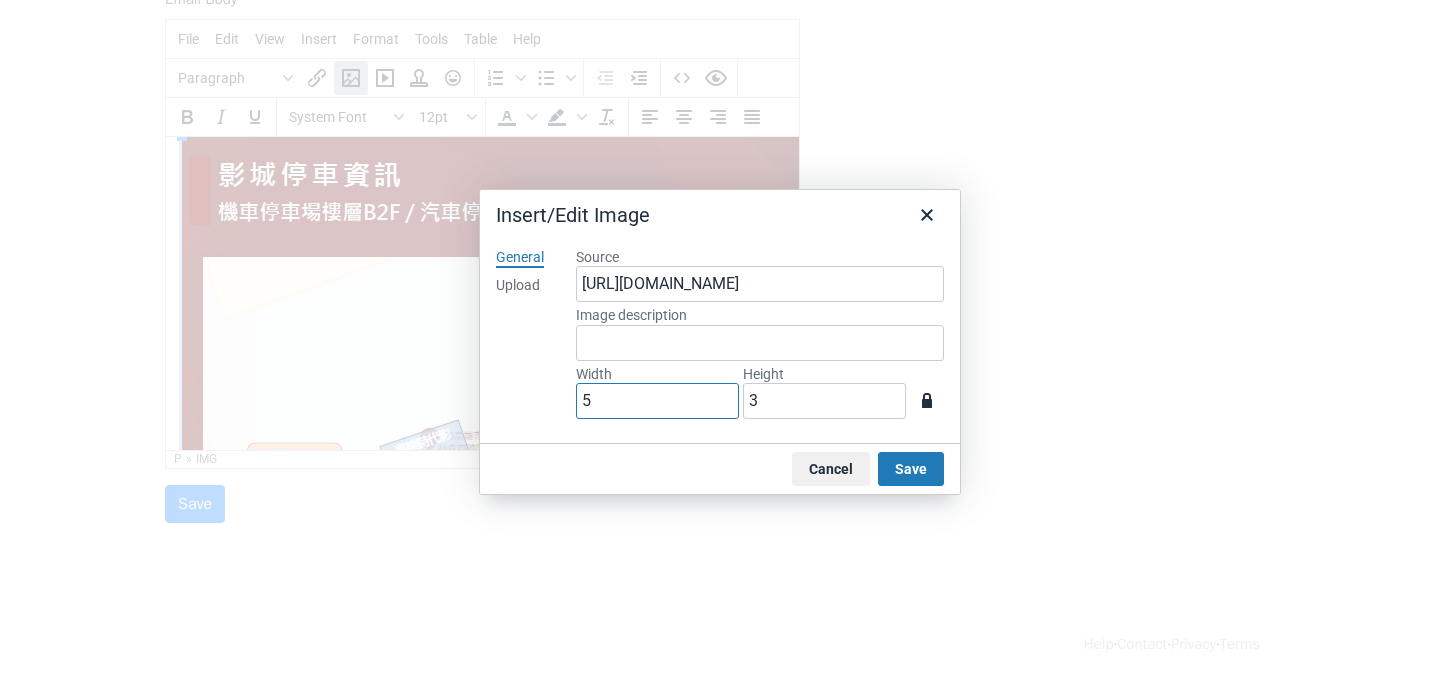 type on "50" 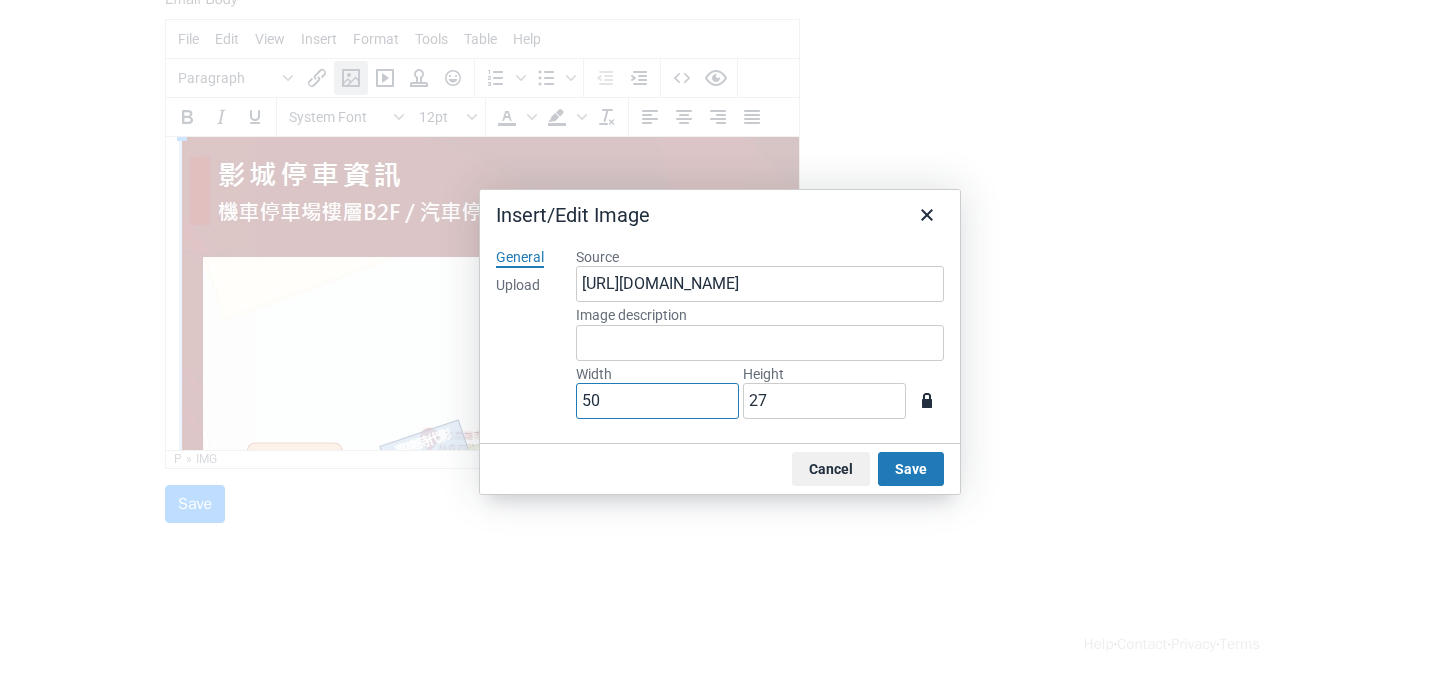 type on "500" 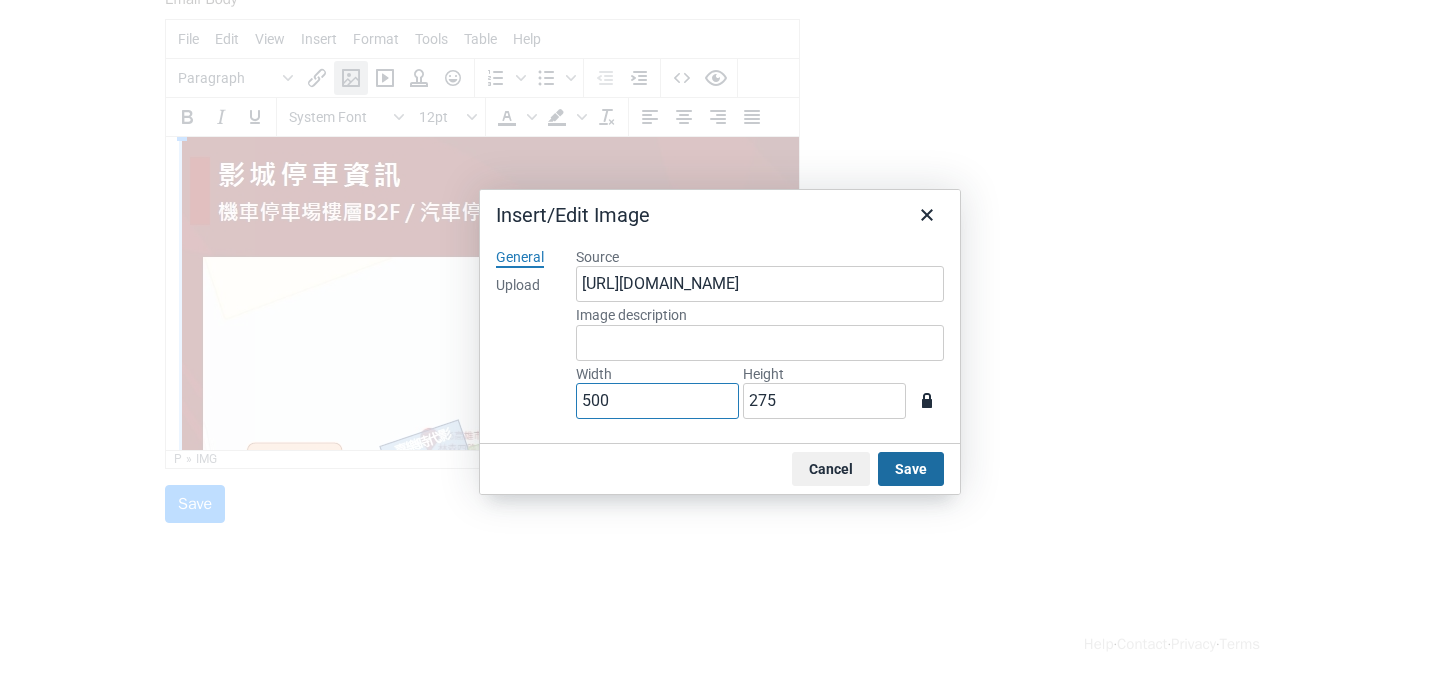 click on "Save" at bounding box center [911, 469] 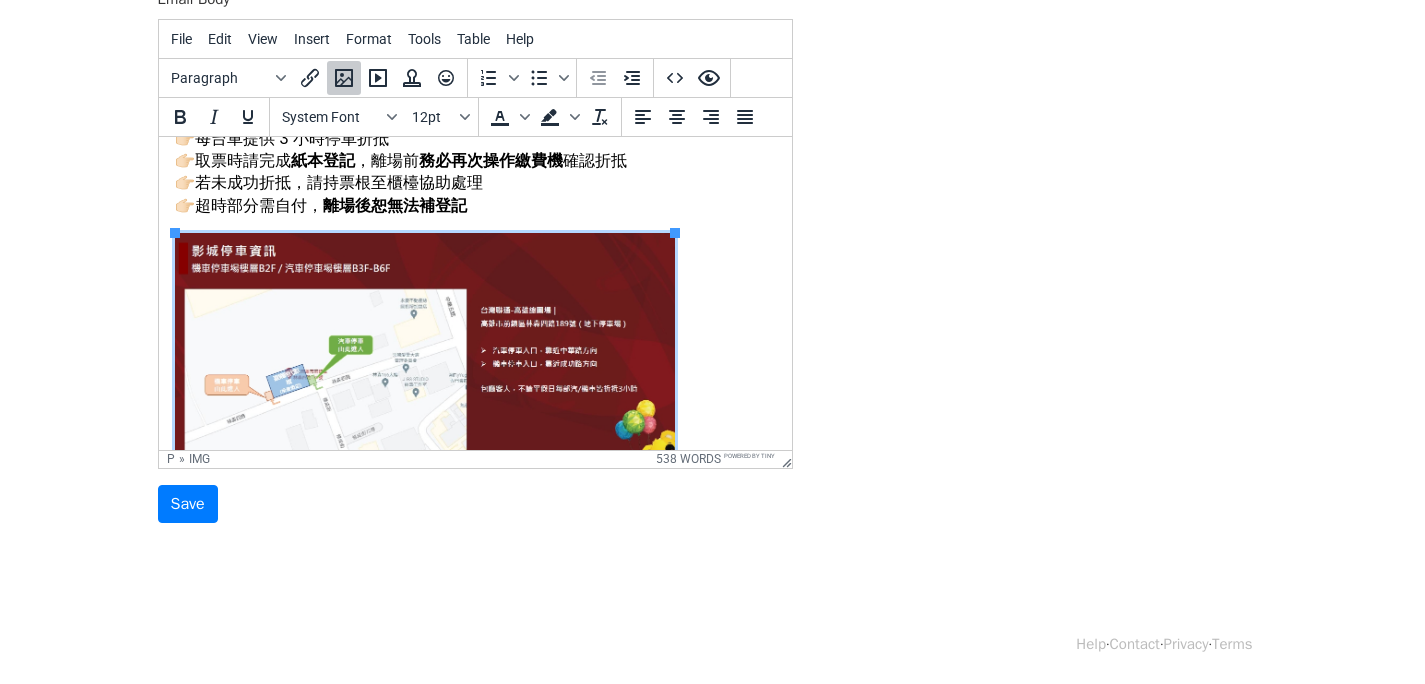 scroll, scrollTop: 721, scrollLeft: 0, axis: vertical 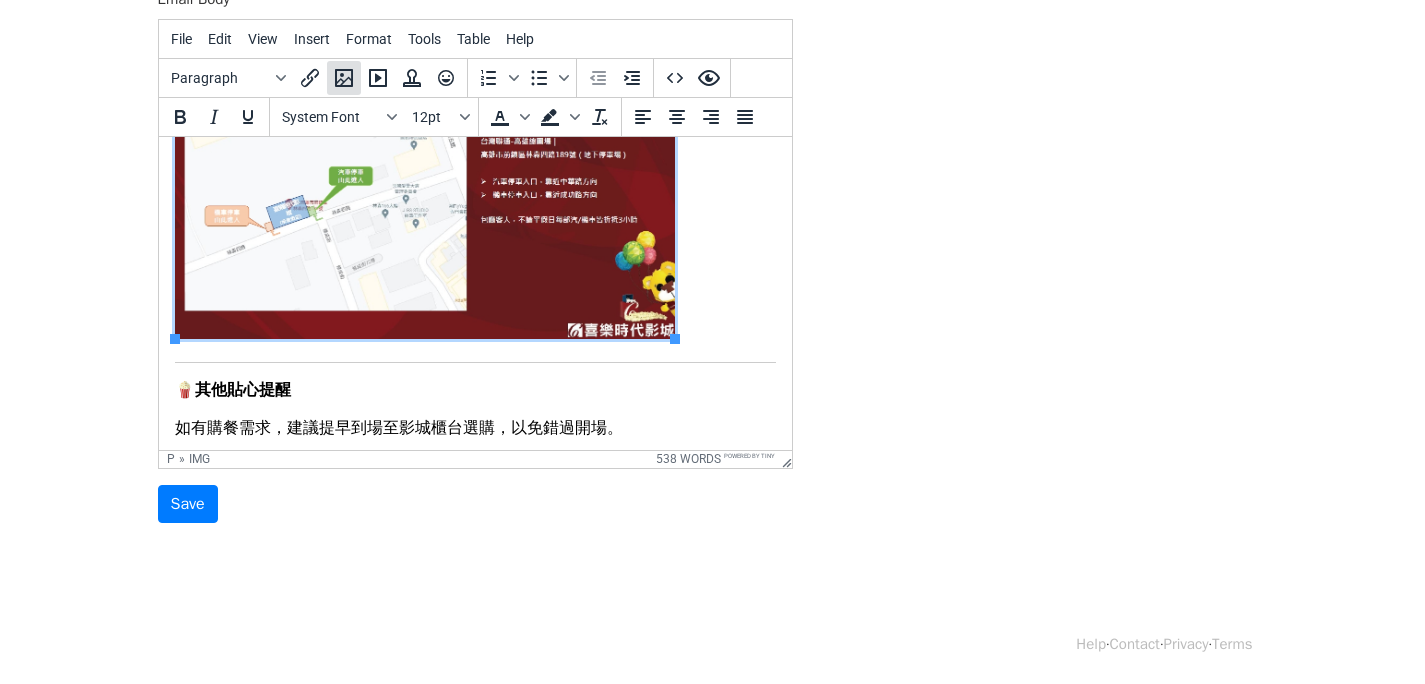 click 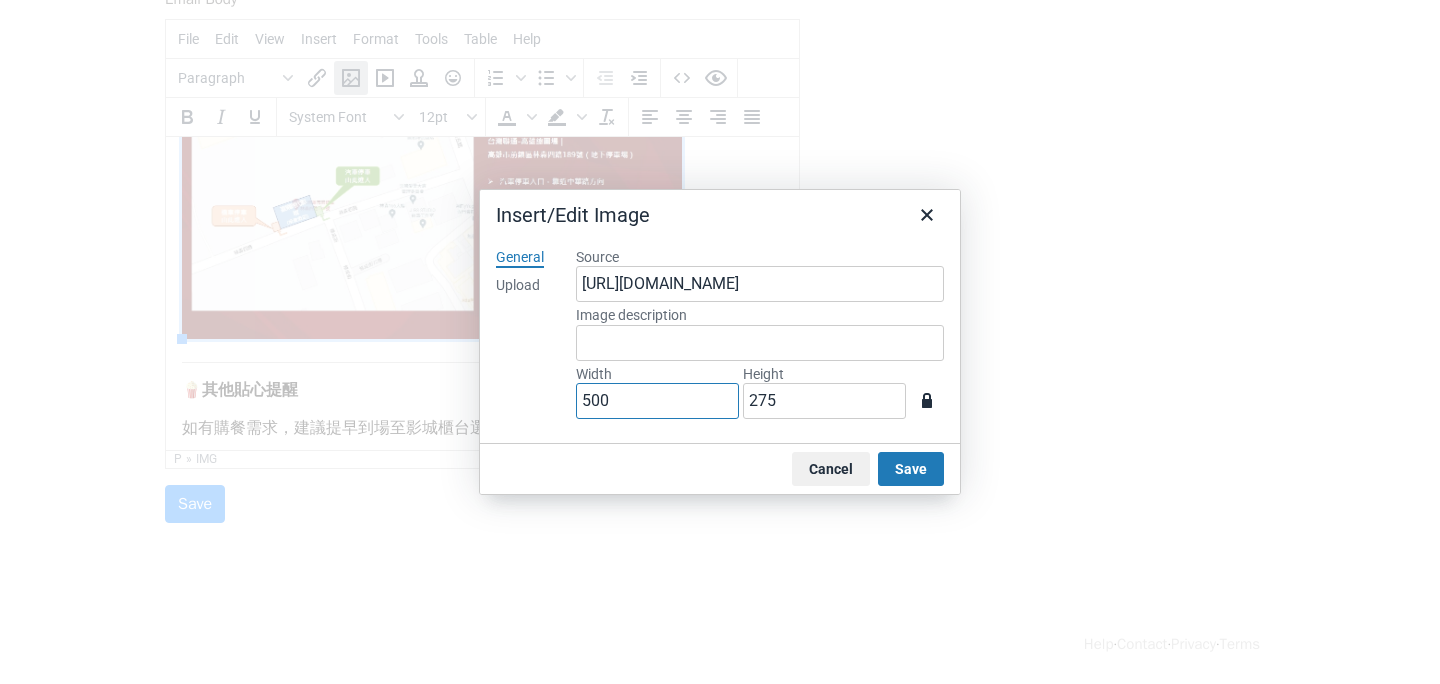 click on "500" at bounding box center (657, 401) 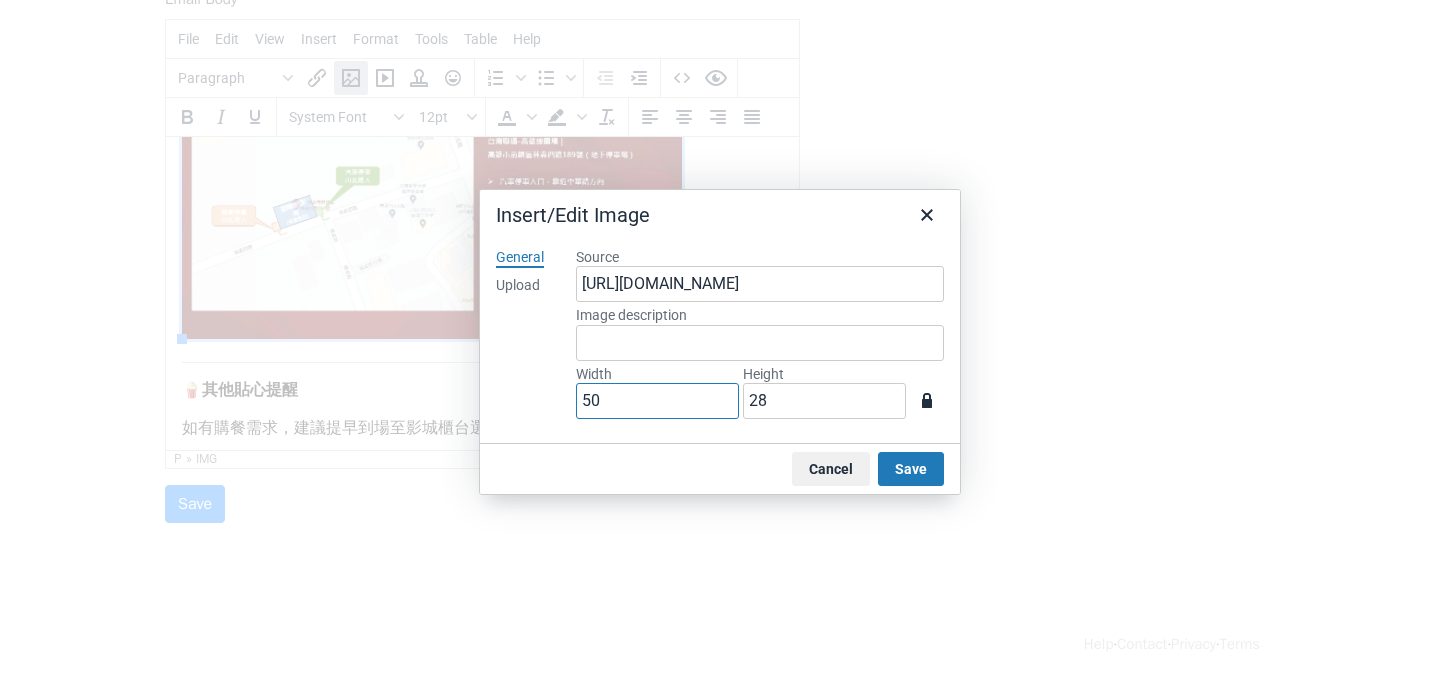 type on "5" 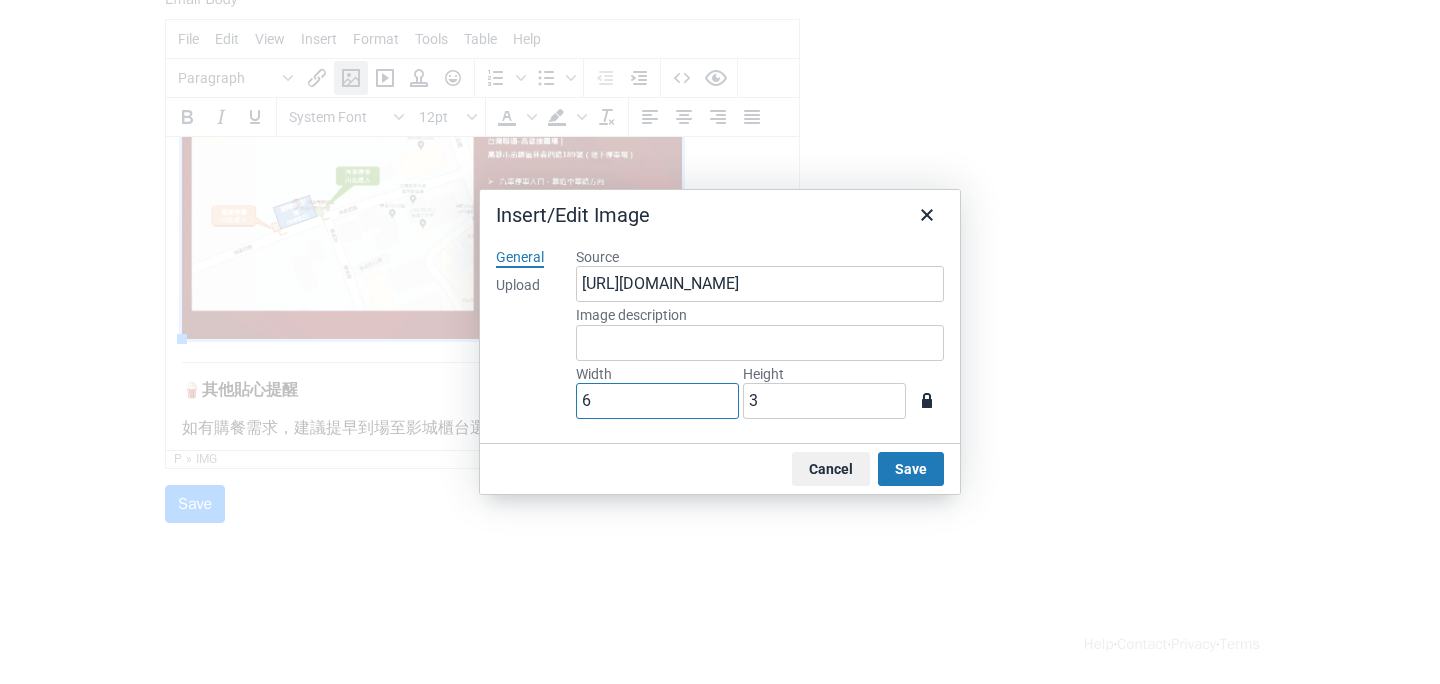 type on "60" 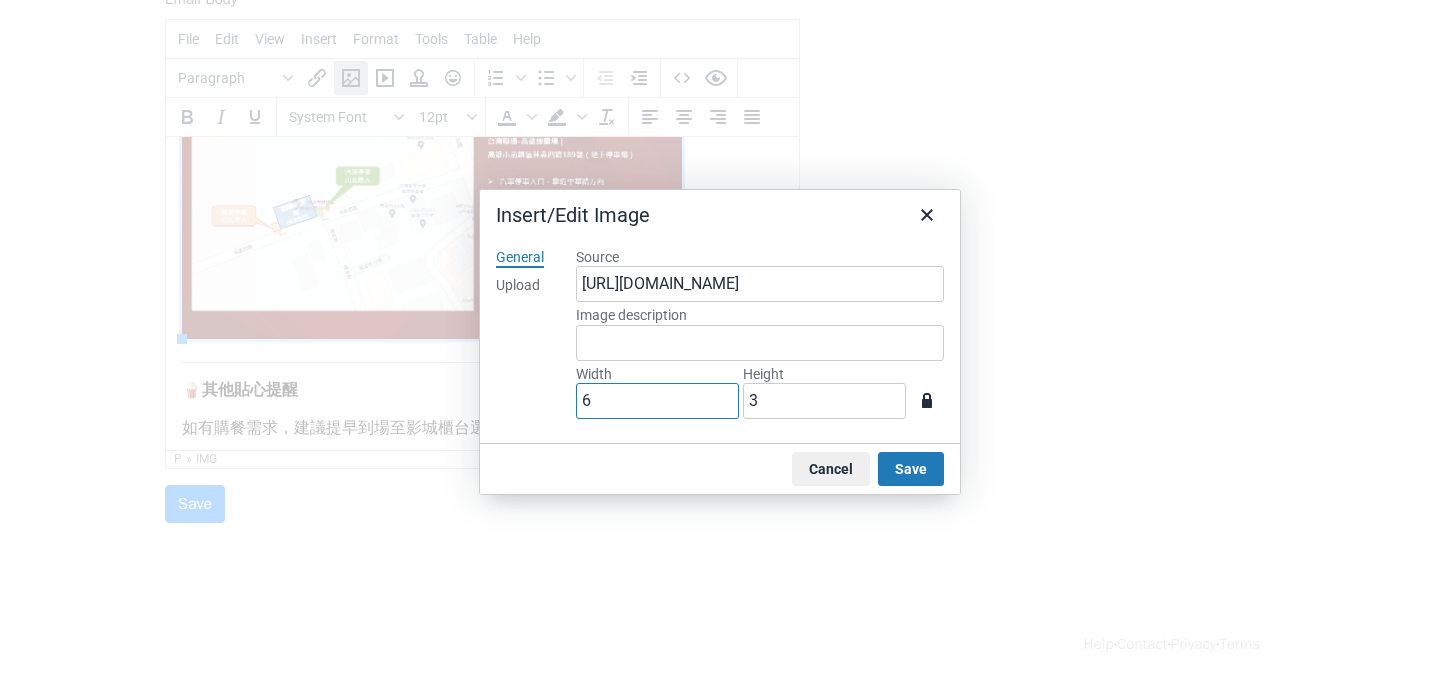type on "33" 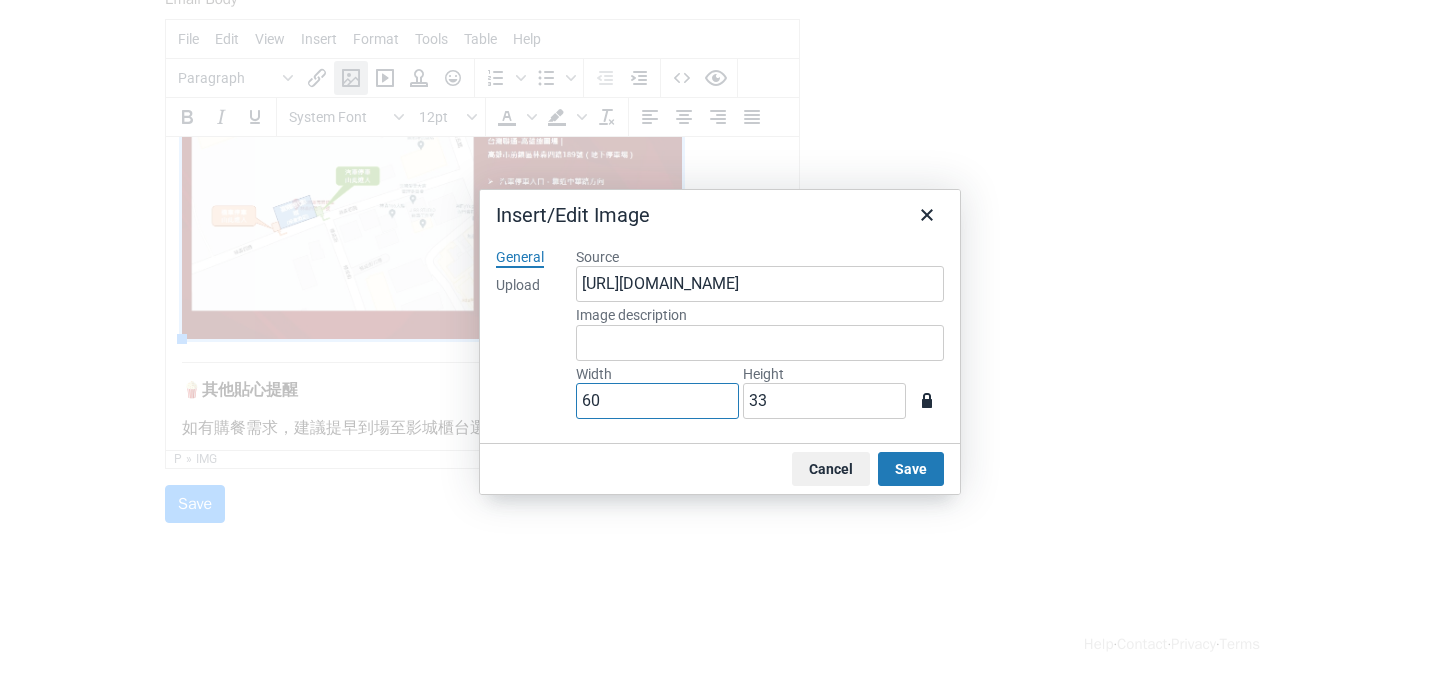 type on "600" 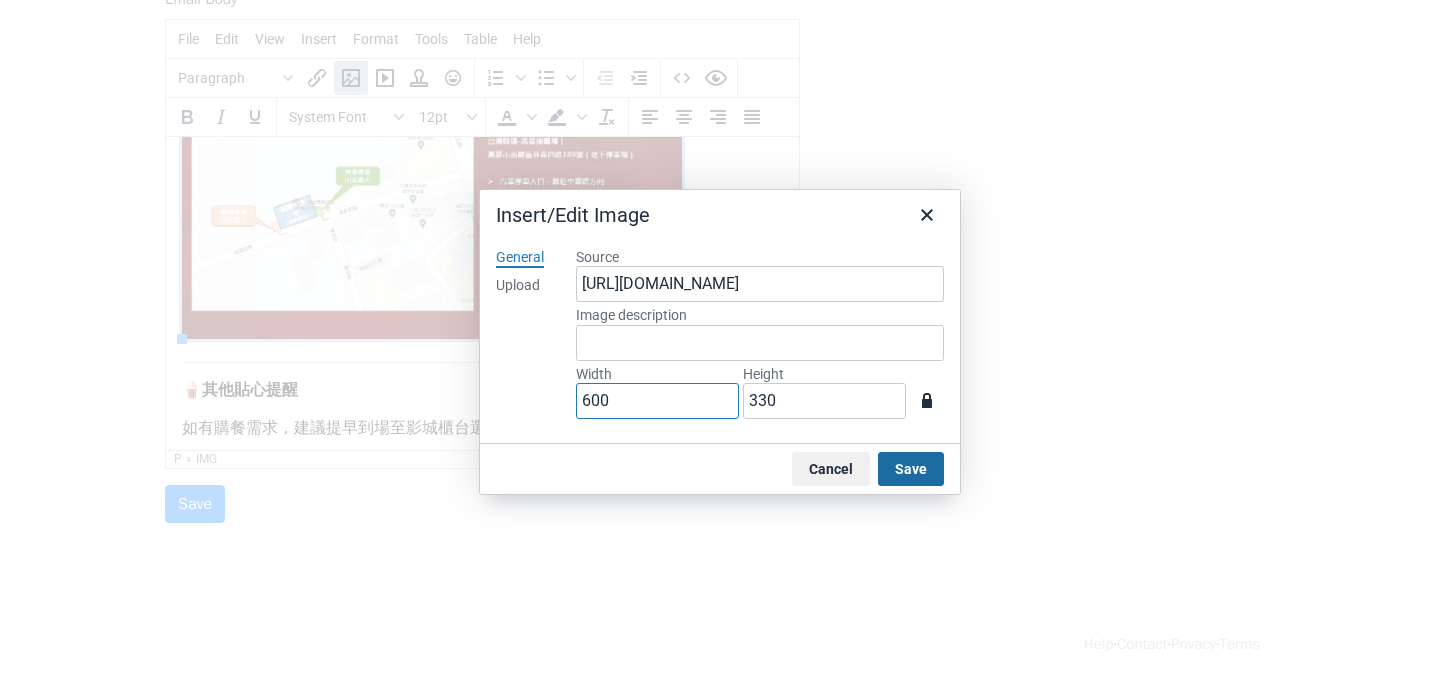 click on "Save" at bounding box center [911, 469] 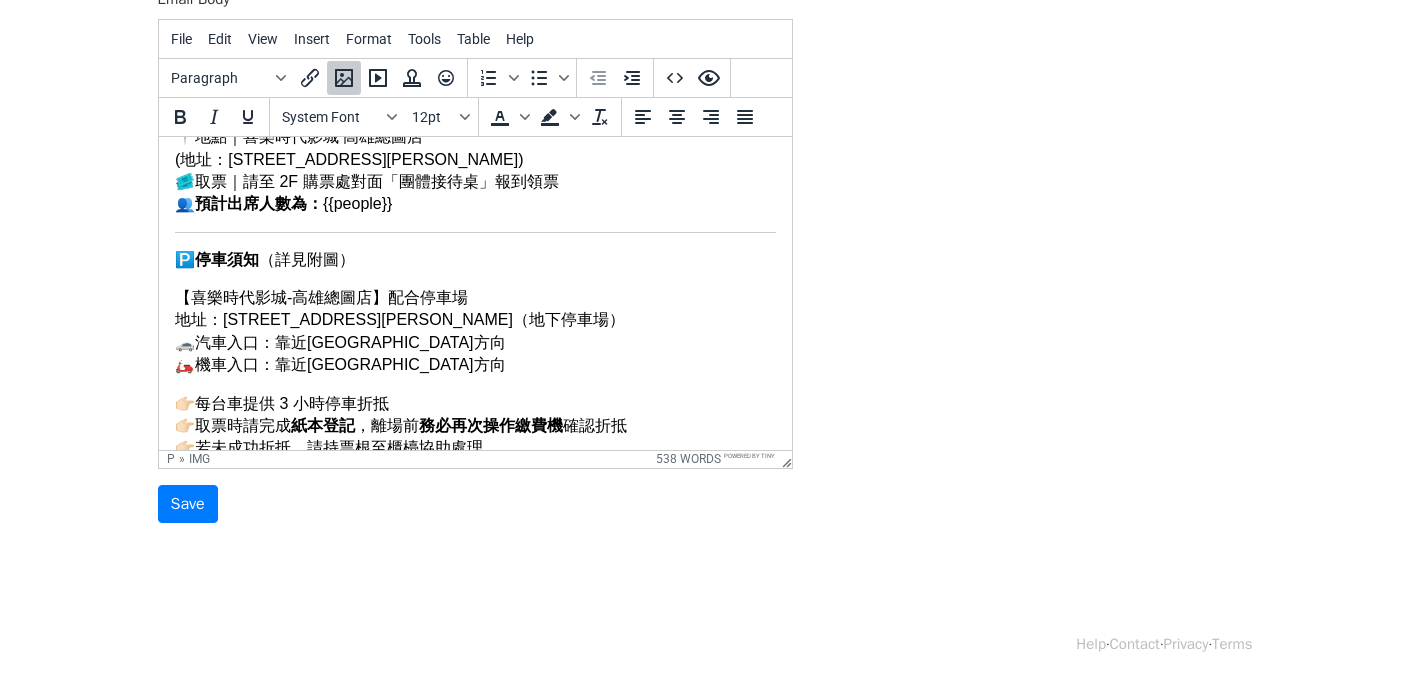 scroll, scrollTop: 0, scrollLeft: 0, axis: both 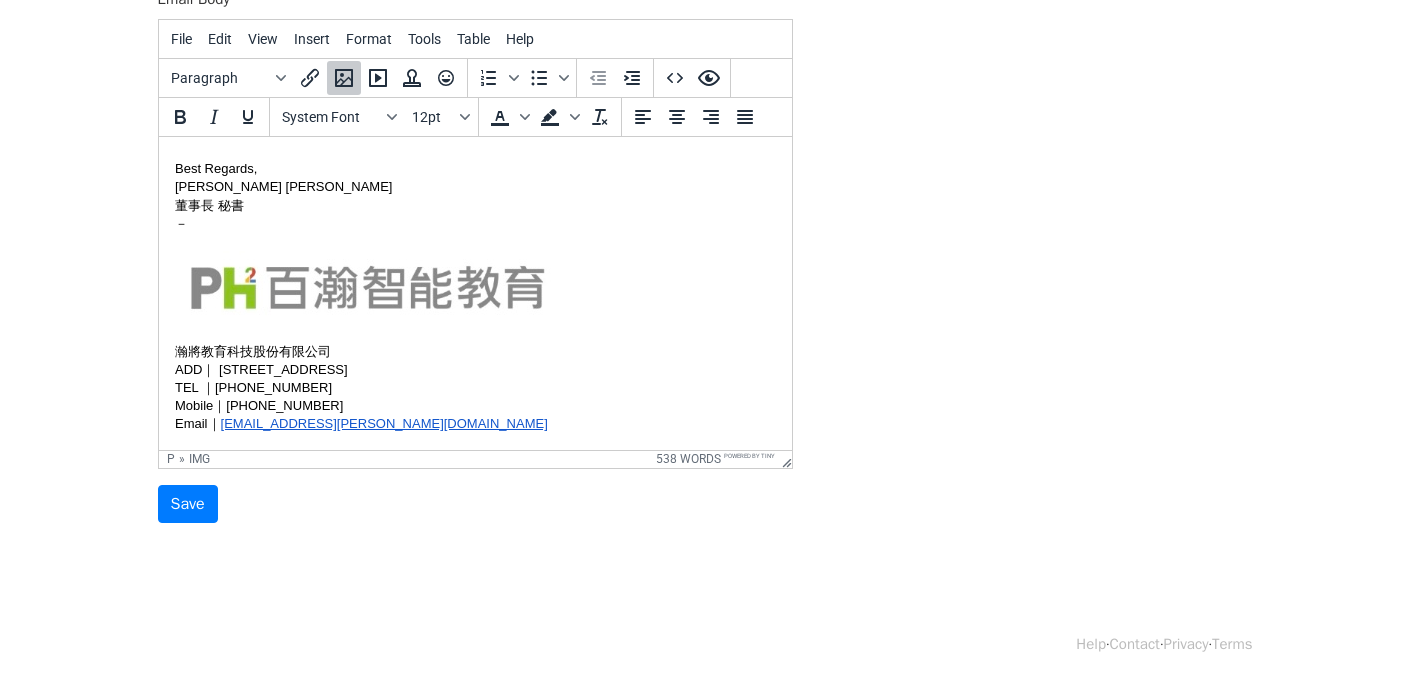 click on "Best Regards, shaina chen 陳昀暄 董事長 秘書 － 瀚將教育科技股份有限公司 ADD｜ 801-47 高雄市前金區中正四路235號8樓之1 TEL ｜+886 7 216 1189 Mobile｜+886 960 187 087 Email｜ shainanaa.chen@gmail.com" at bounding box center (474, 295) 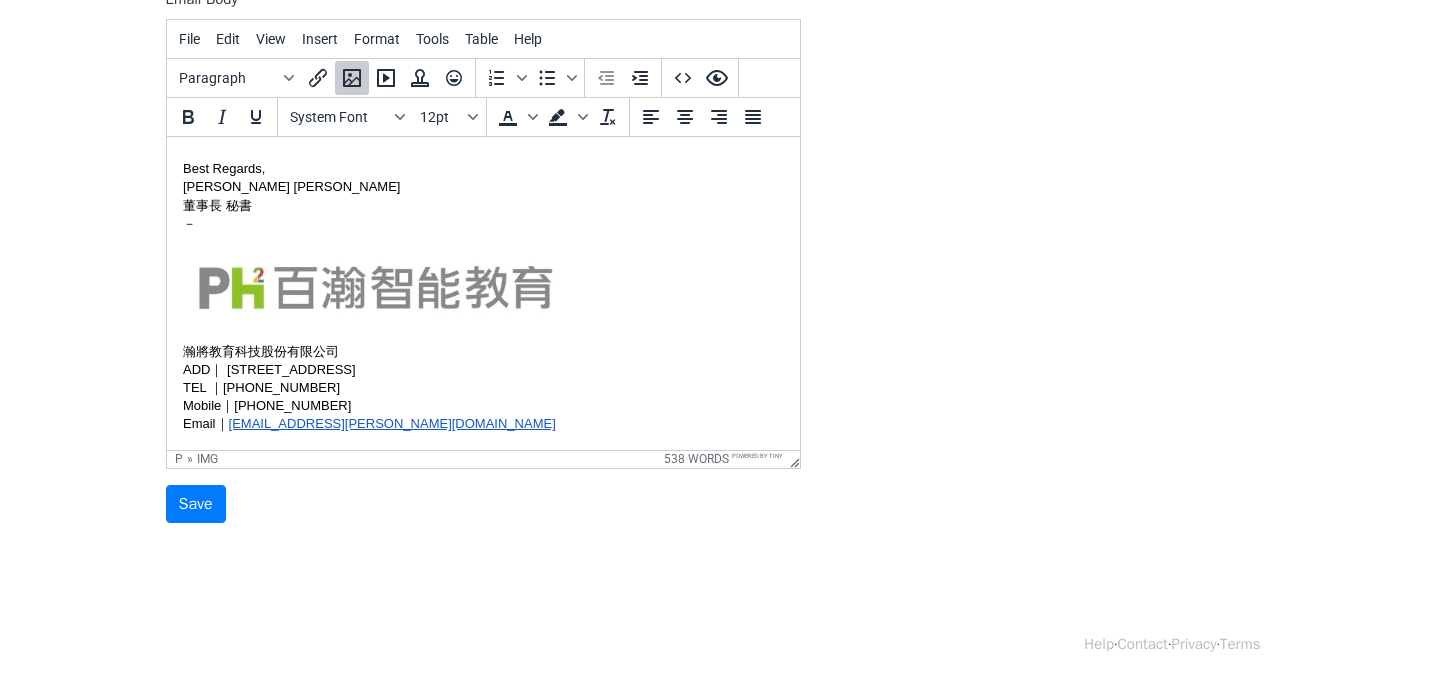 scroll, scrollTop: 1268, scrollLeft: 0, axis: vertical 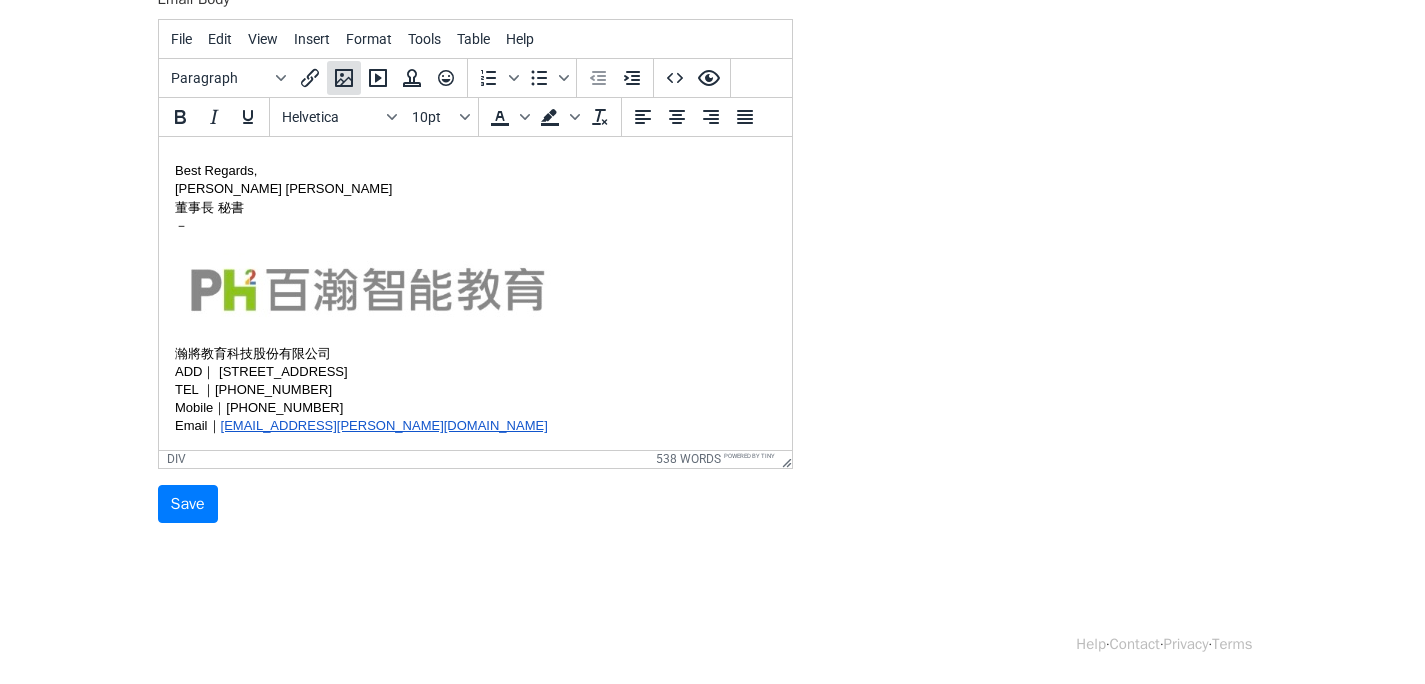 click 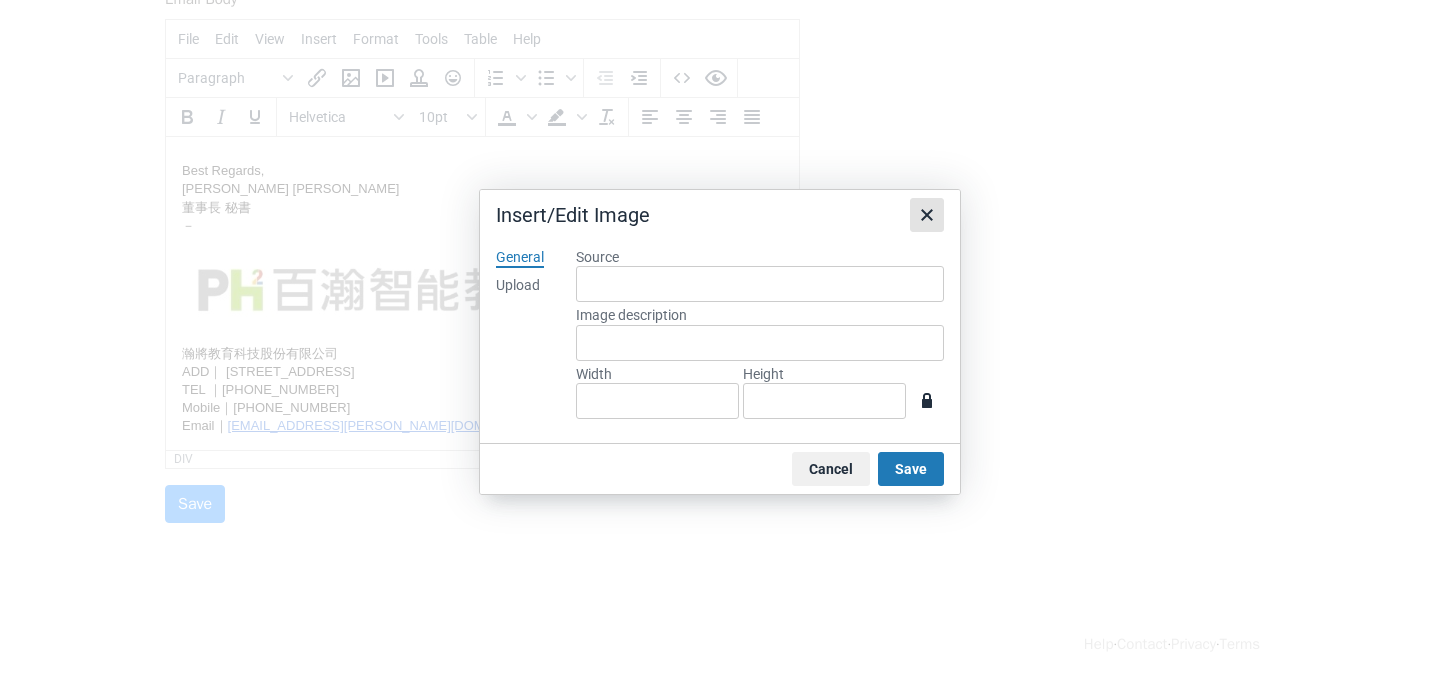 click 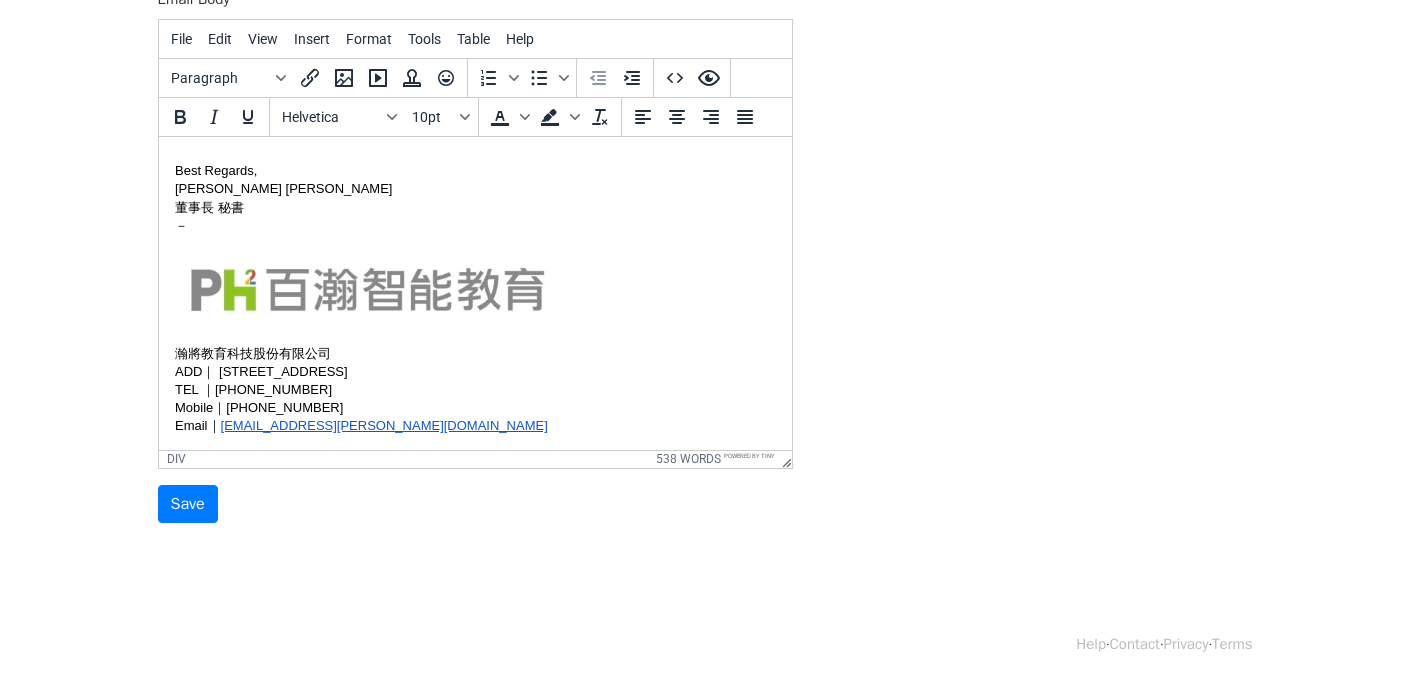 click at bounding box center [368, 286] 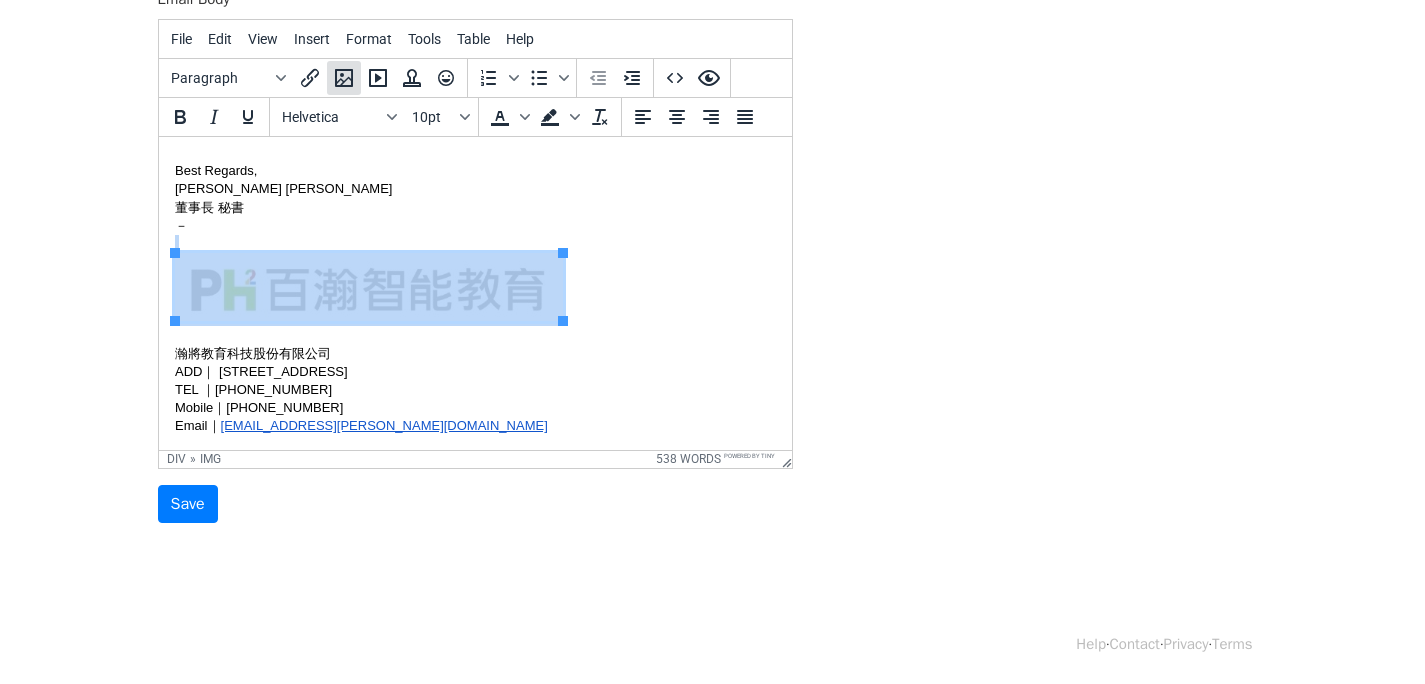 click 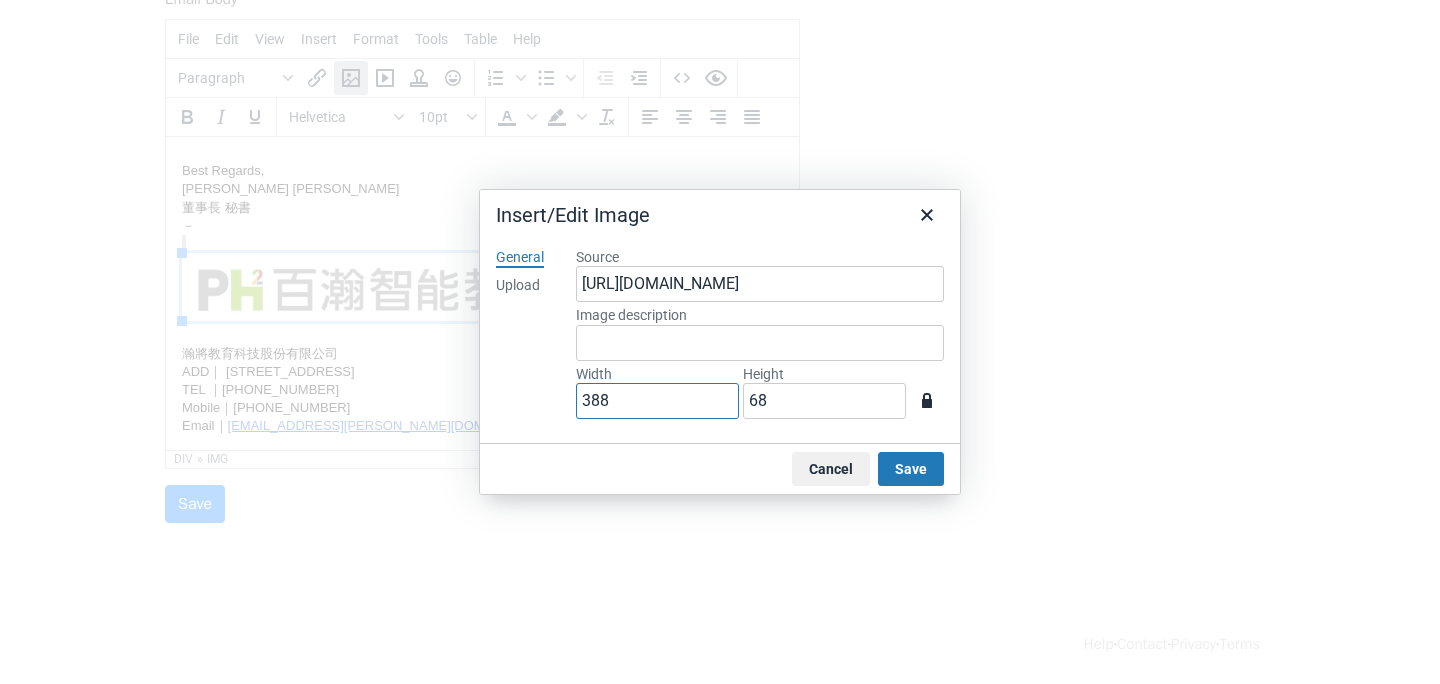 click on "388" at bounding box center (657, 401) 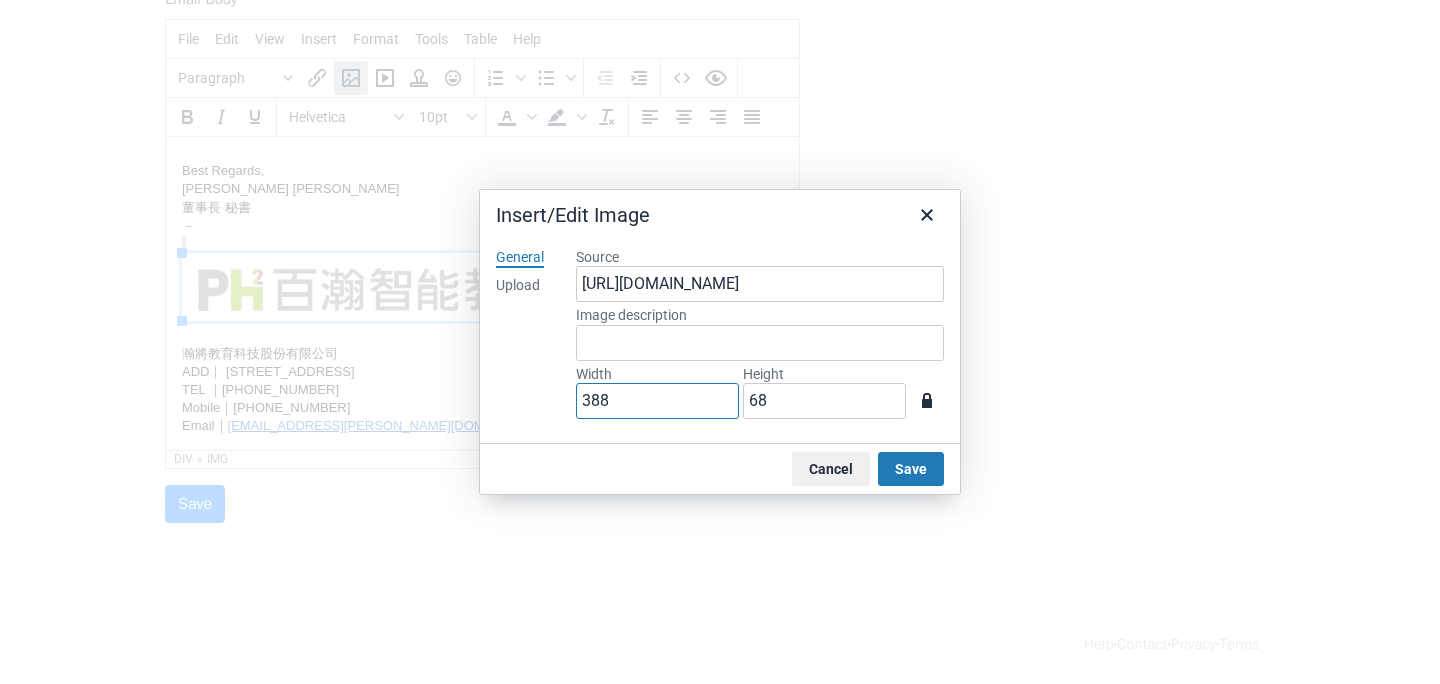 type on "38" 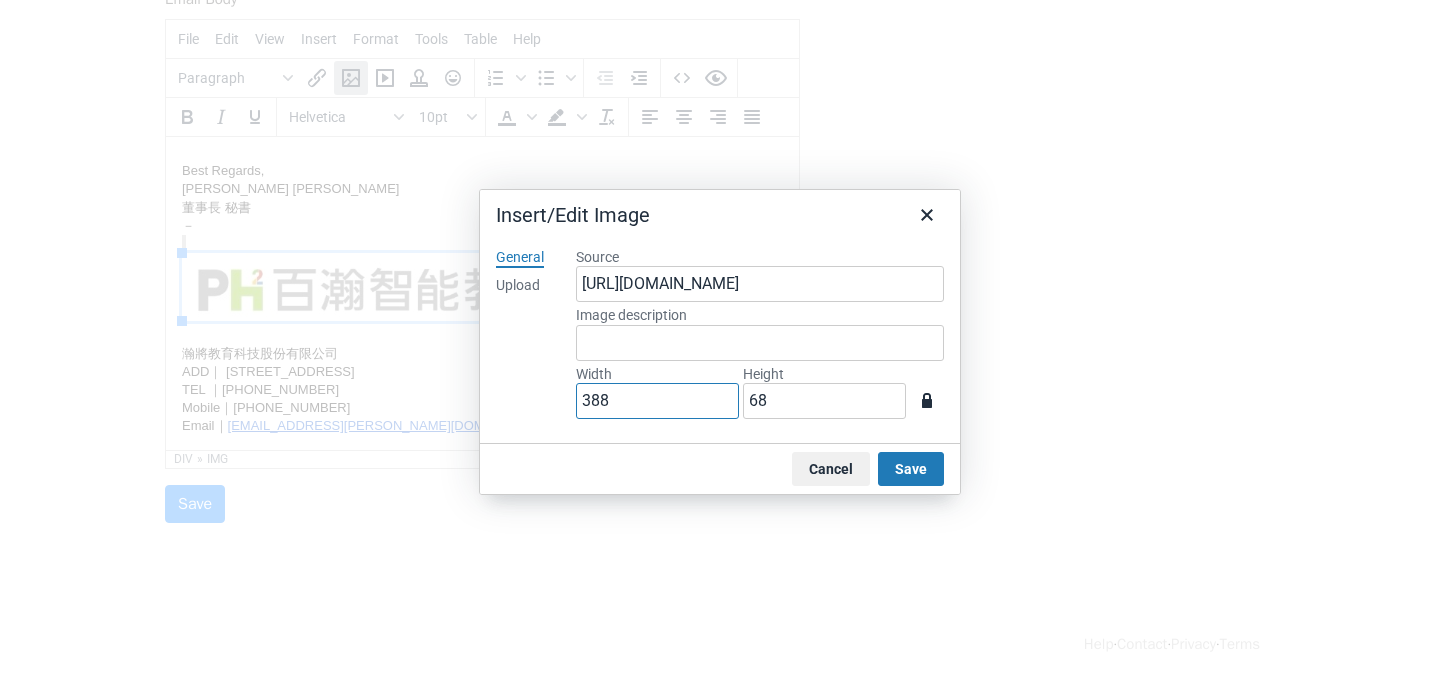 type on "7" 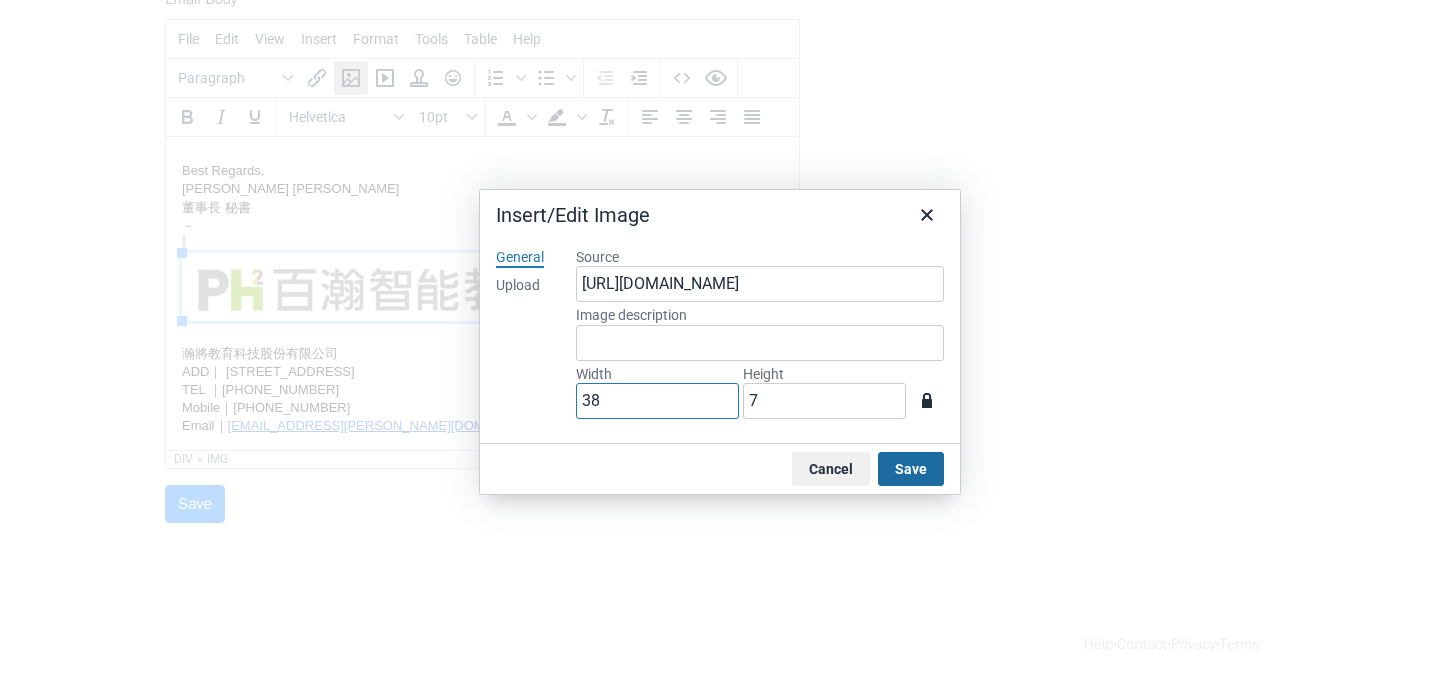 click on "Save" at bounding box center (911, 469) 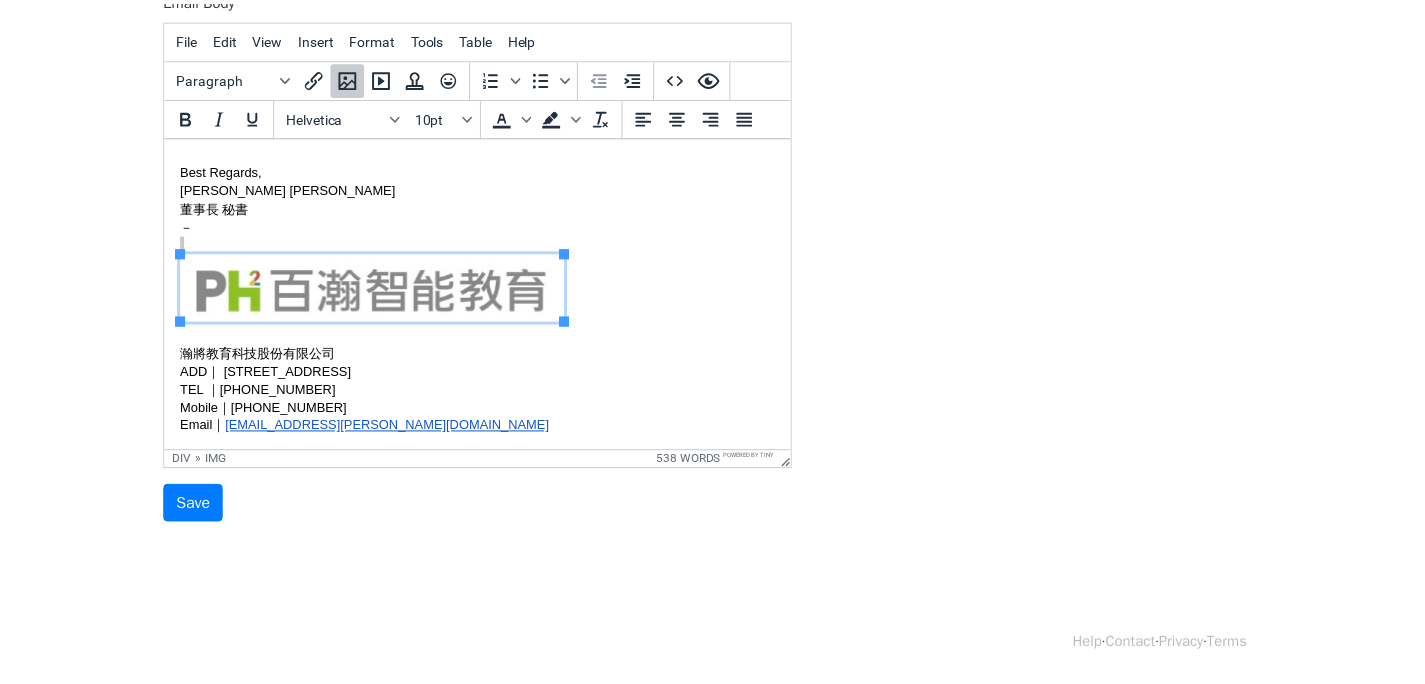 scroll, scrollTop: 1214, scrollLeft: 0, axis: vertical 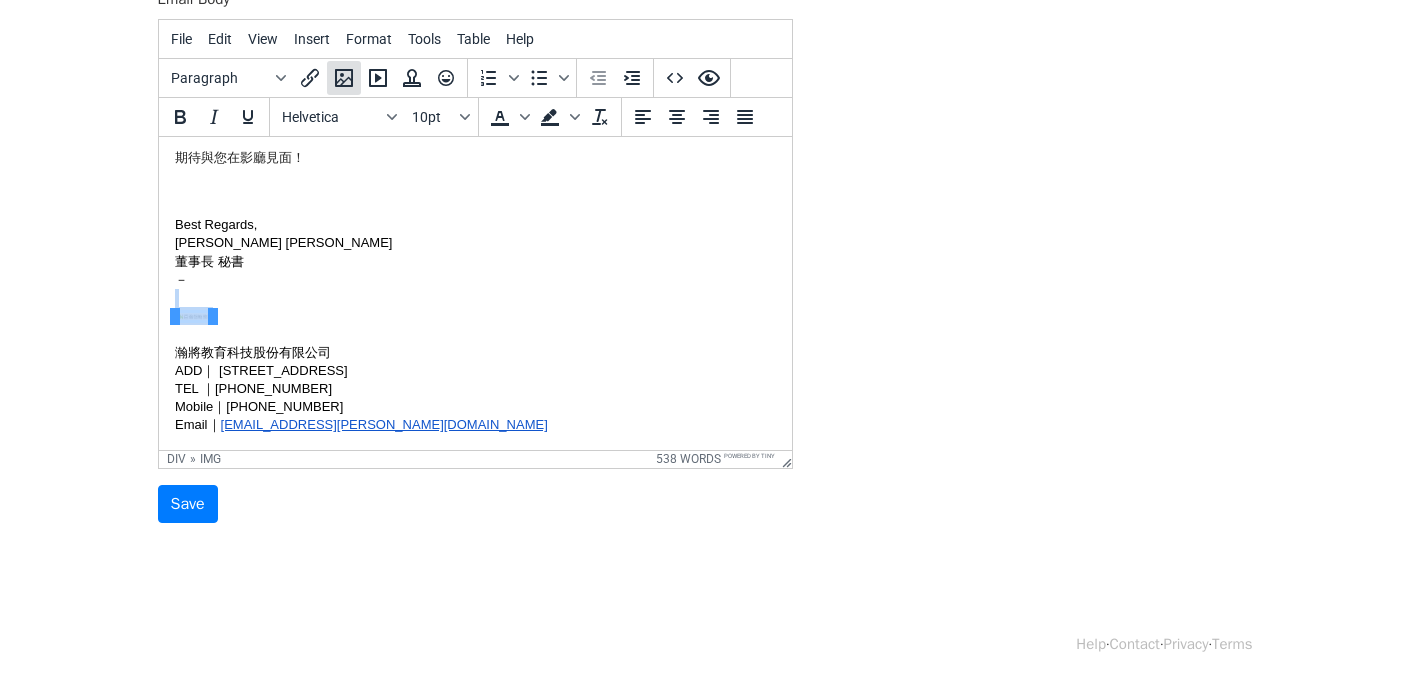 click 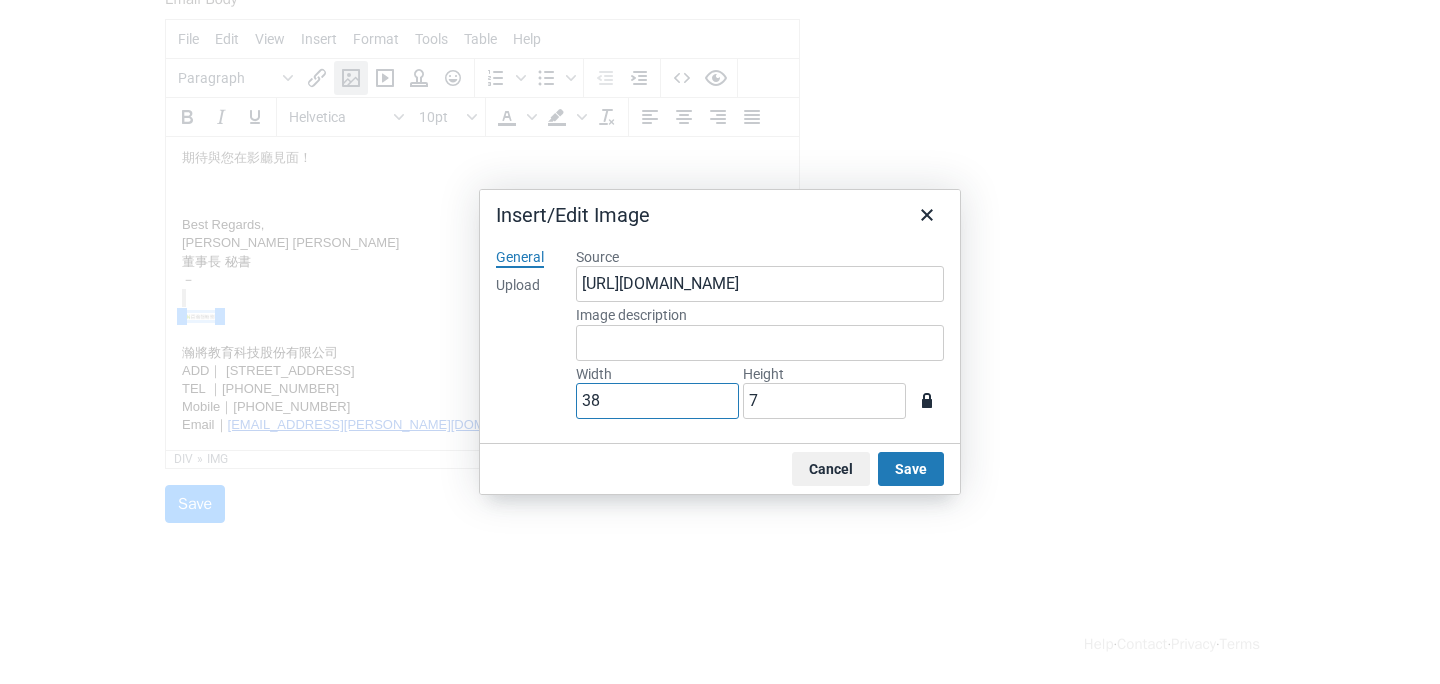 click on "38" at bounding box center [657, 401] 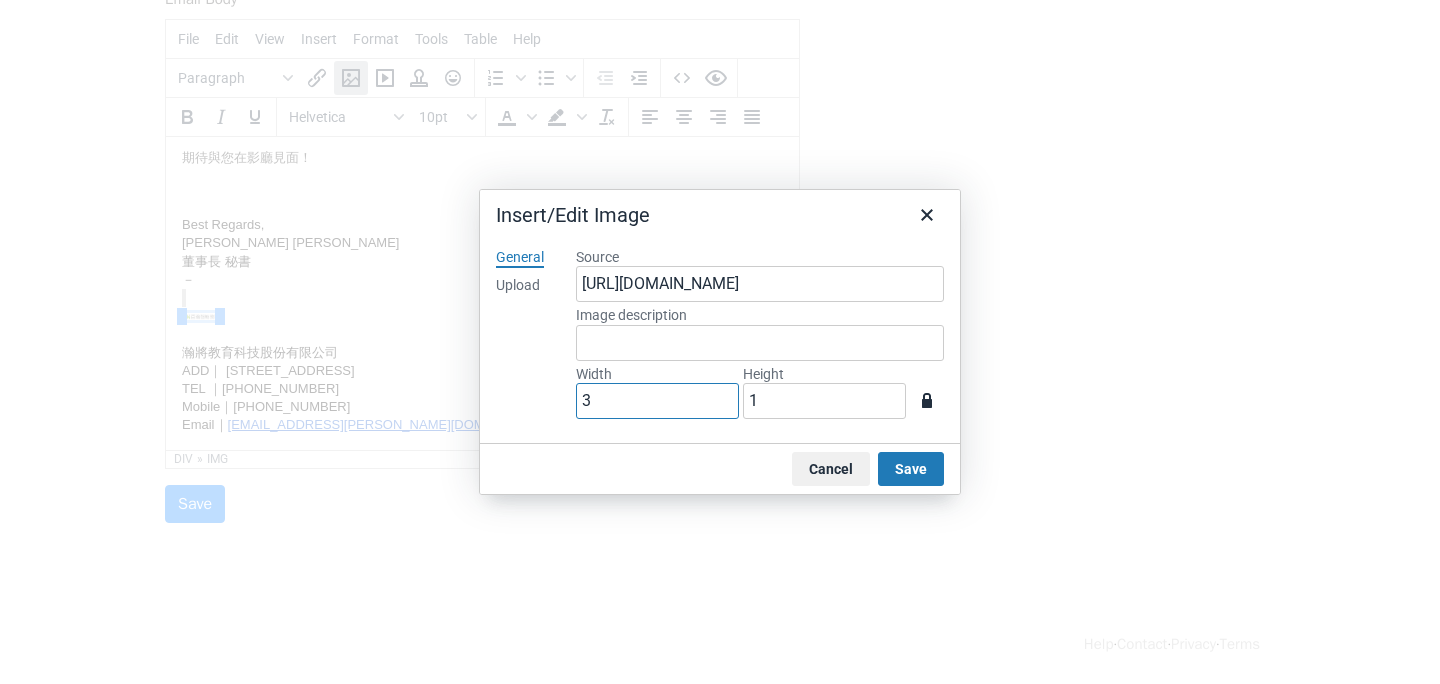 type on "30" 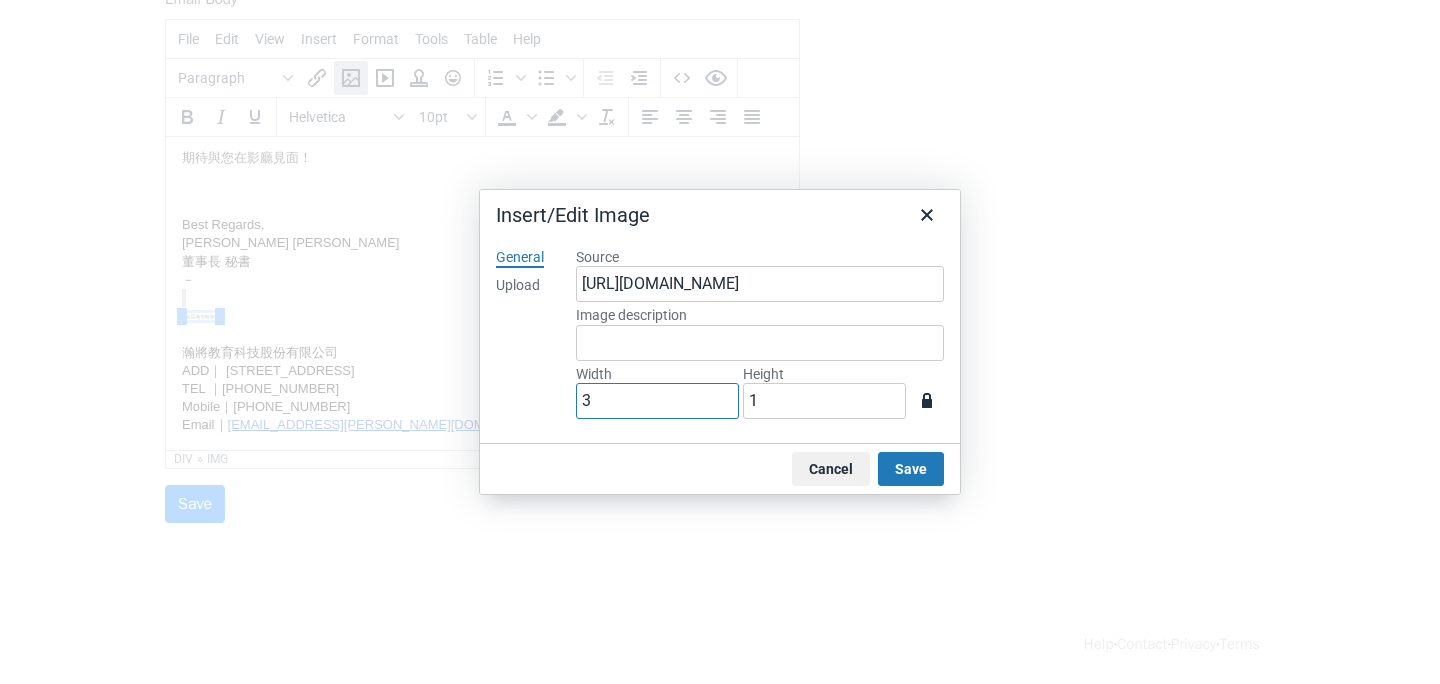 type on "6" 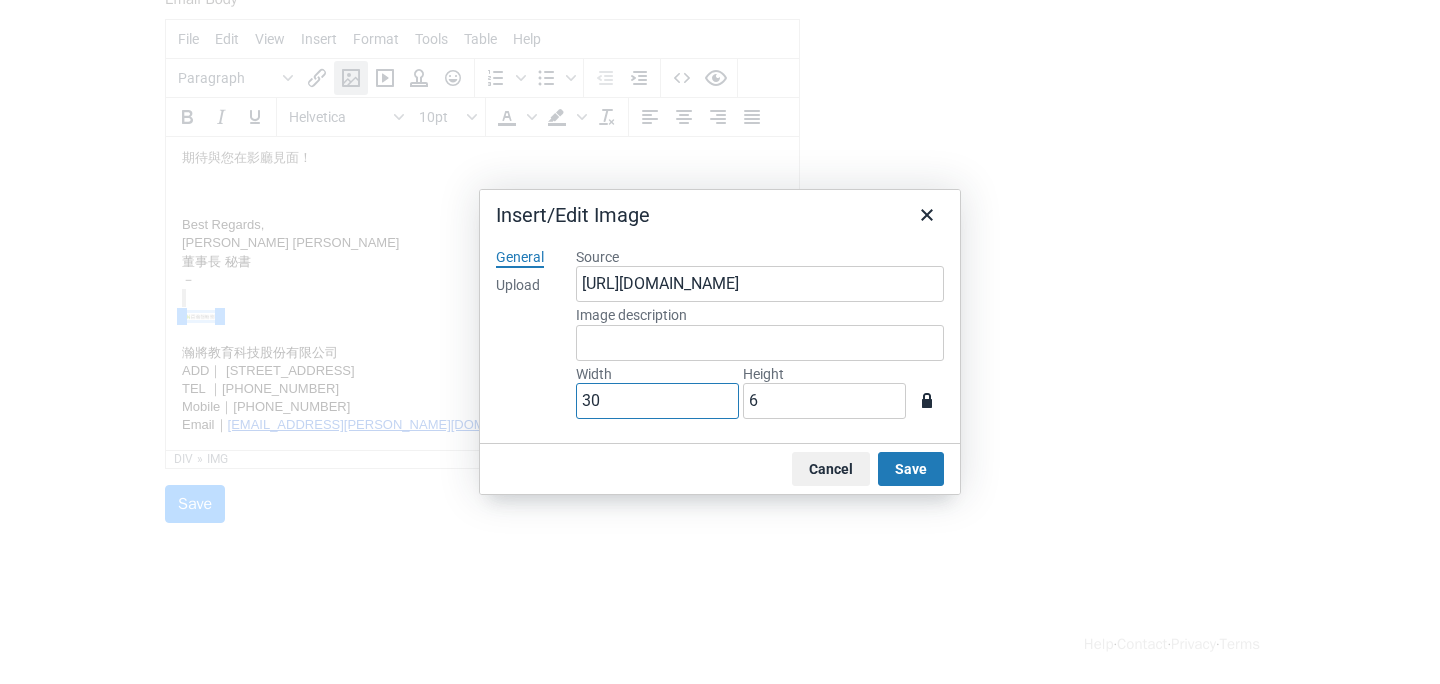type on "300" 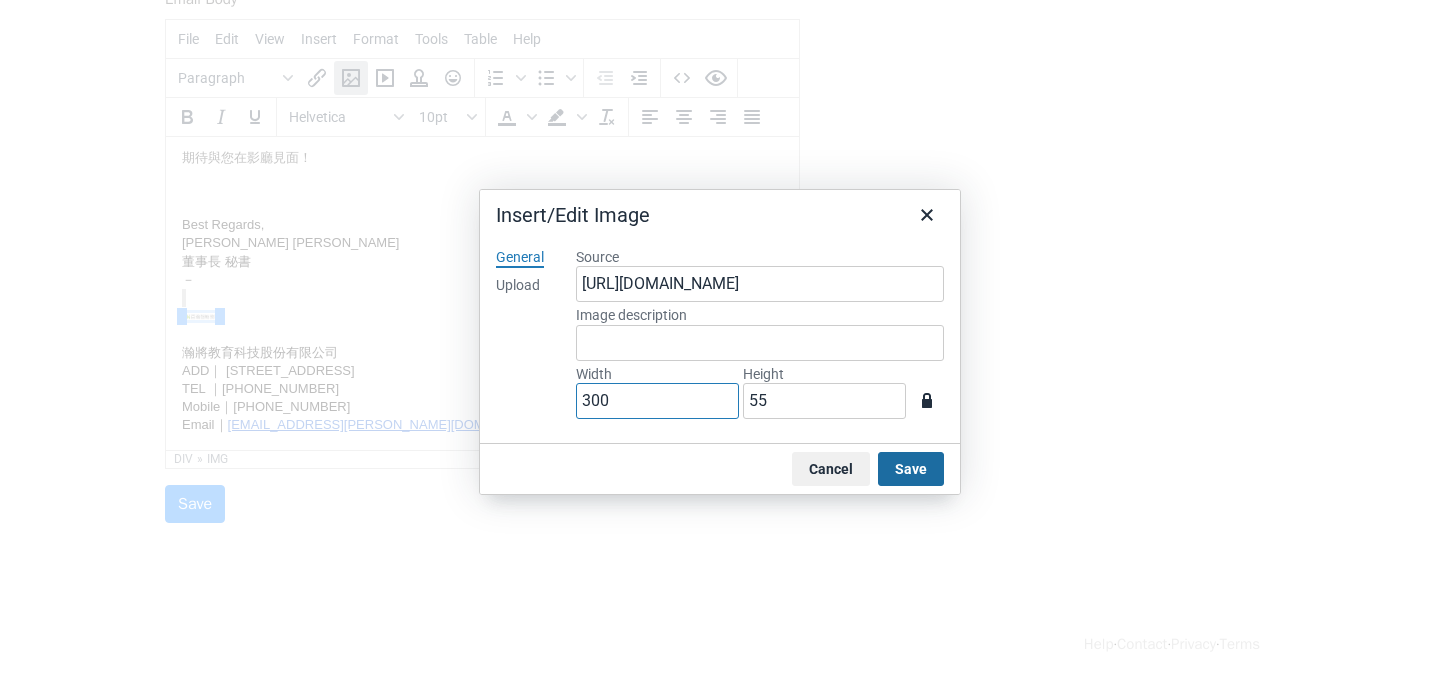click on "Save" at bounding box center [911, 469] 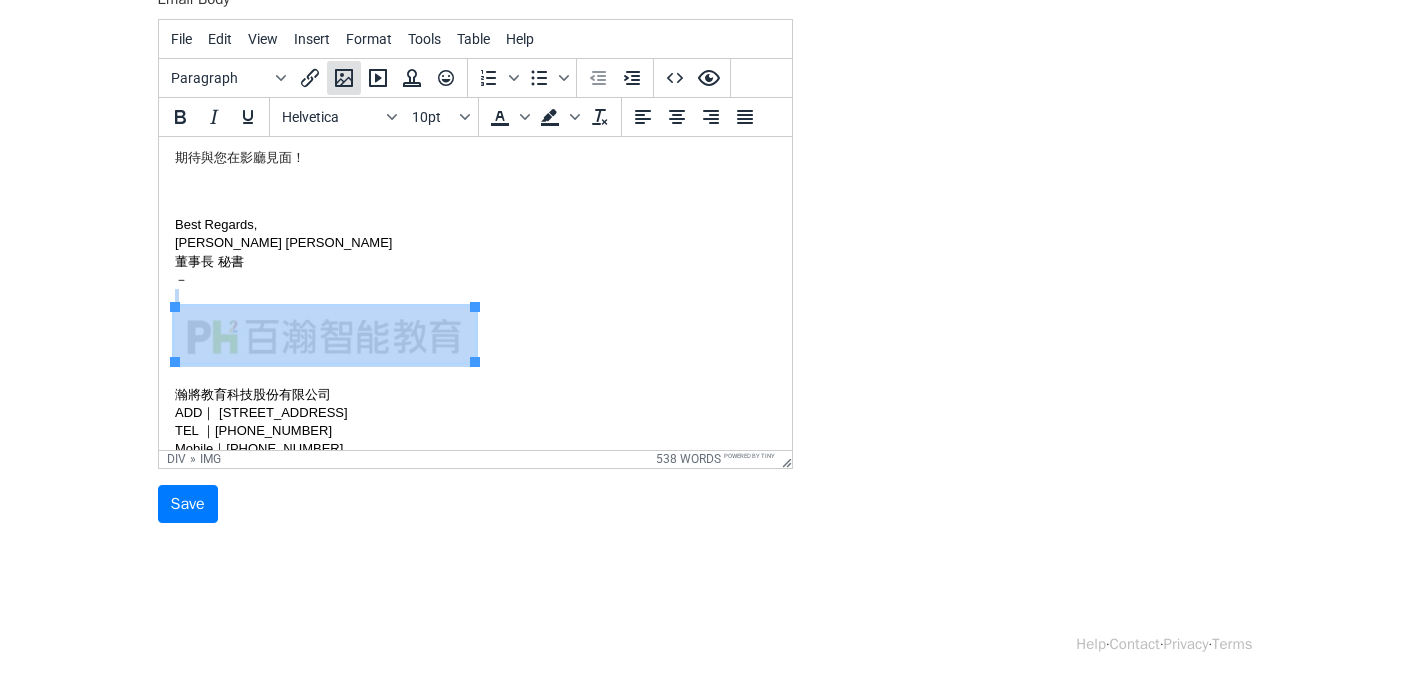 click 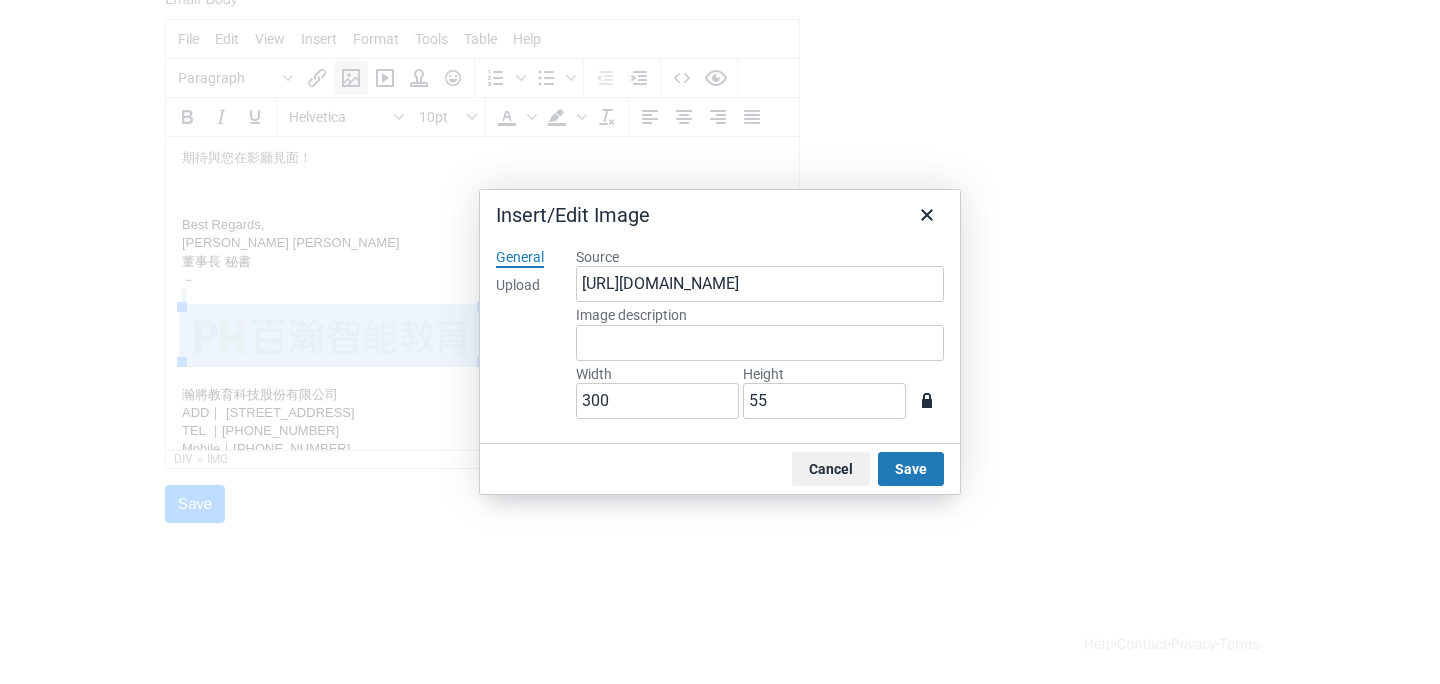 click at bounding box center [720, 342] 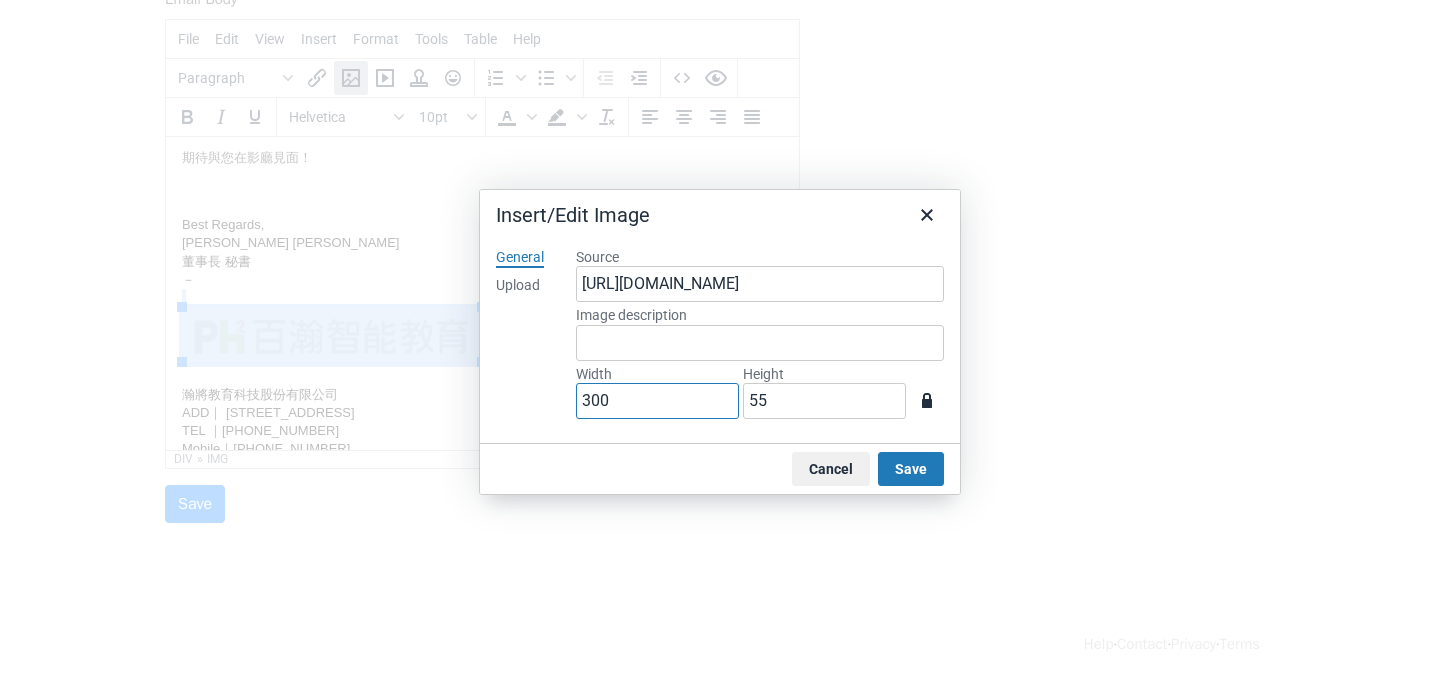click on "300" at bounding box center [657, 401] 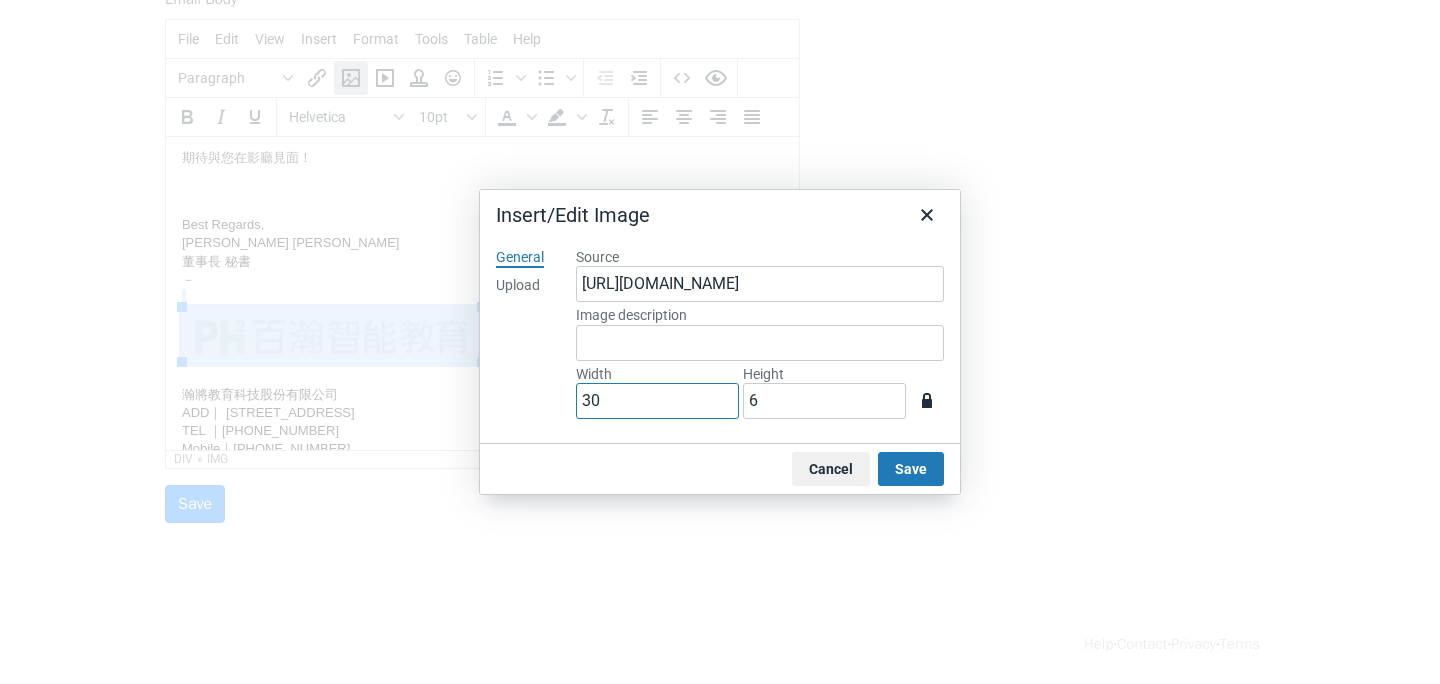 type on "3" 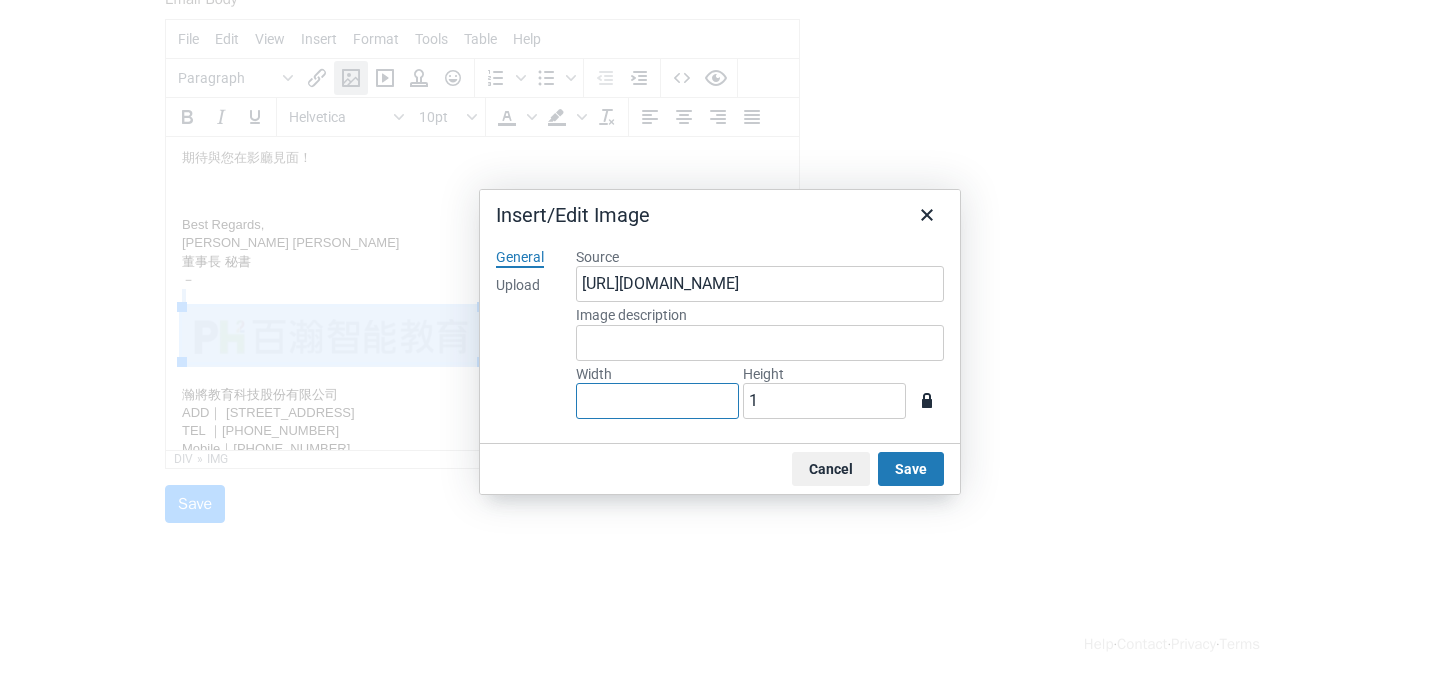 type on "1" 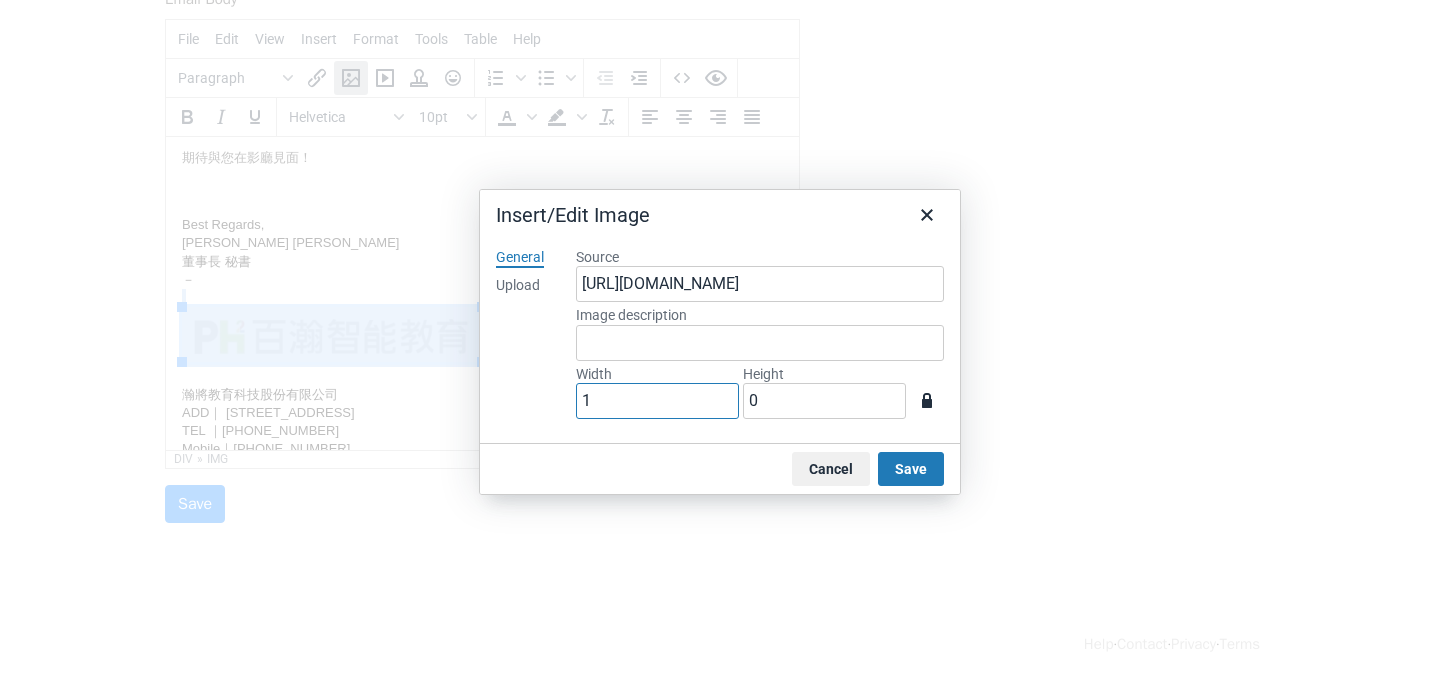 type on "10" 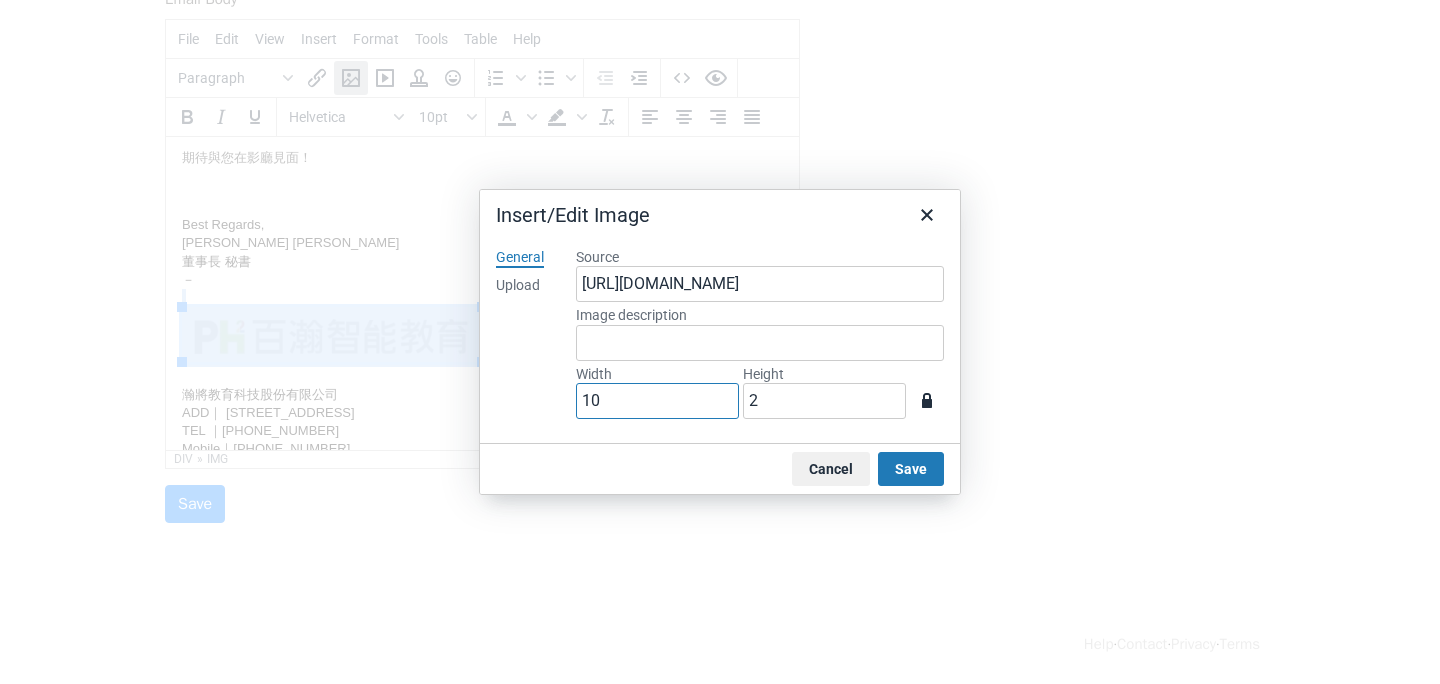 type on "100" 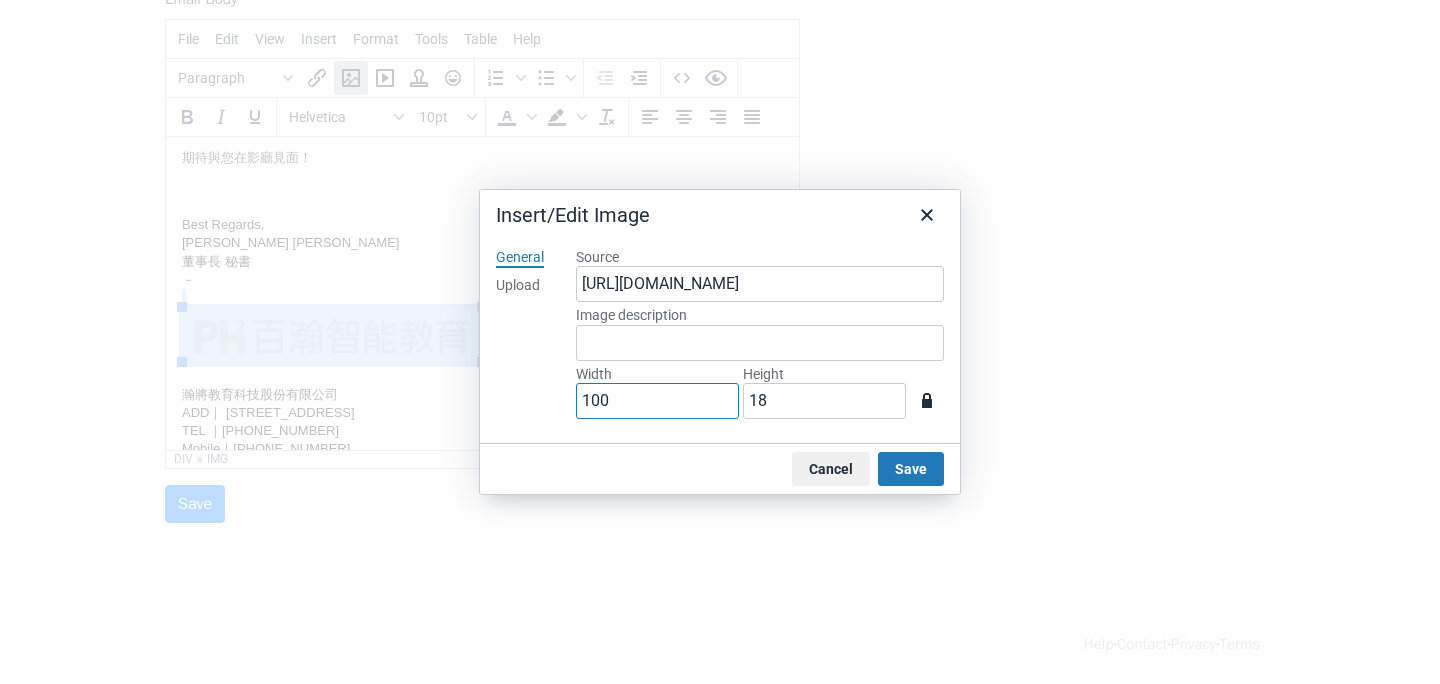 type on "100" 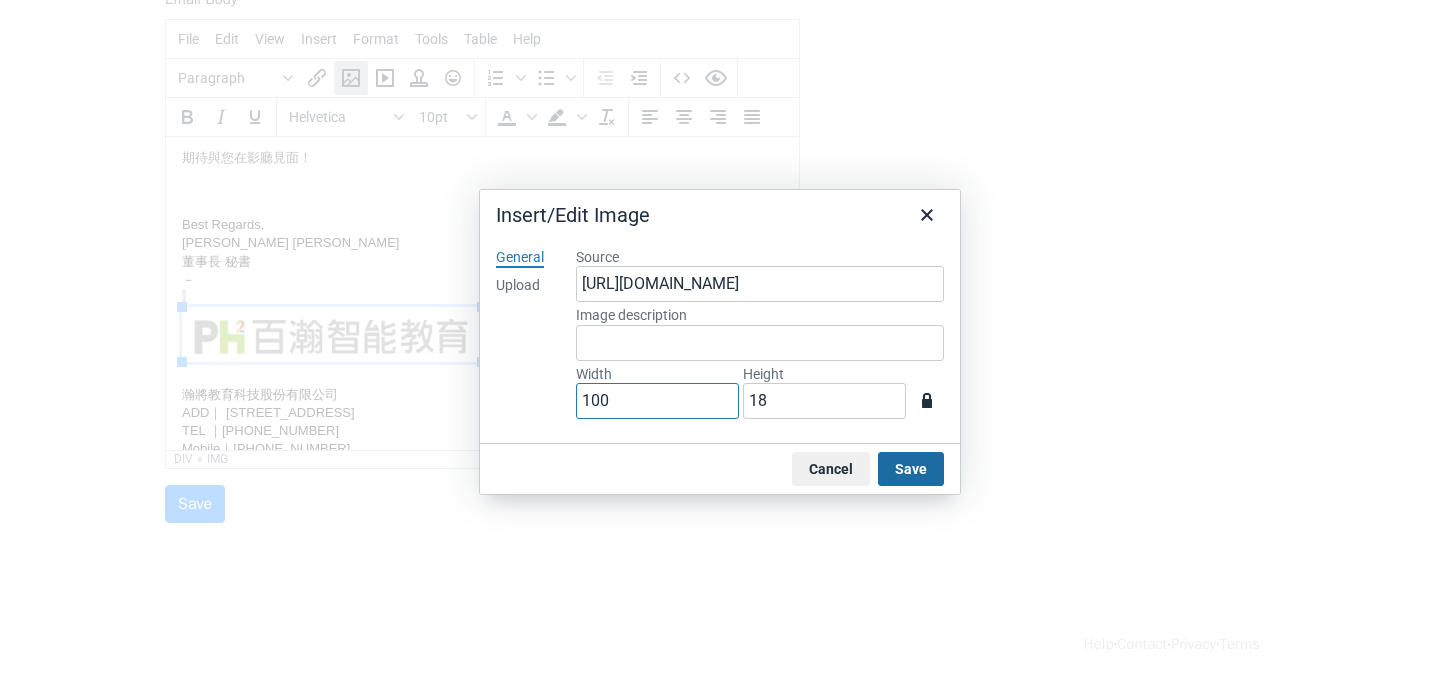 click on "Save" at bounding box center [911, 469] 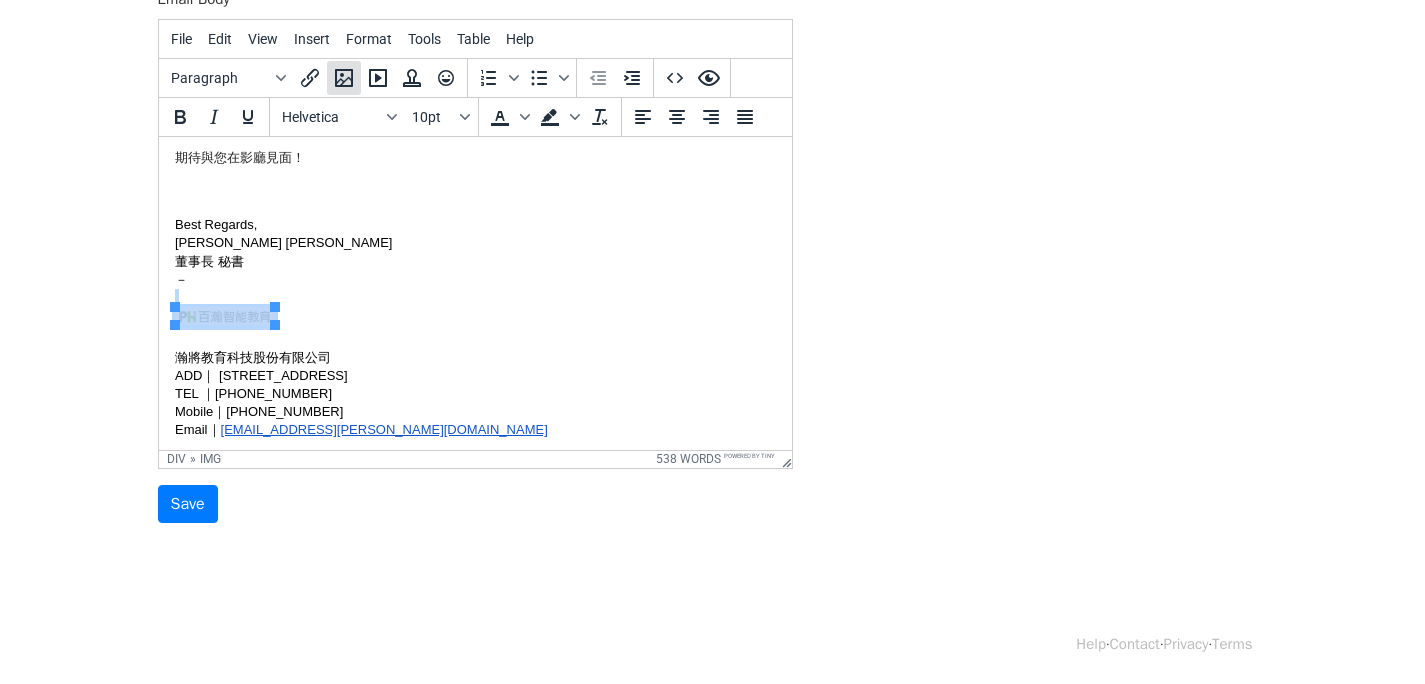 click 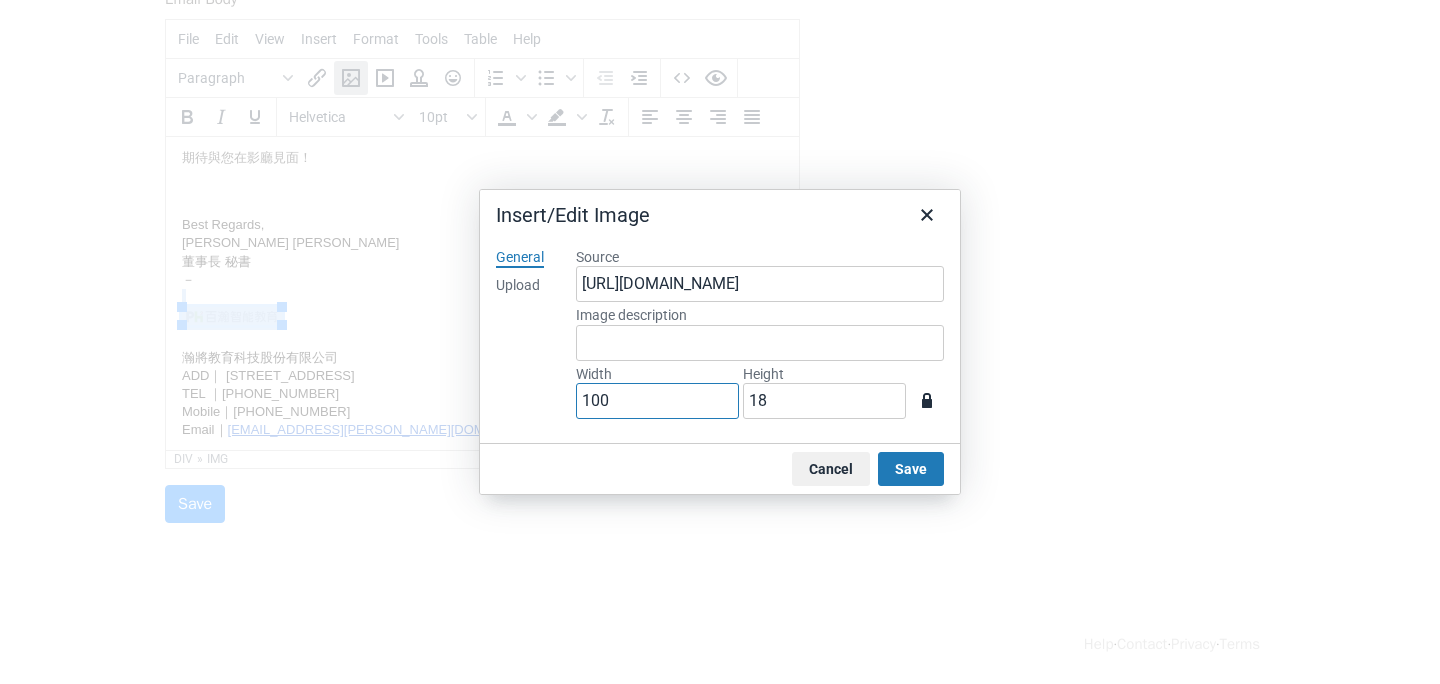 click on "100" at bounding box center (657, 401) 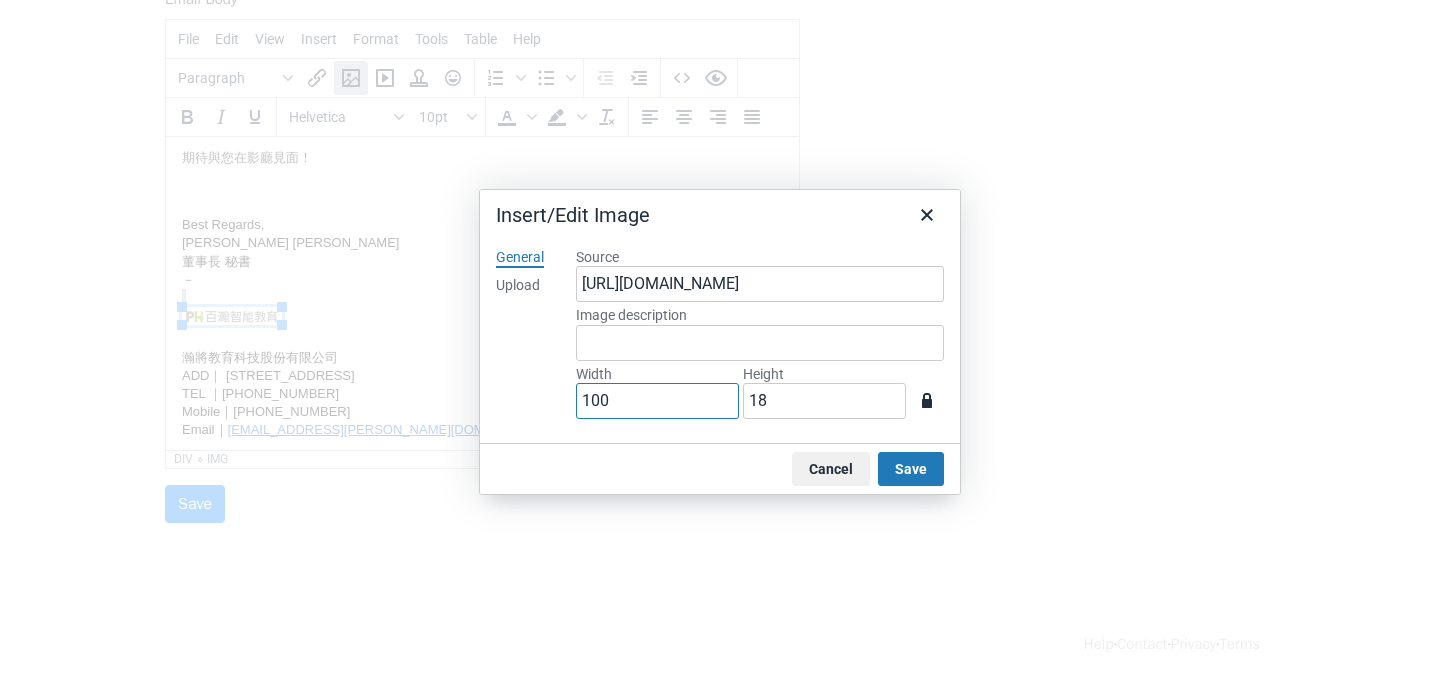type on "10" 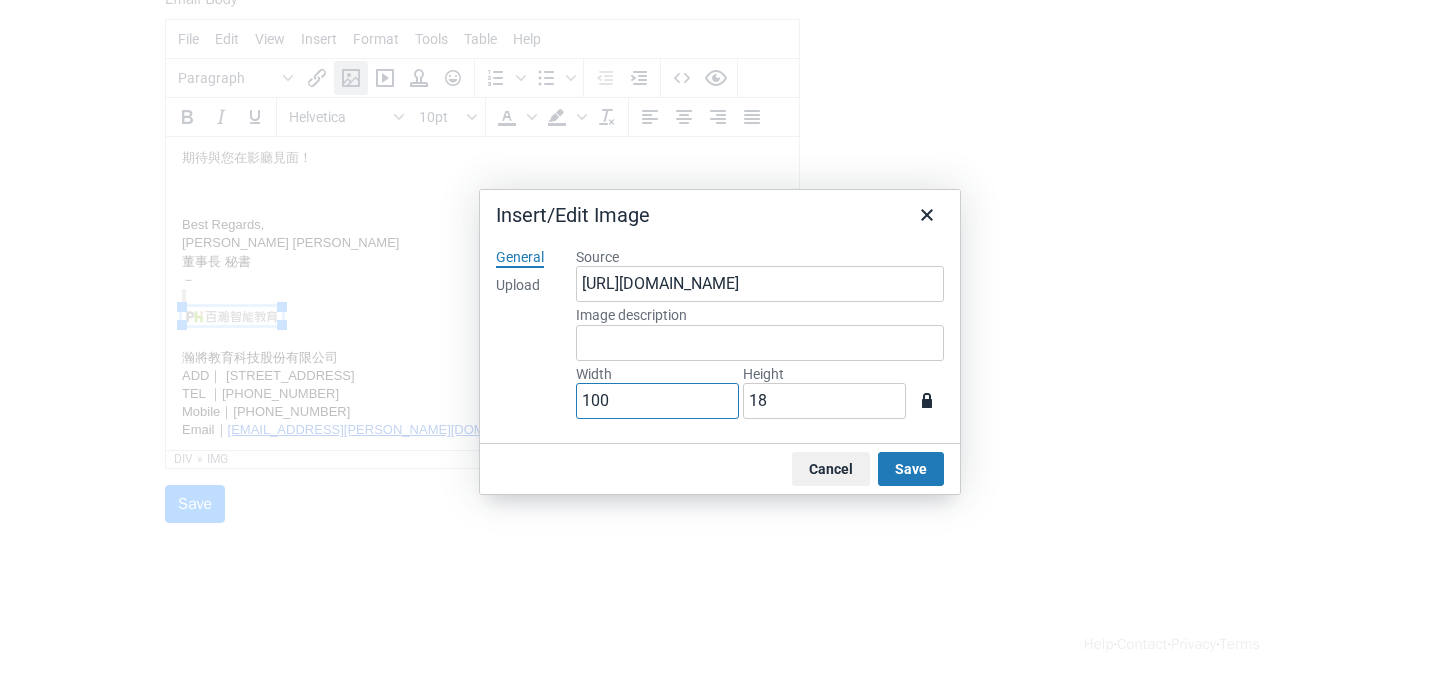 type on "2" 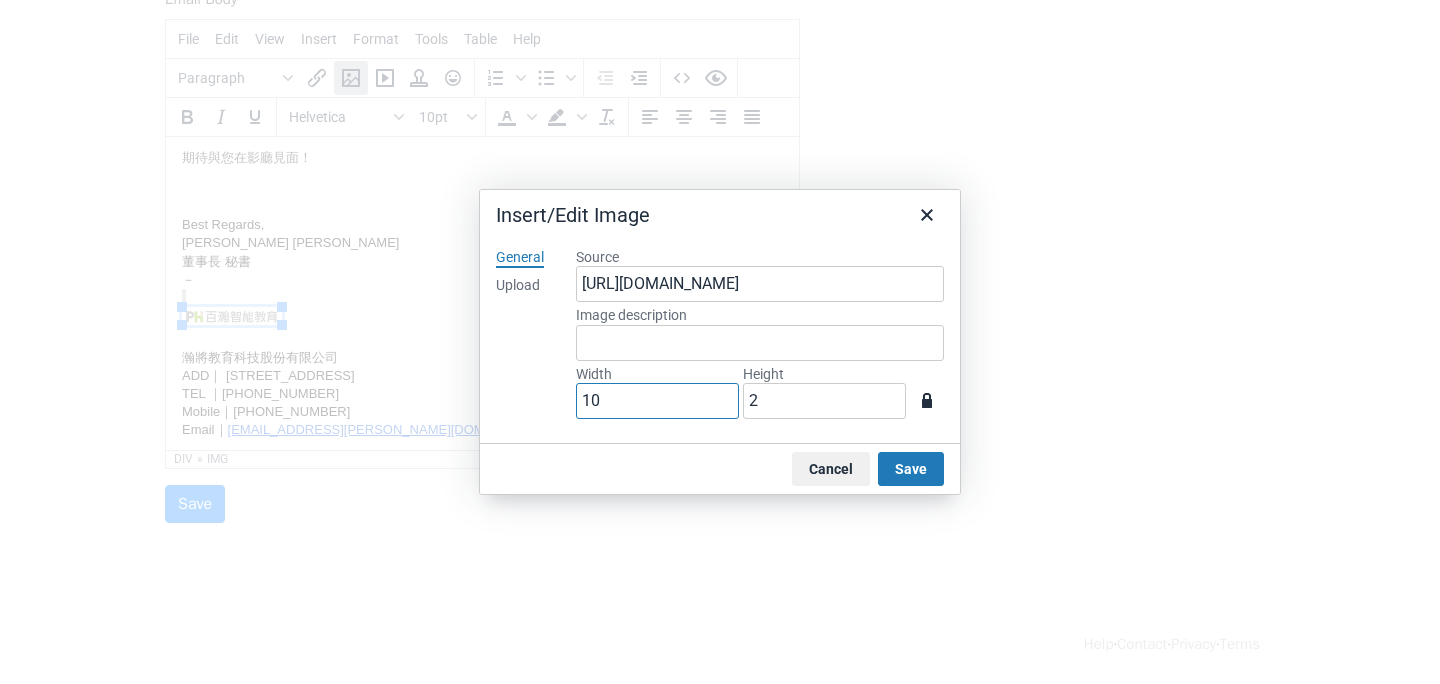 type on "1" 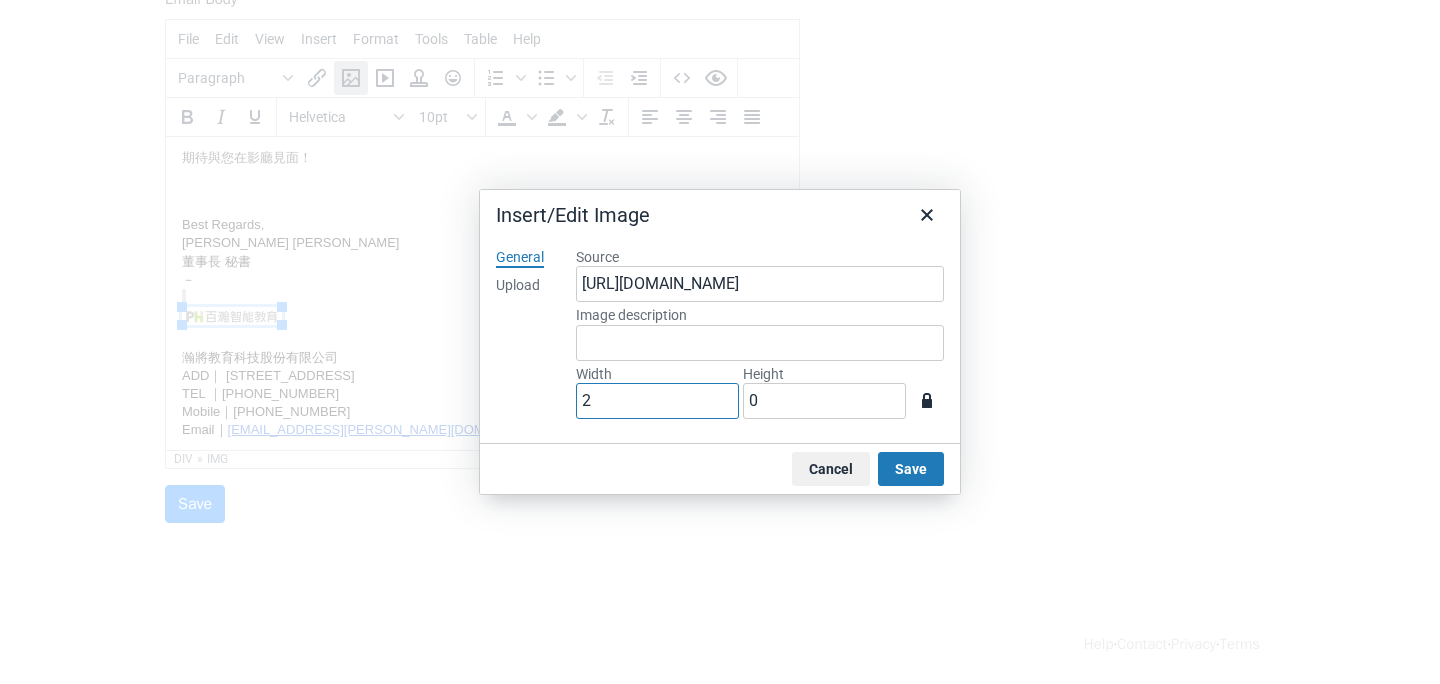 type on "20" 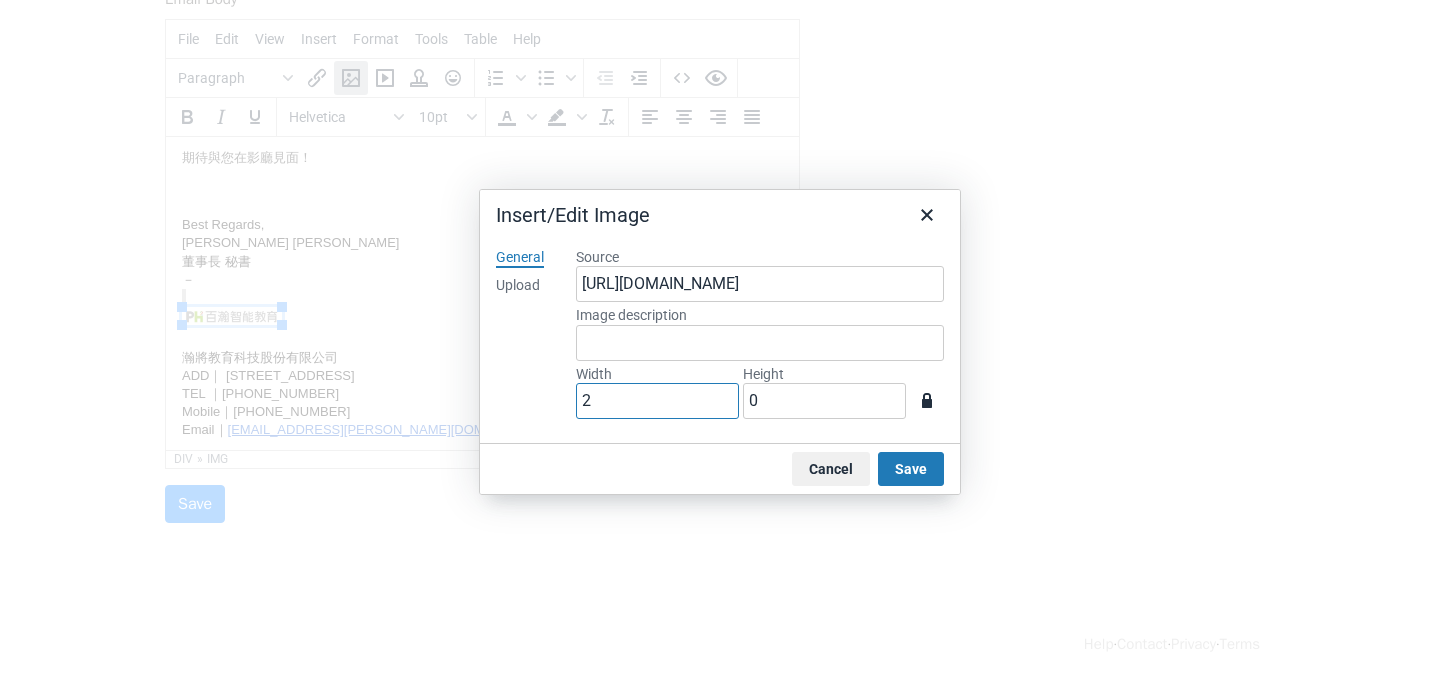 type on "4" 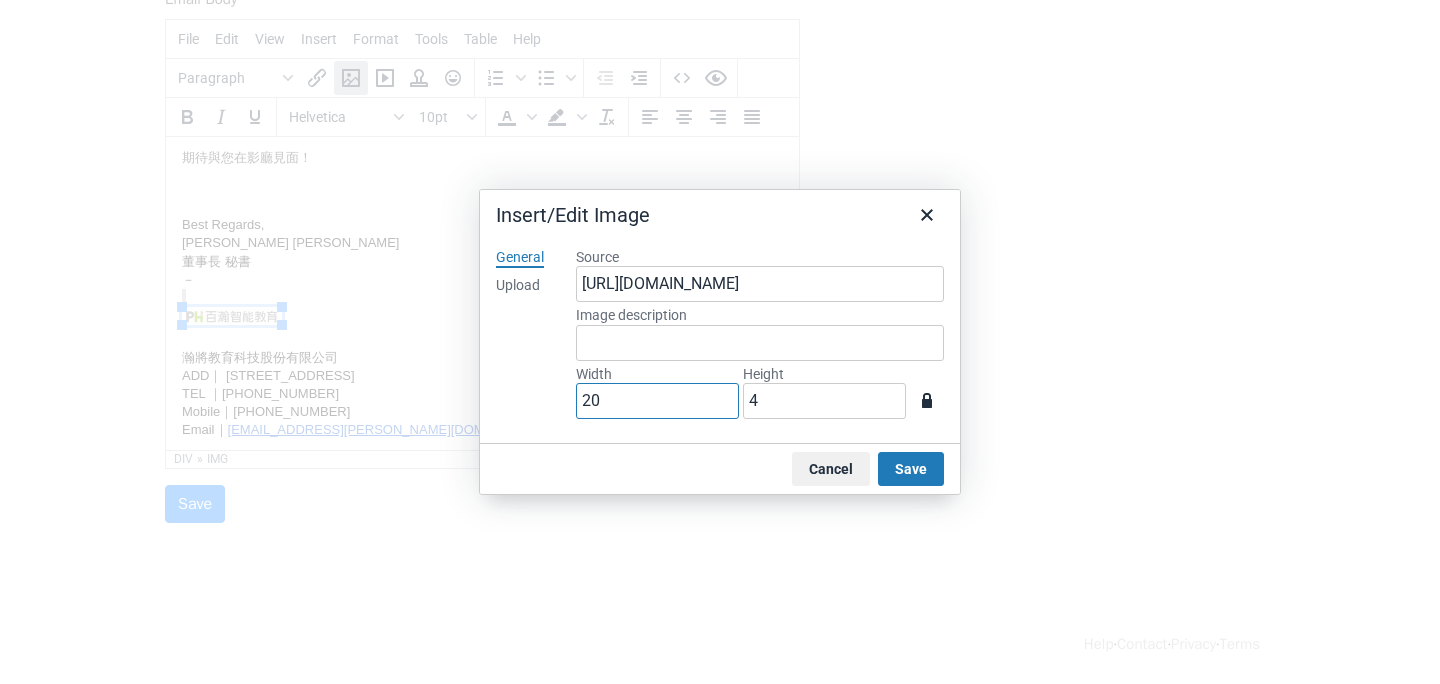 type on "200" 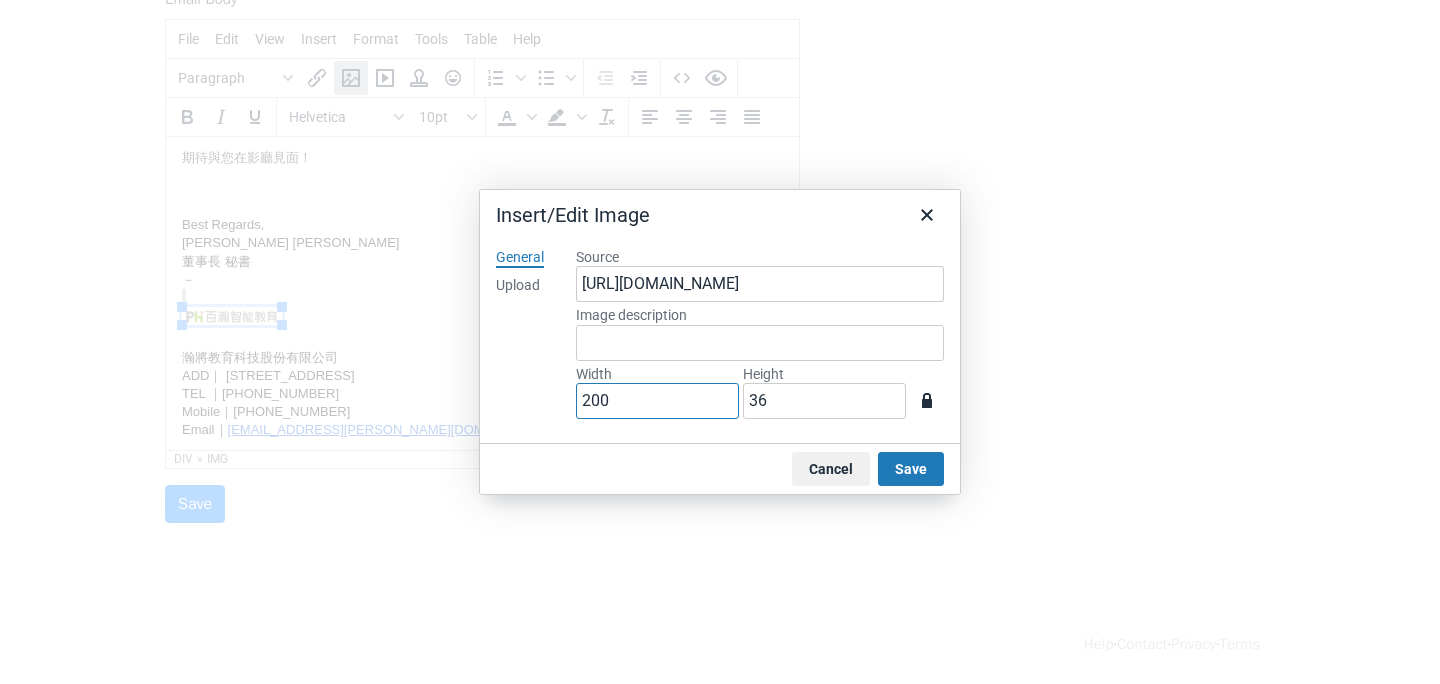 type on "200" 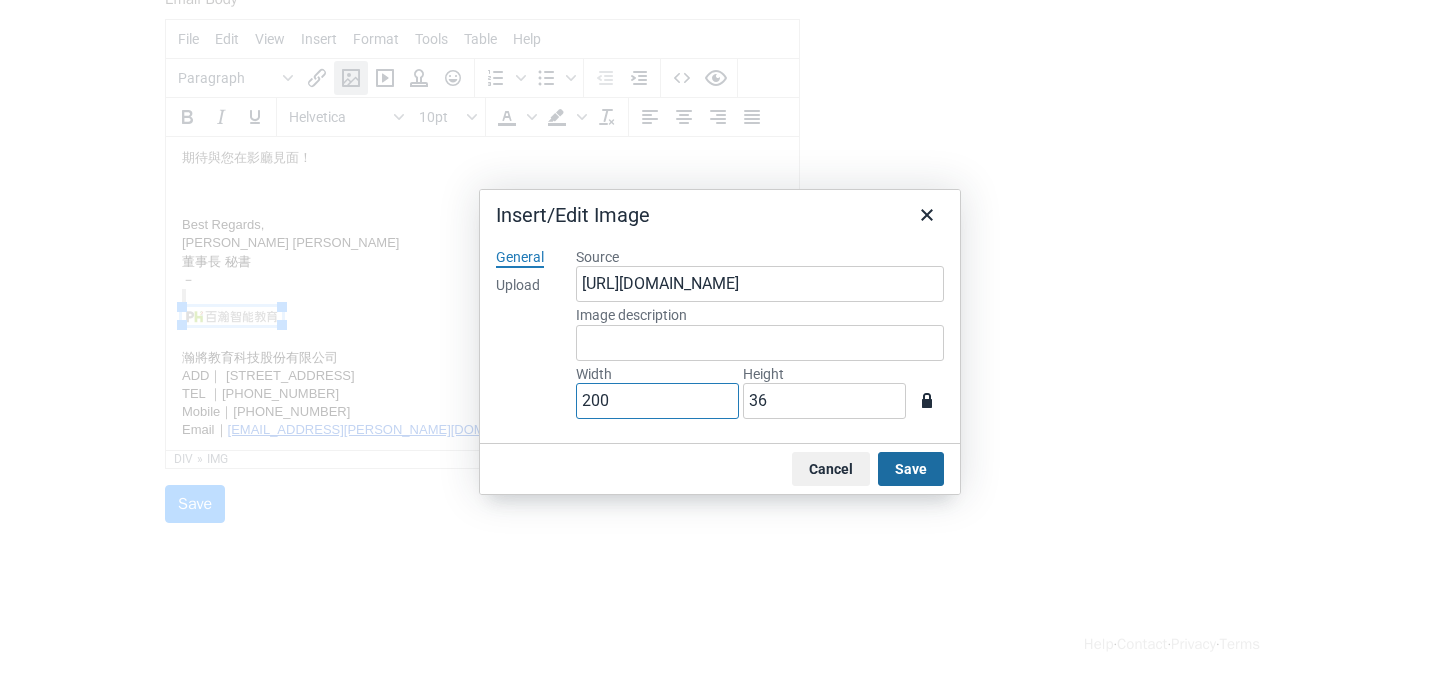 click on "Save" at bounding box center [911, 469] 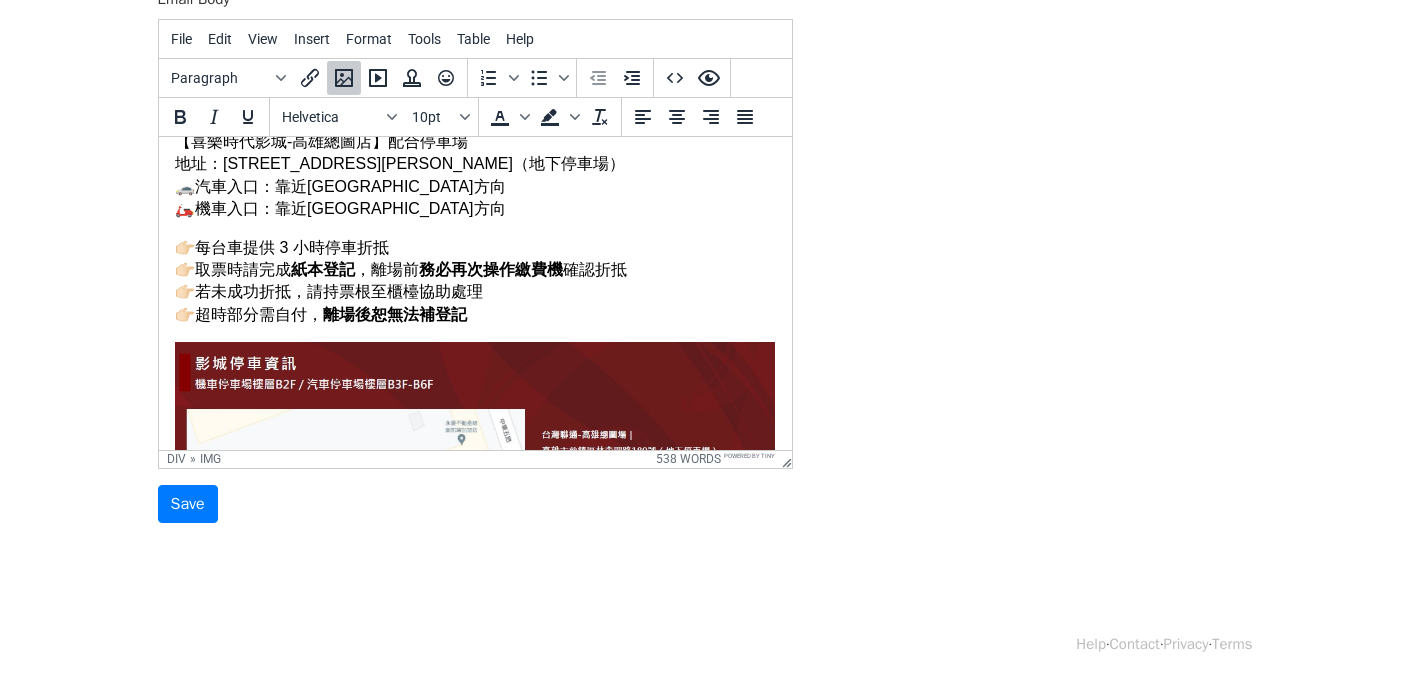 scroll, scrollTop: 422, scrollLeft: 0, axis: vertical 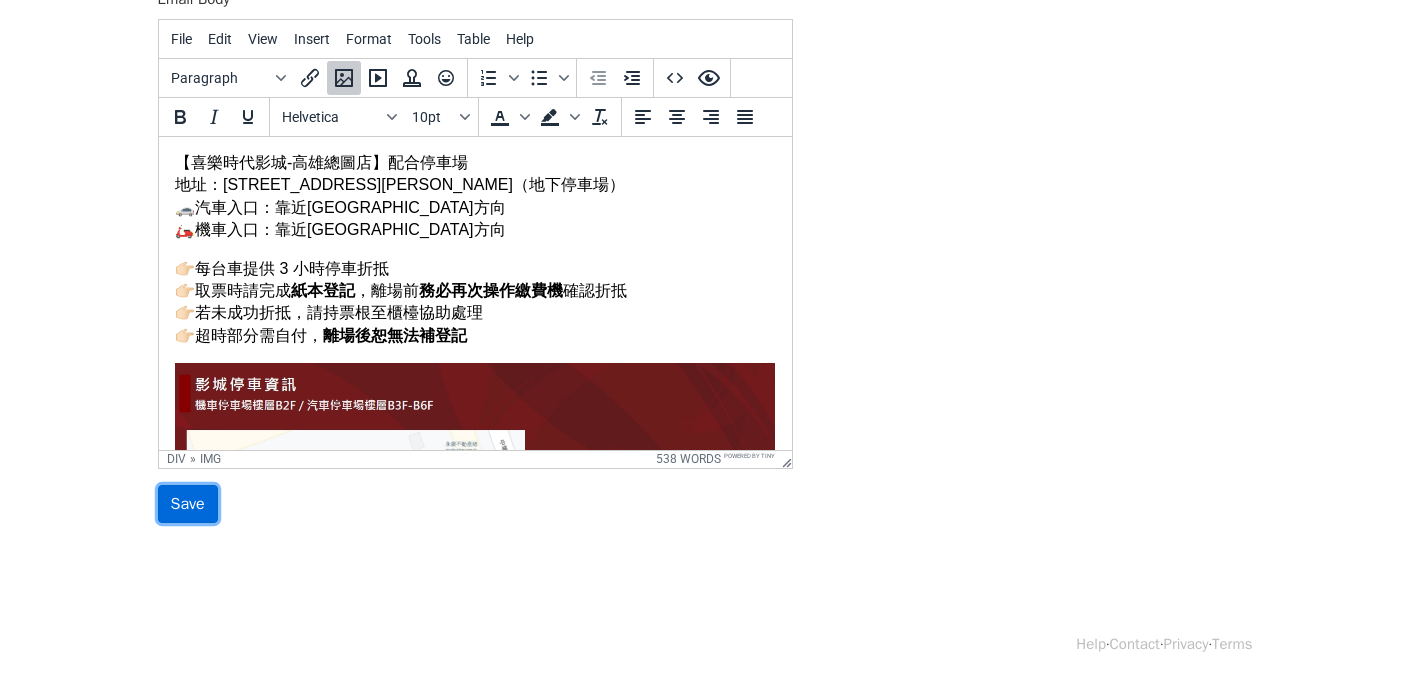 click on "Save" at bounding box center [188, 504] 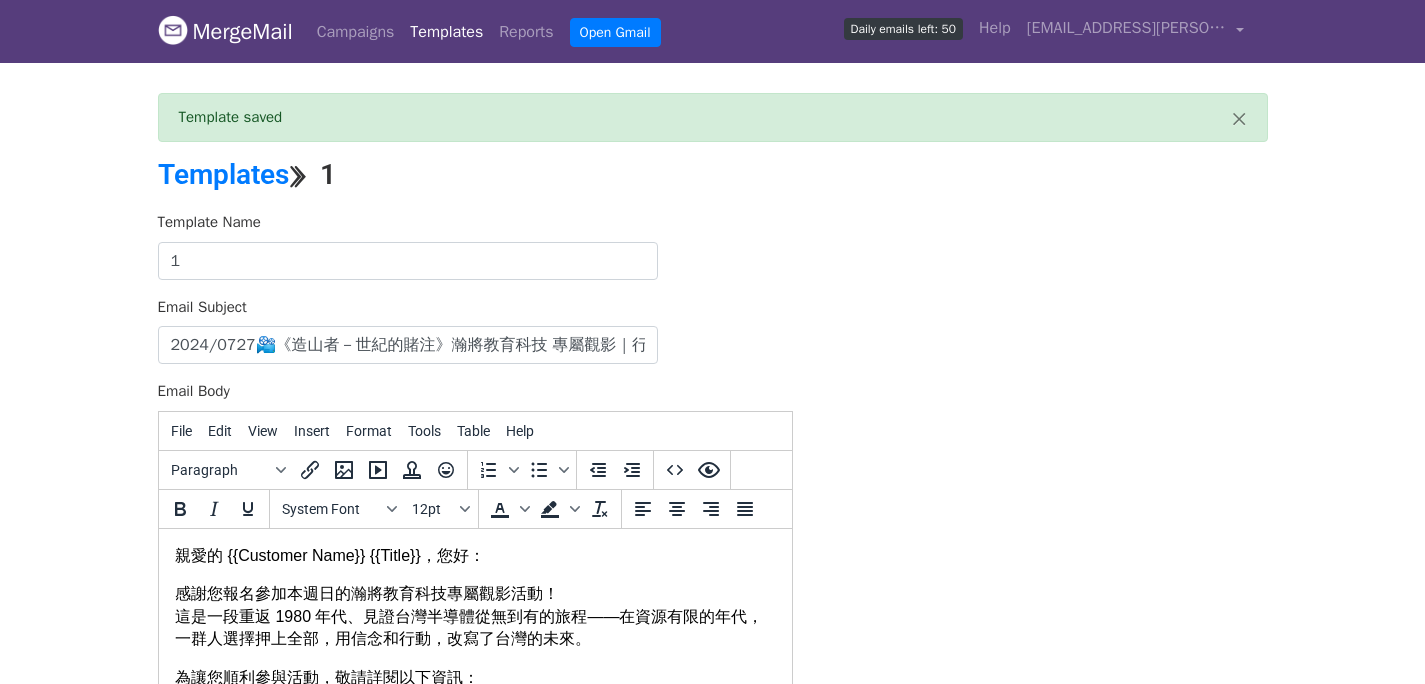 scroll, scrollTop: 0, scrollLeft: 0, axis: both 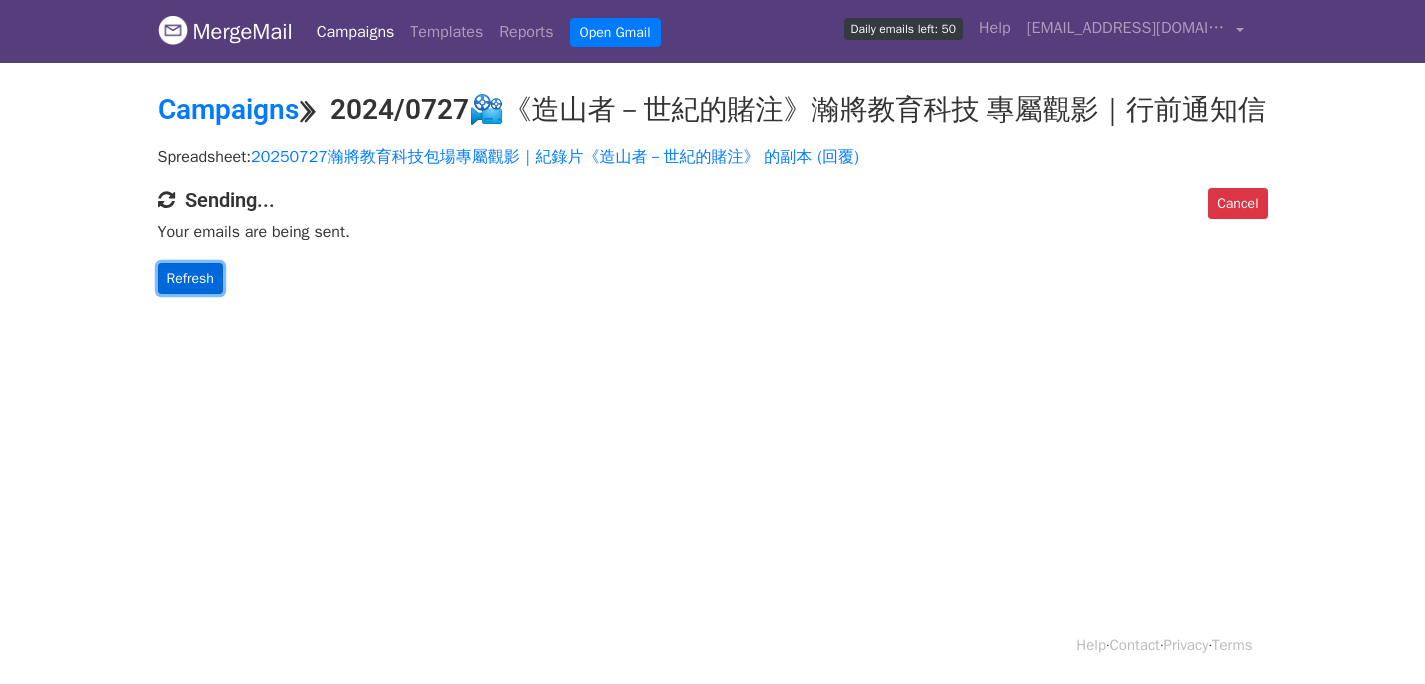 click on "Refresh" at bounding box center (190, 278) 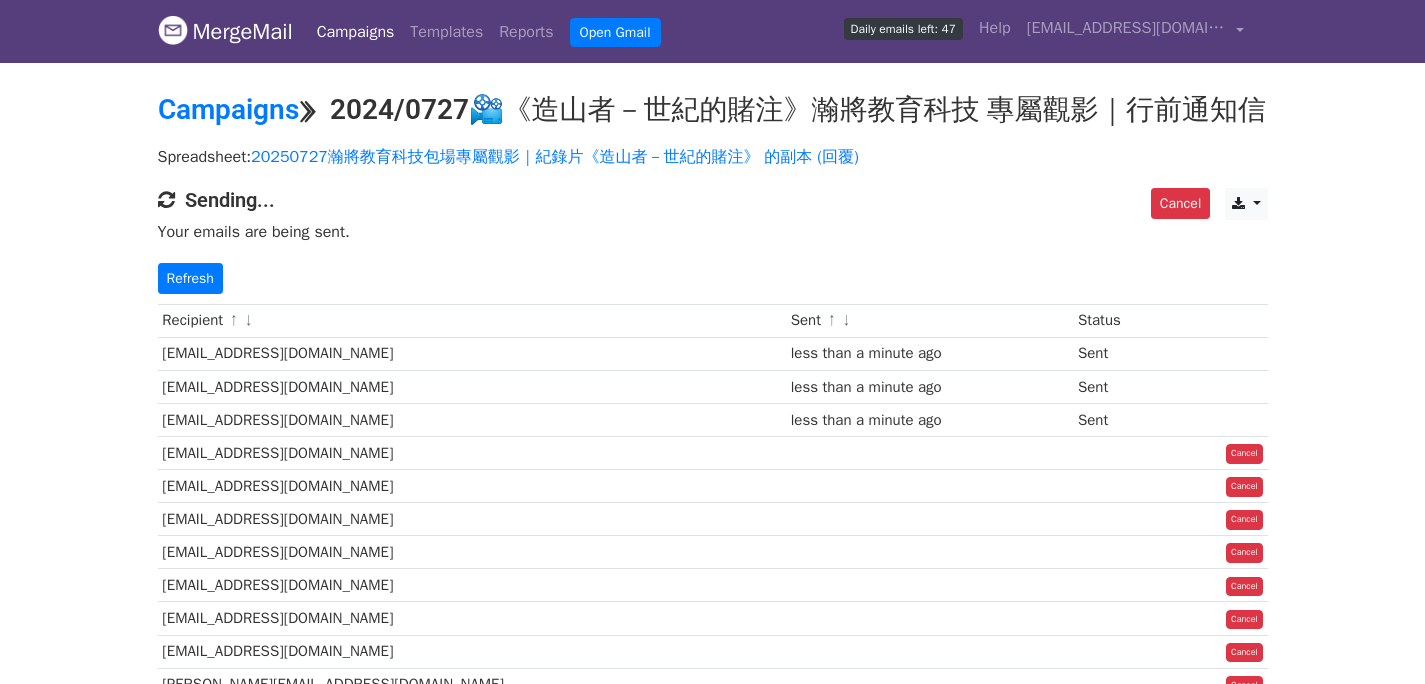 scroll, scrollTop: 0, scrollLeft: 0, axis: both 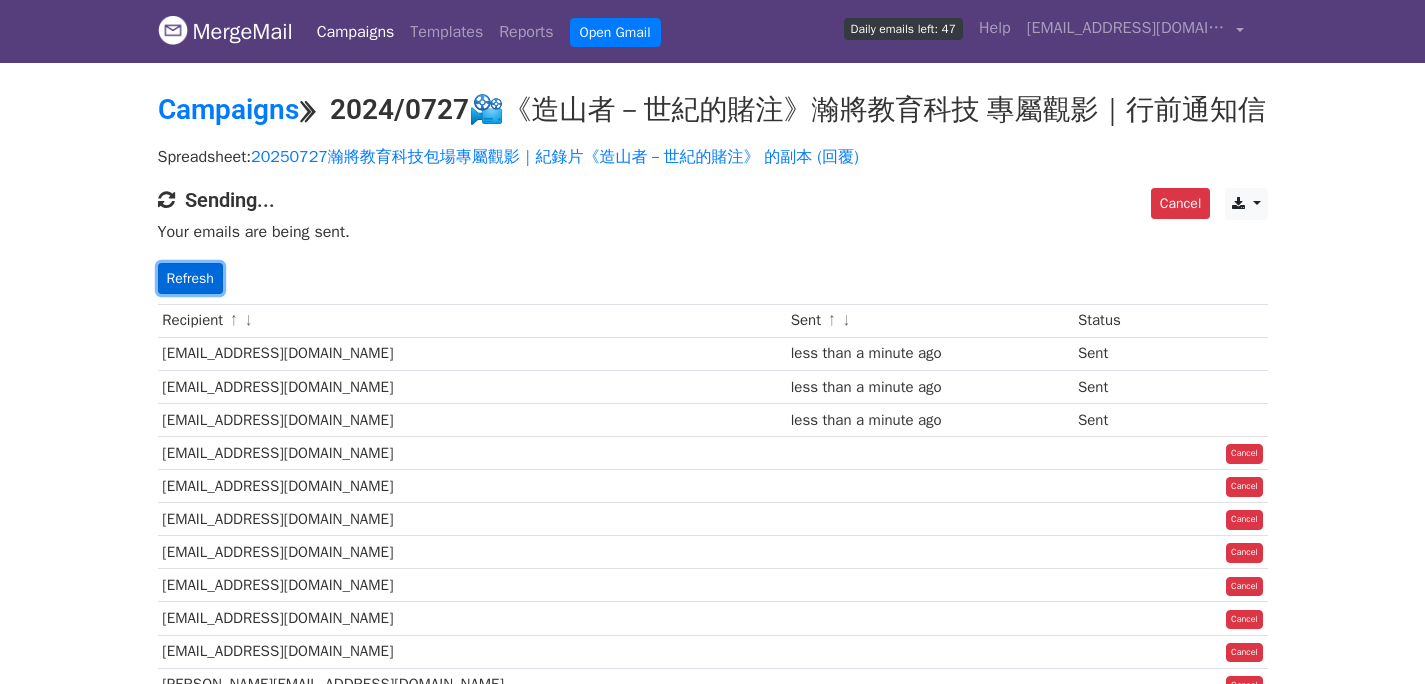 click on "Refresh" at bounding box center (190, 278) 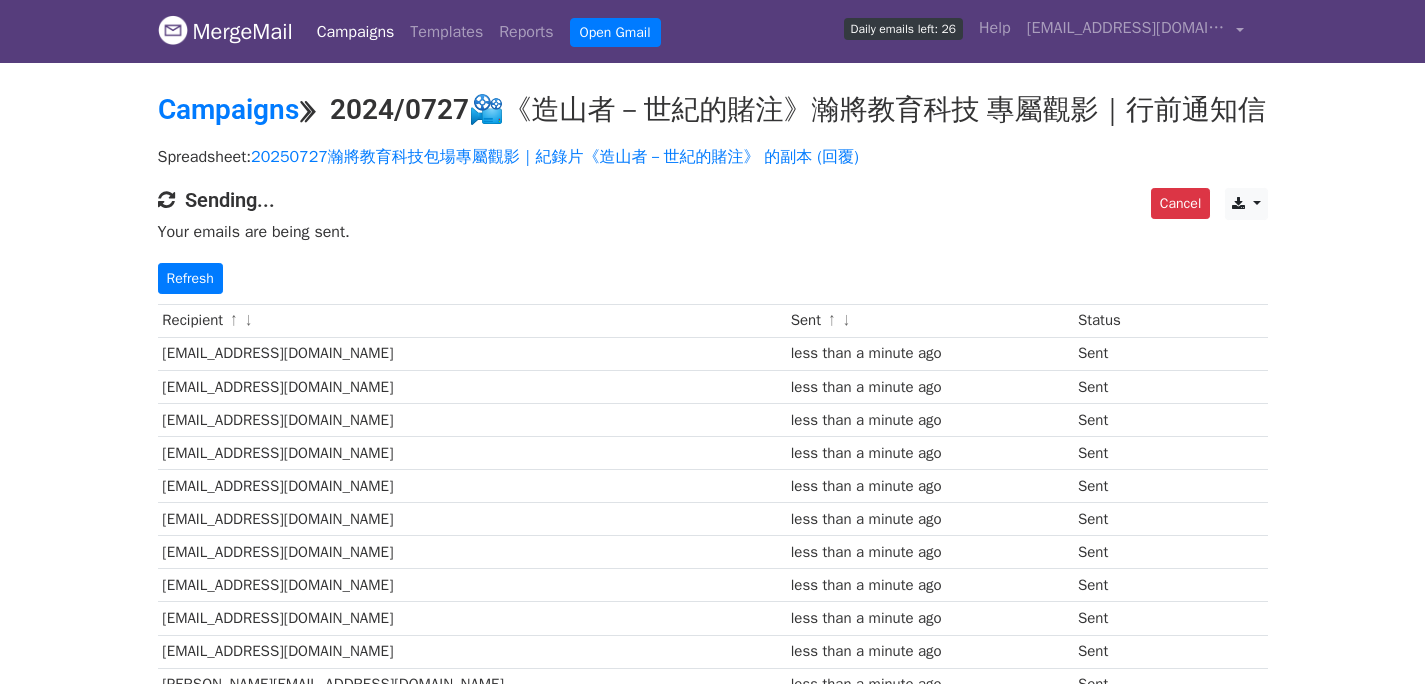 scroll, scrollTop: 147, scrollLeft: 0, axis: vertical 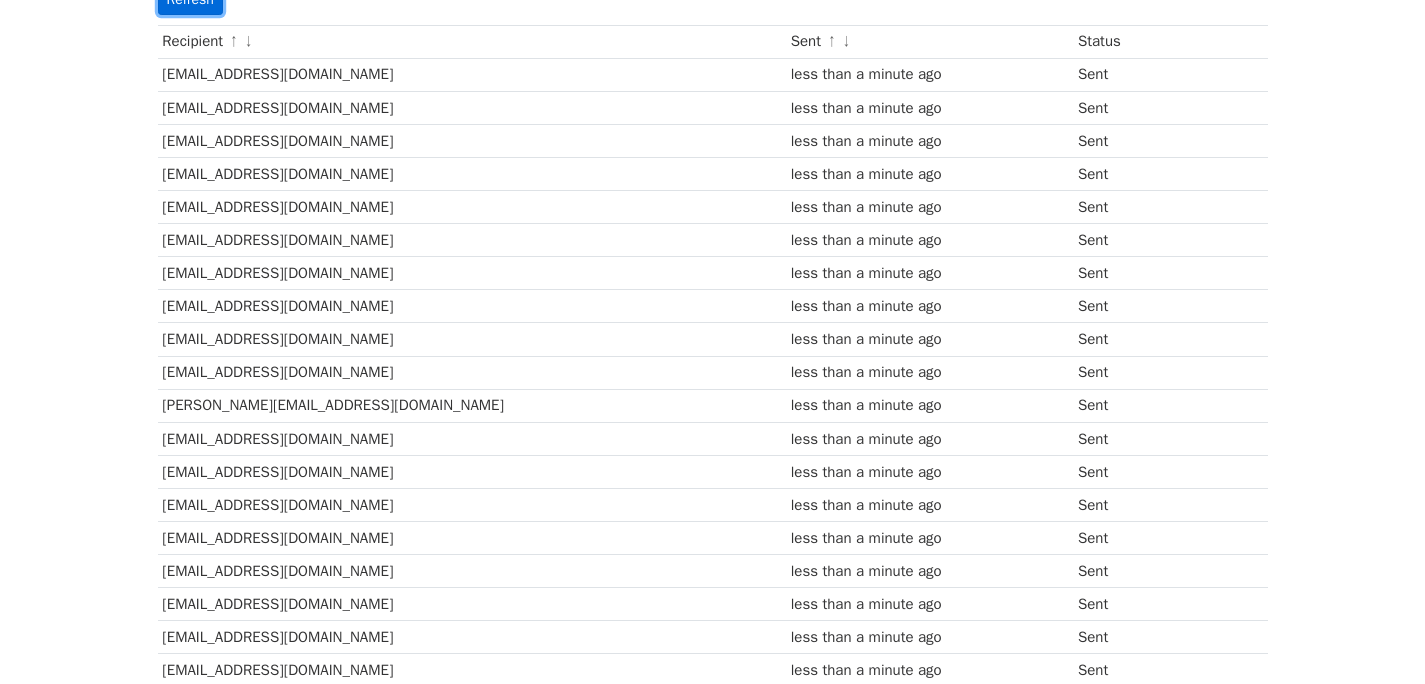 click on "Refresh" at bounding box center (190, -1) 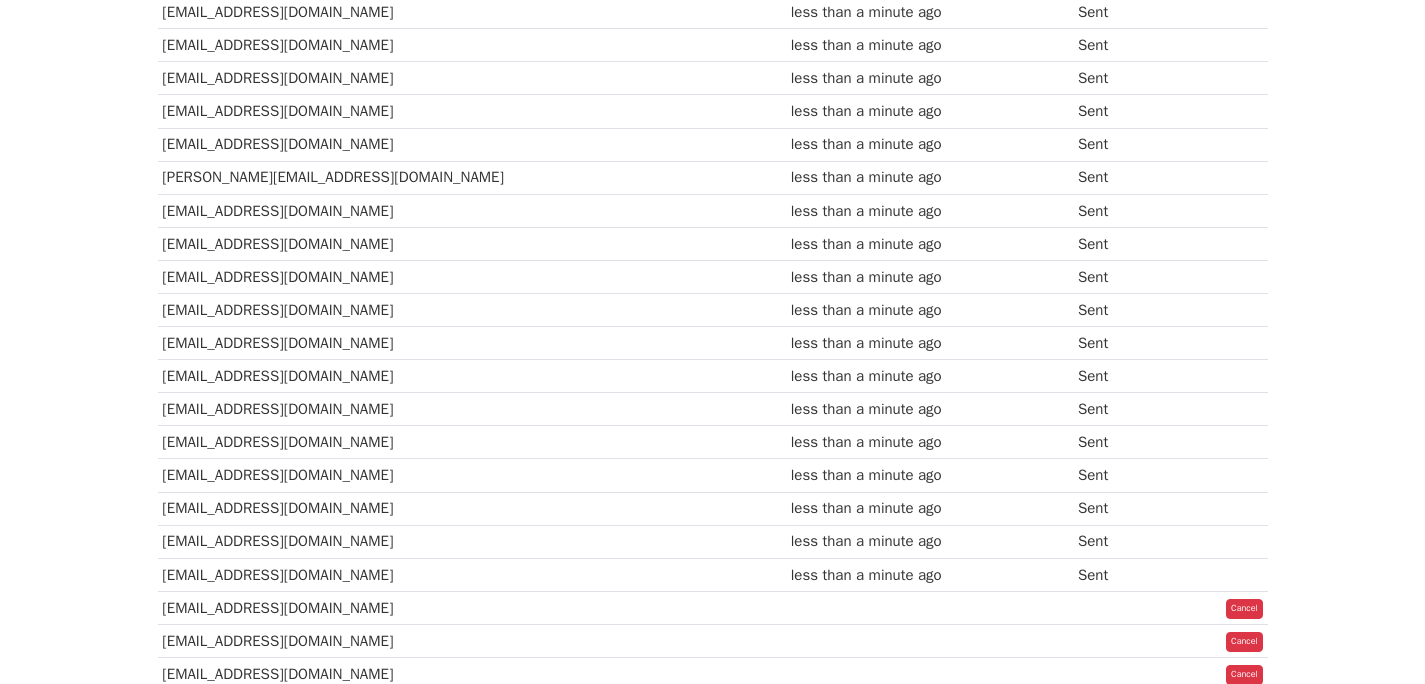 scroll, scrollTop: 513, scrollLeft: 0, axis: vertical 